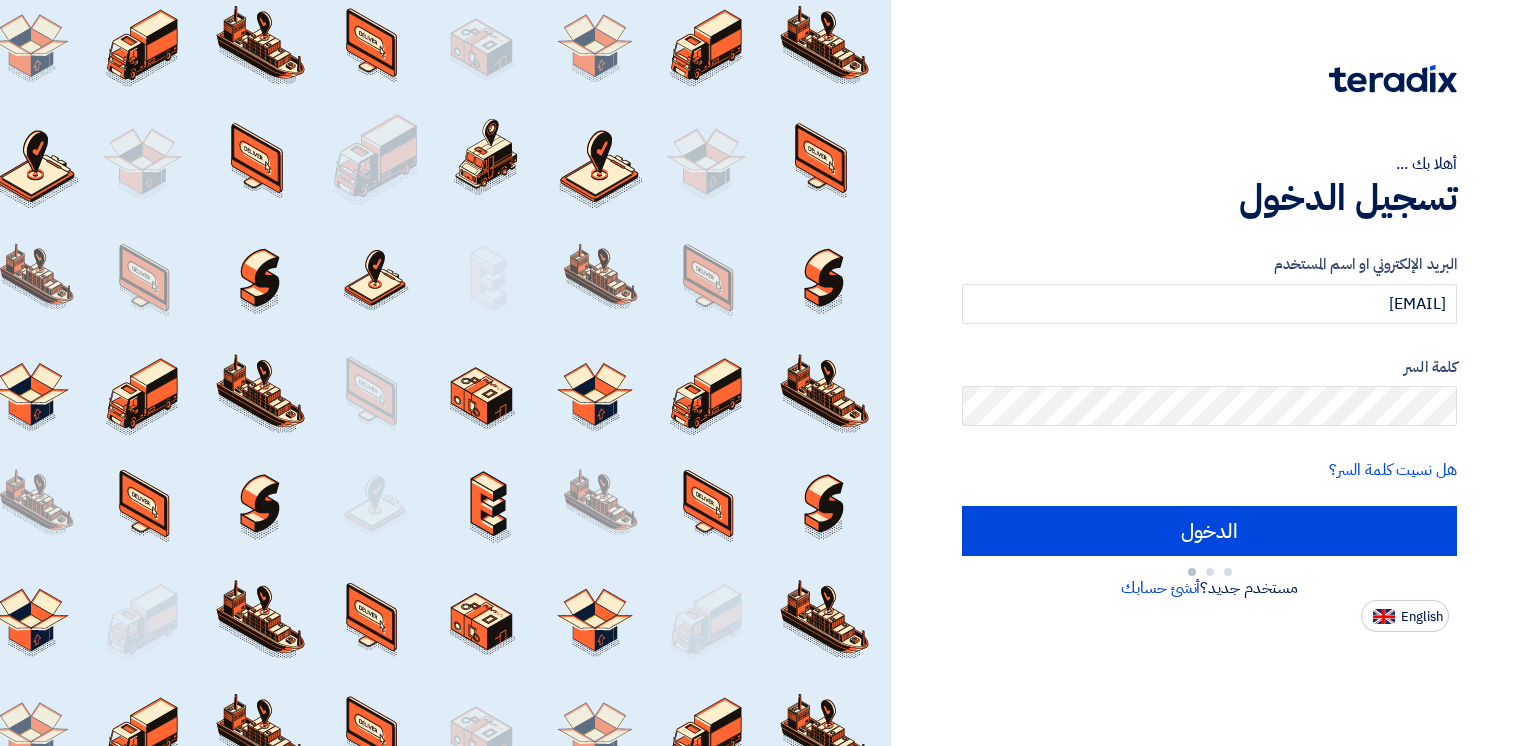 scroll, scrollTop: 0, scrollLeft: 0, axis: both 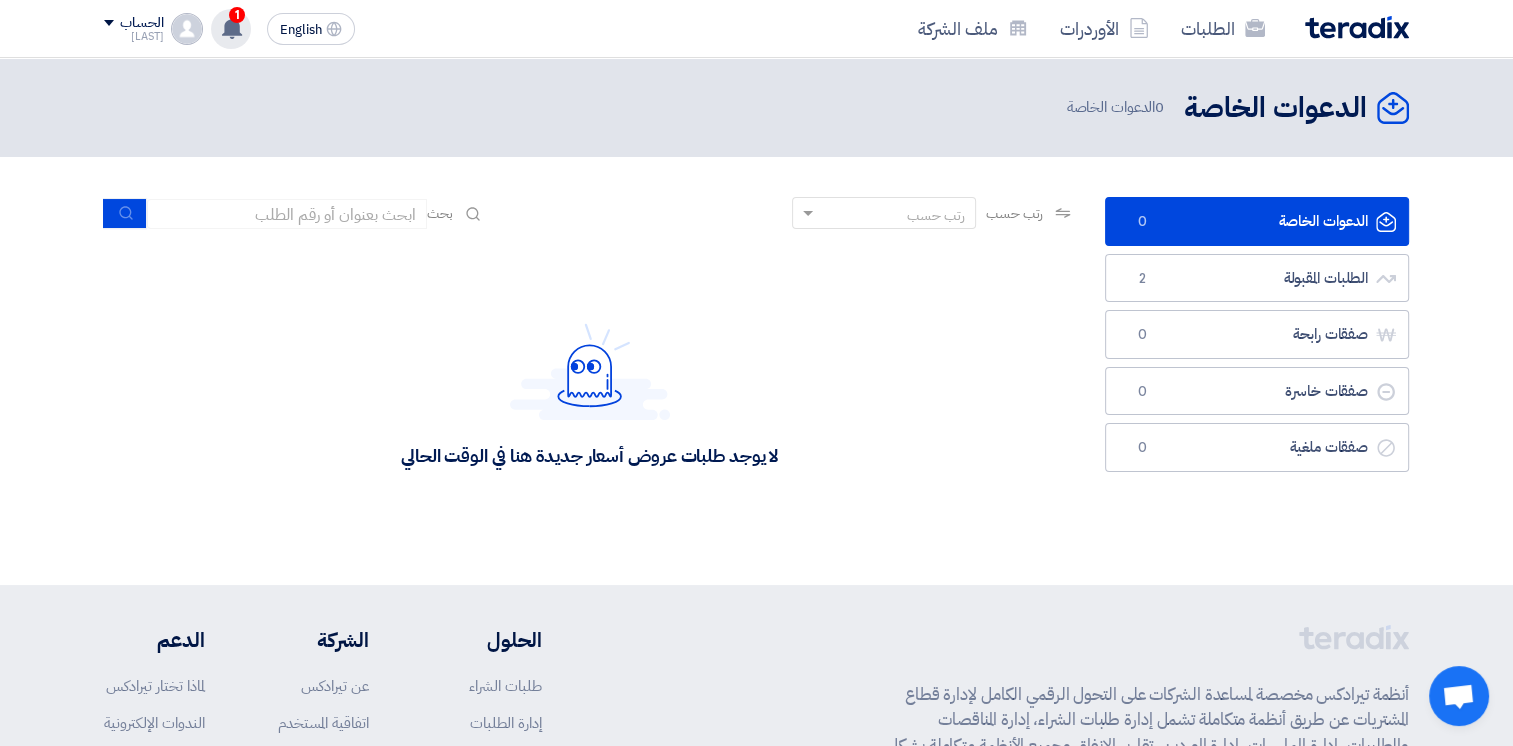 click 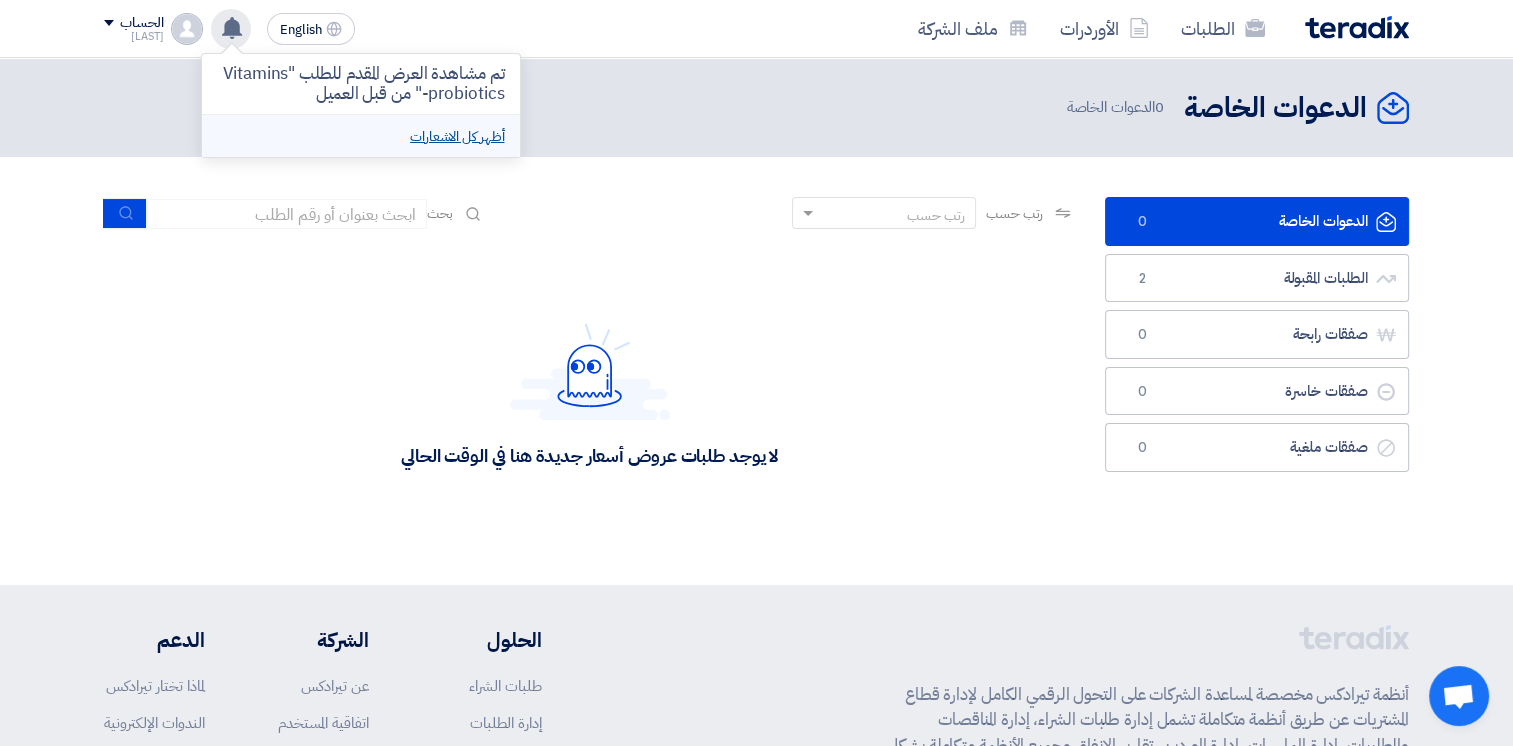 click on "أظهر كل الاشعارات" 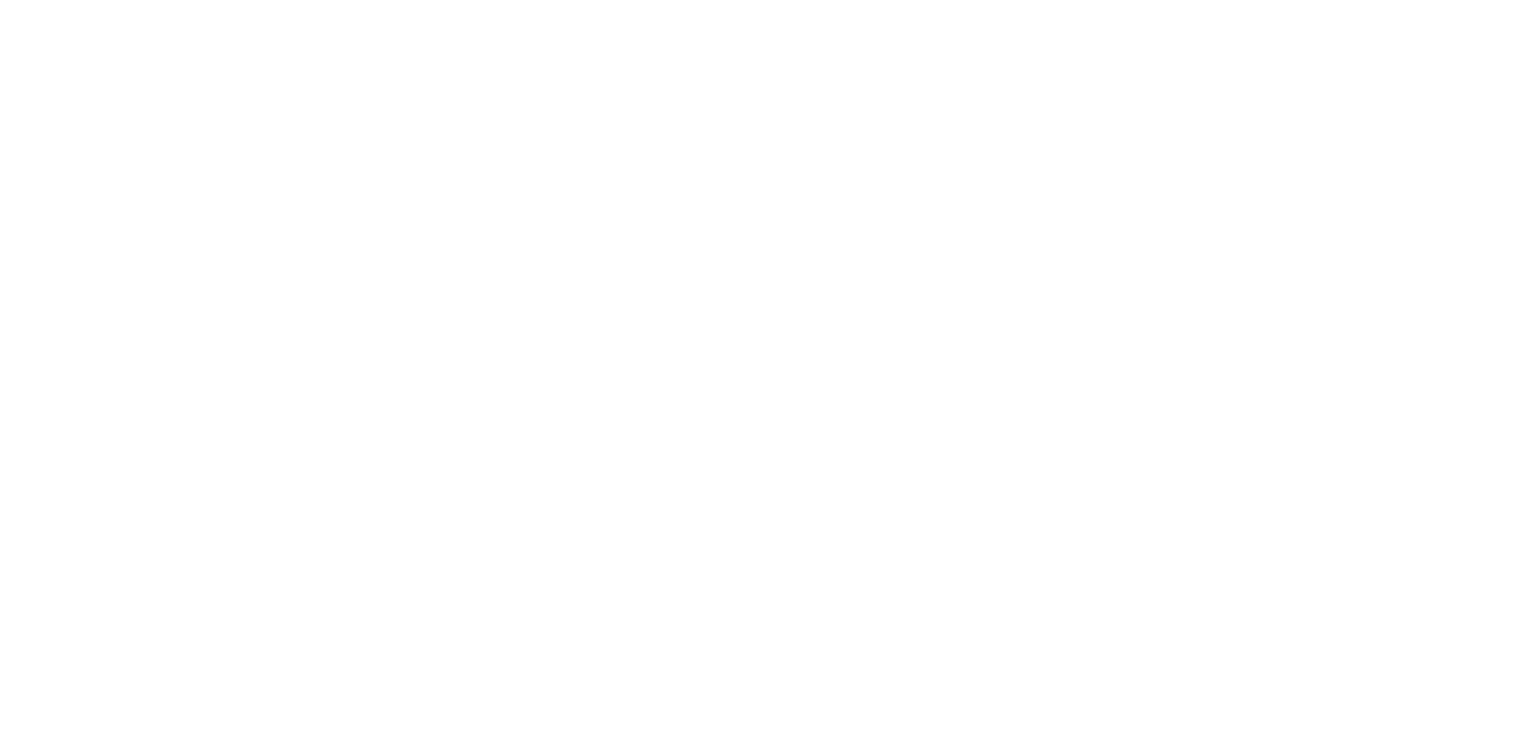 scroll, scrollTop: 0, scrollLeft: 0, axis: both 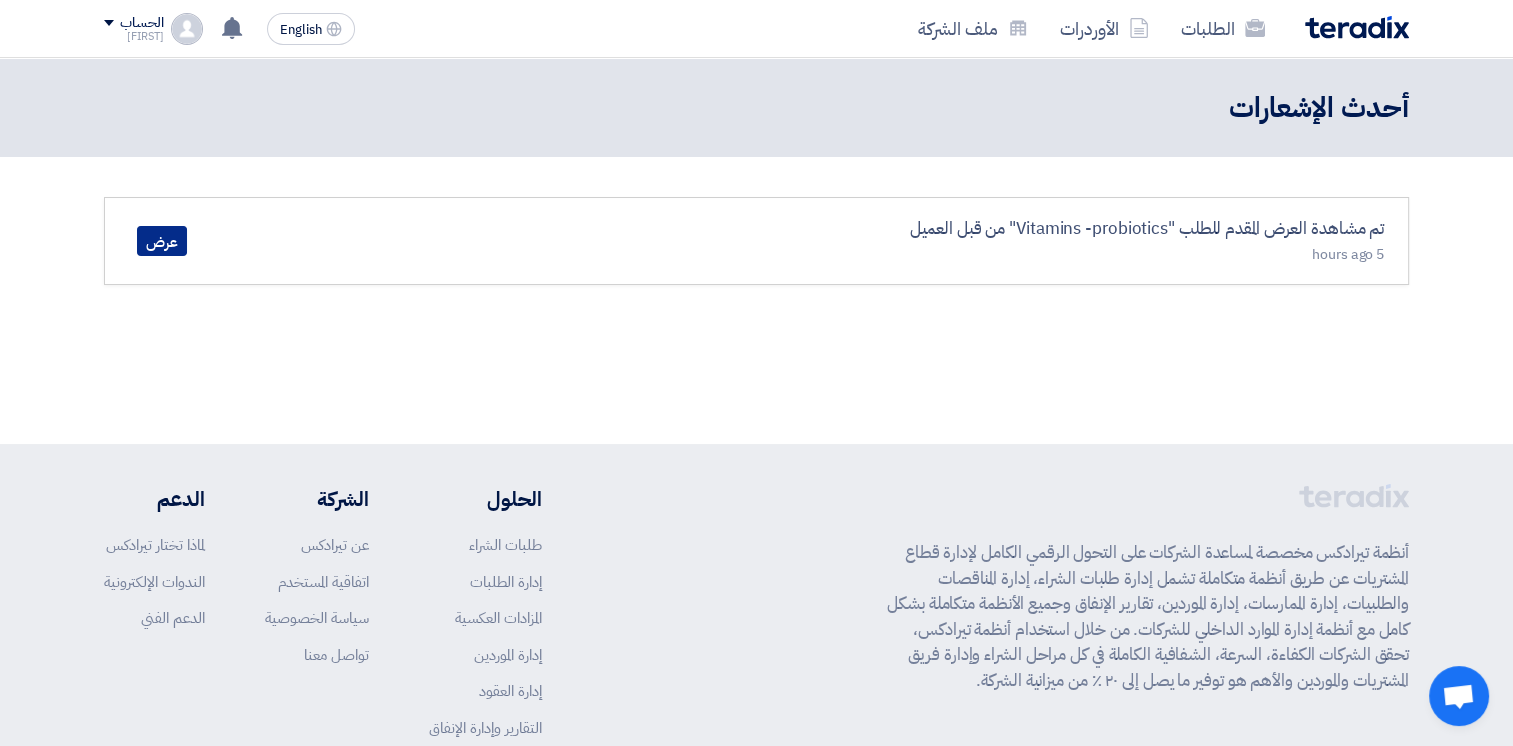 click on "عرض" 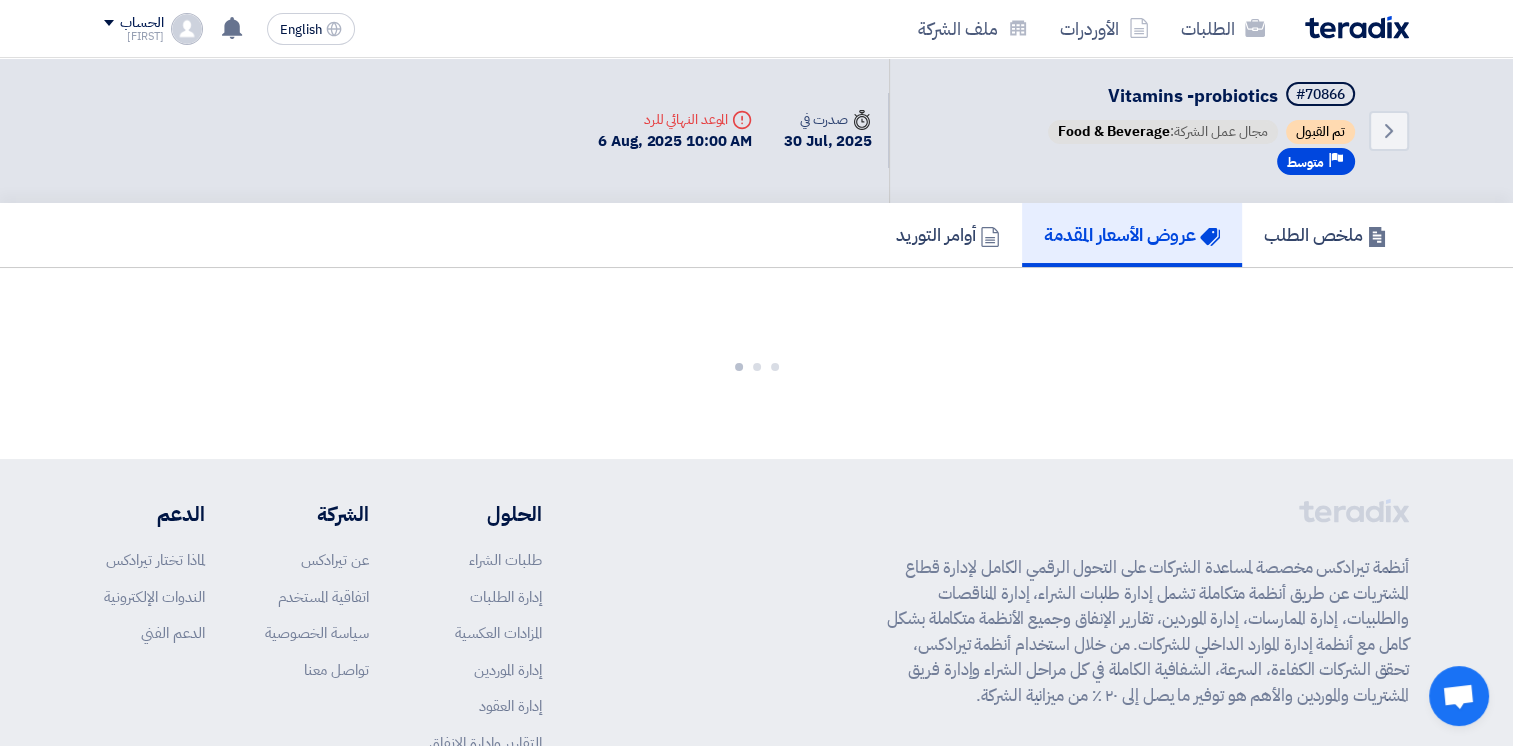 click on "ملخص الطلب
عروض الأسعار المقدمة
أوامر التوريد" 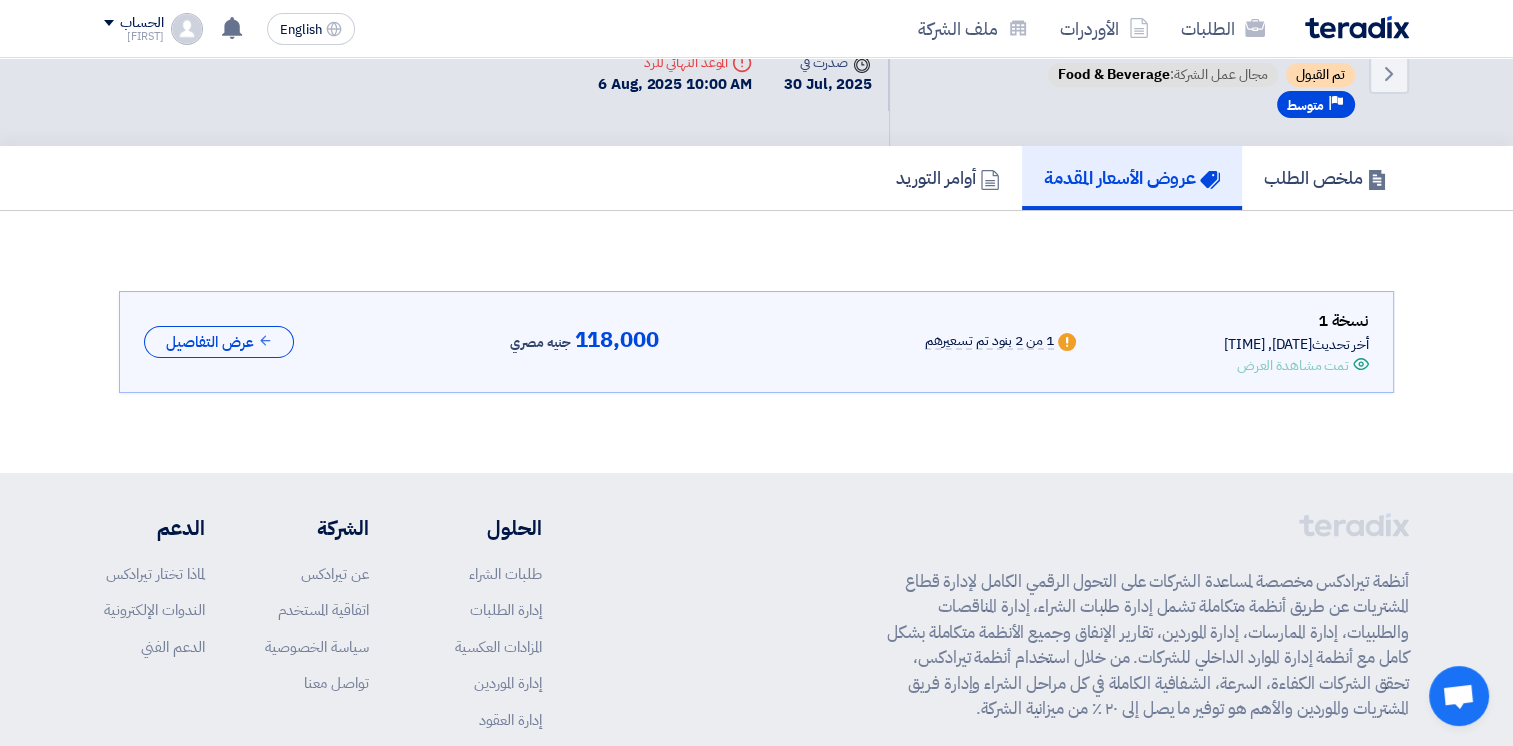 scroll, scrollTop: 0, scrollLeft: 0, axis: both 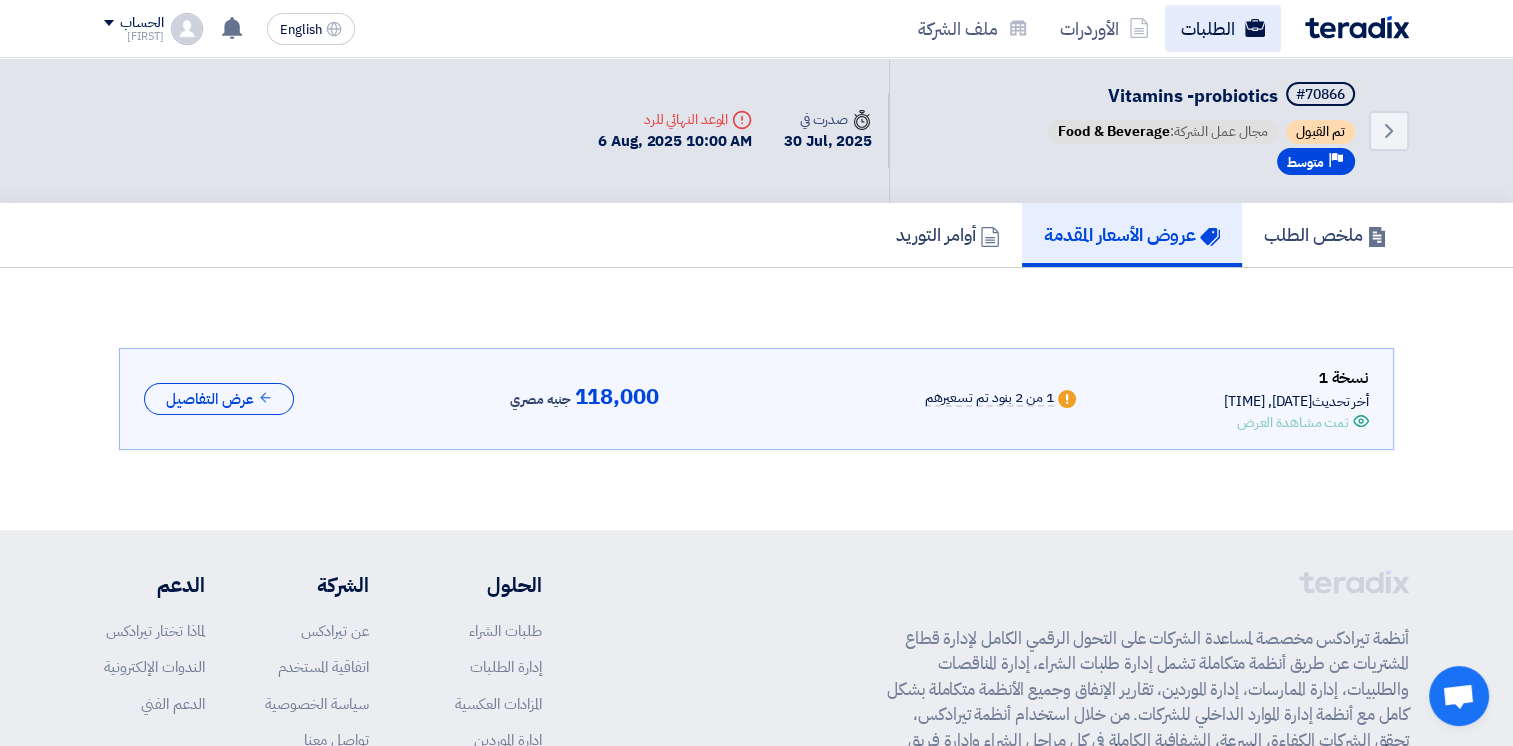 click on "الطلبات" 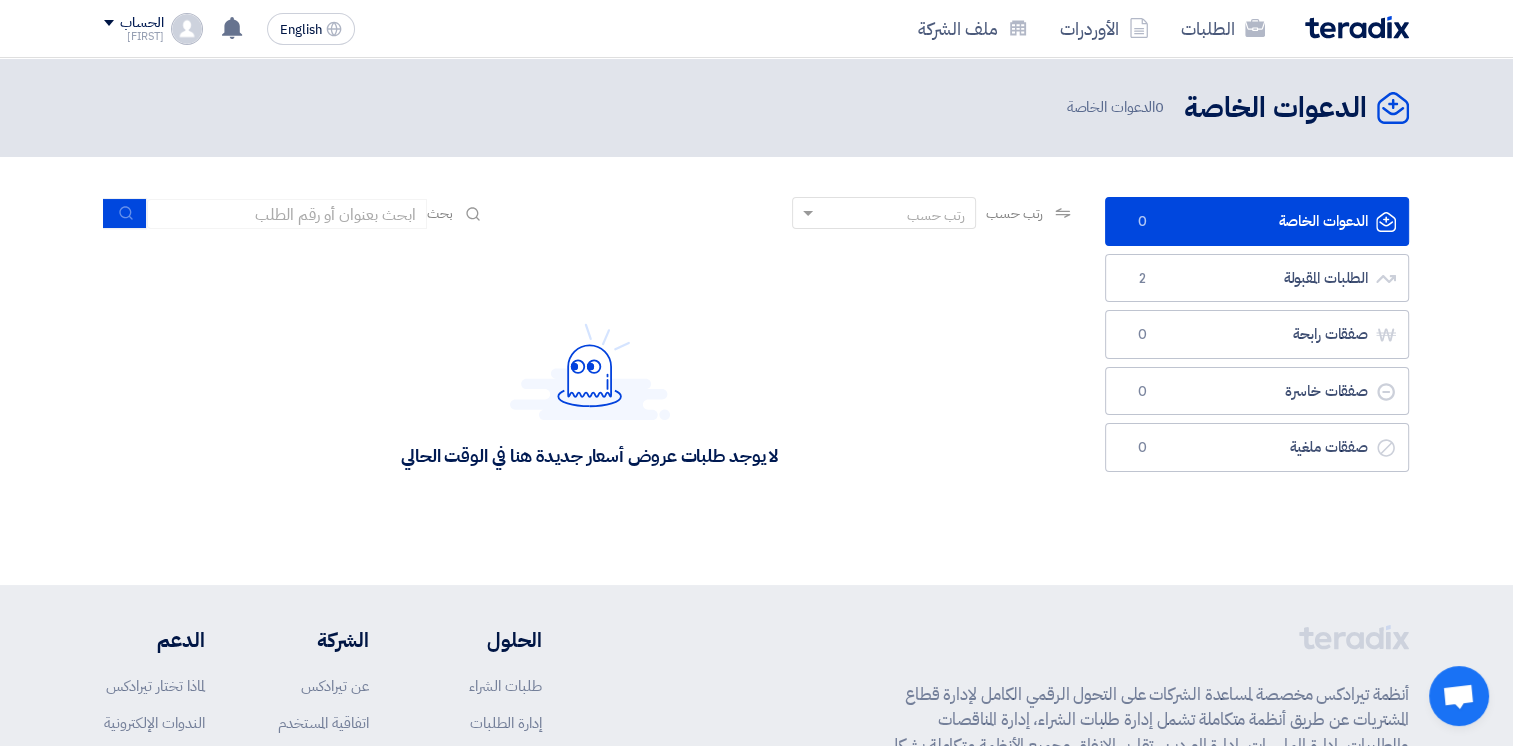 click on "الحساب" 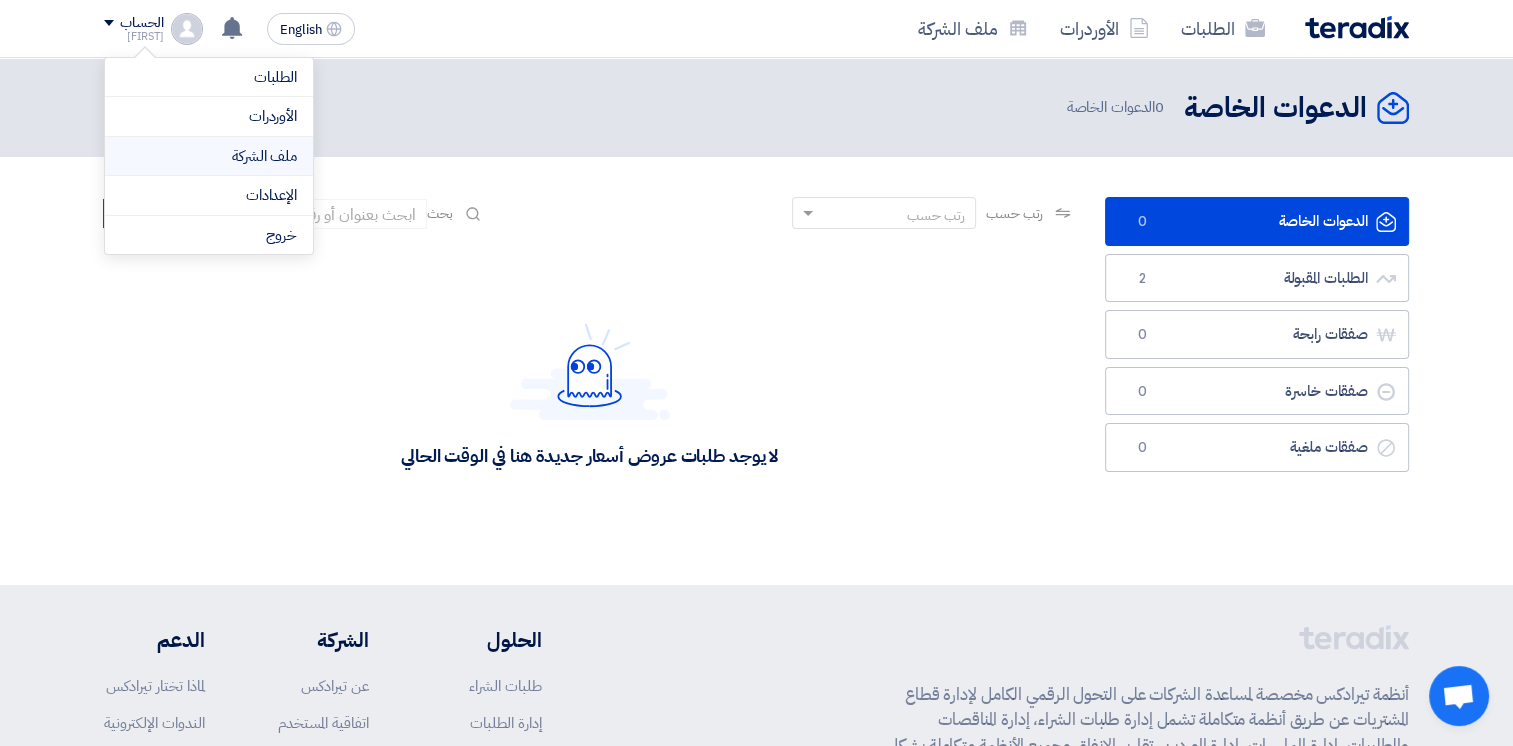 click on "ملف الشركة" 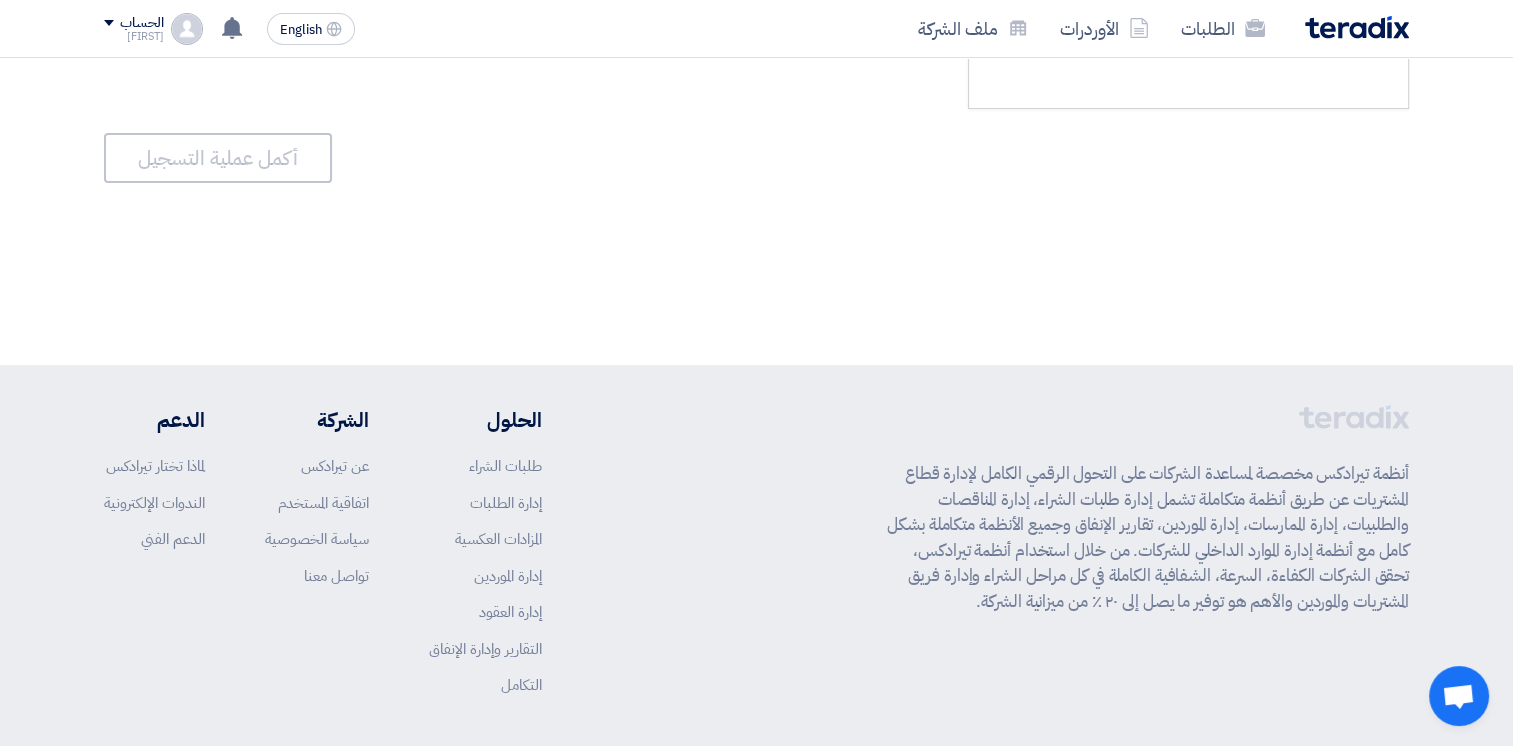 scroll, scrollTop: 0, scrollLeft: 0, axis: both 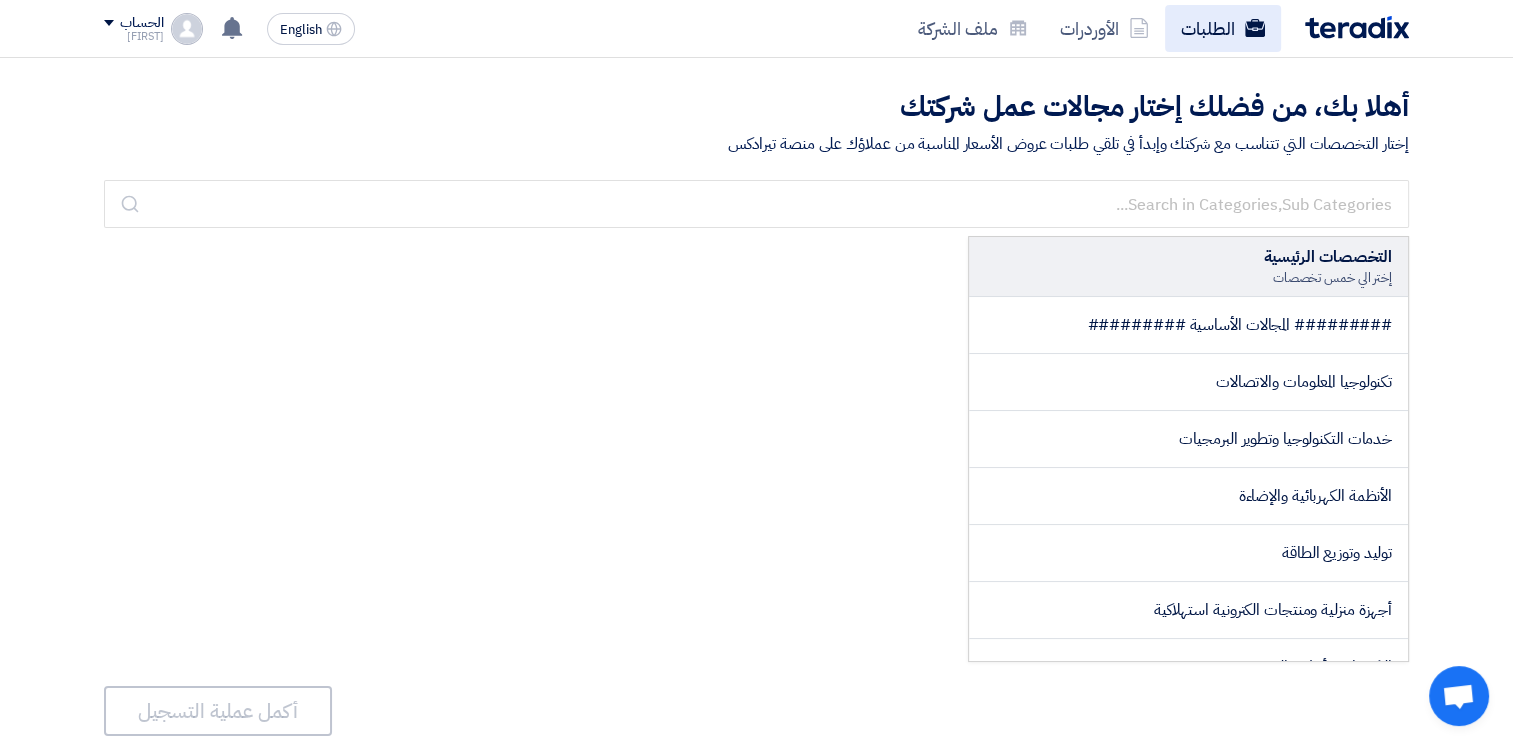 click on "الطلبات" 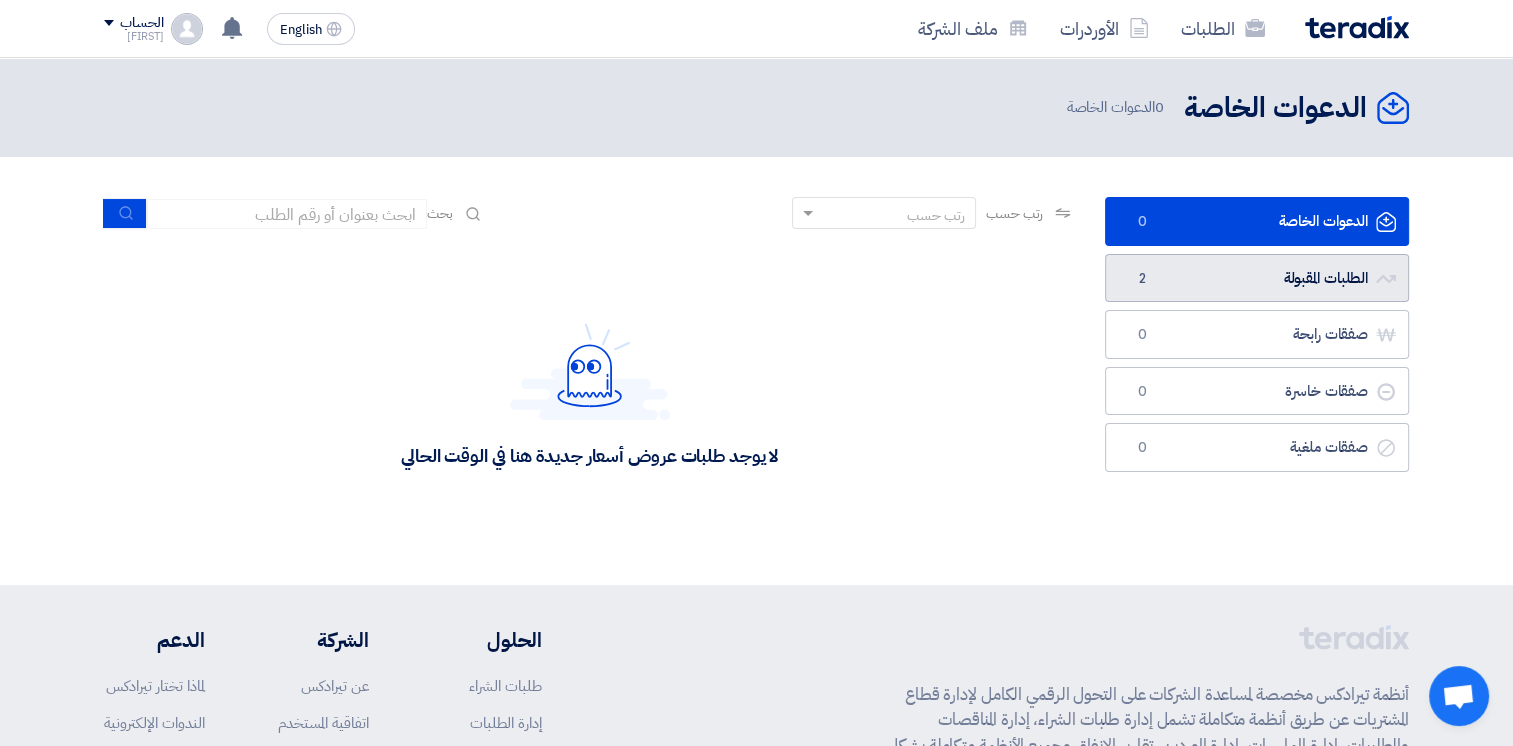 click on "الطلبات المقبولة
الطلبات المقبولة
2" 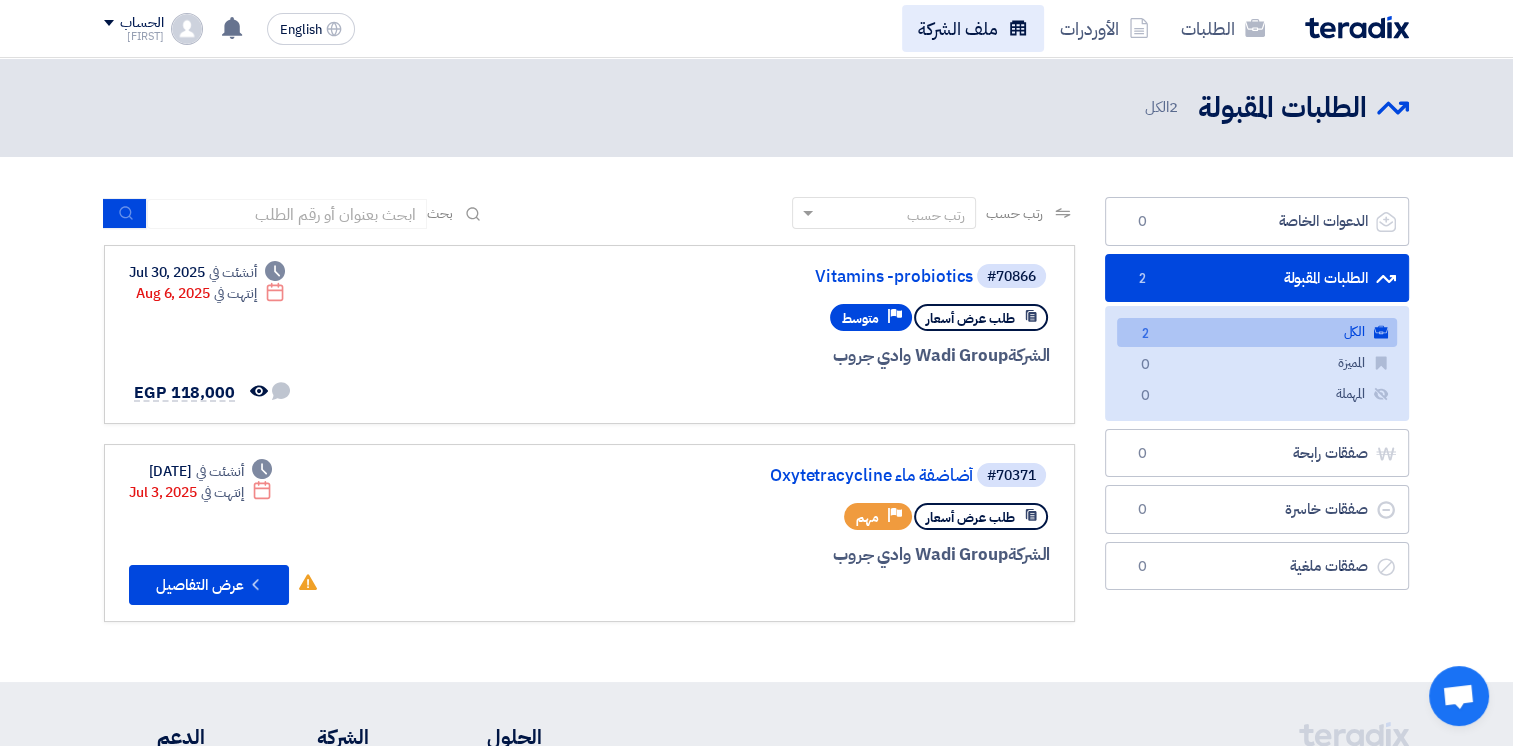 click on "ملف الشركة" 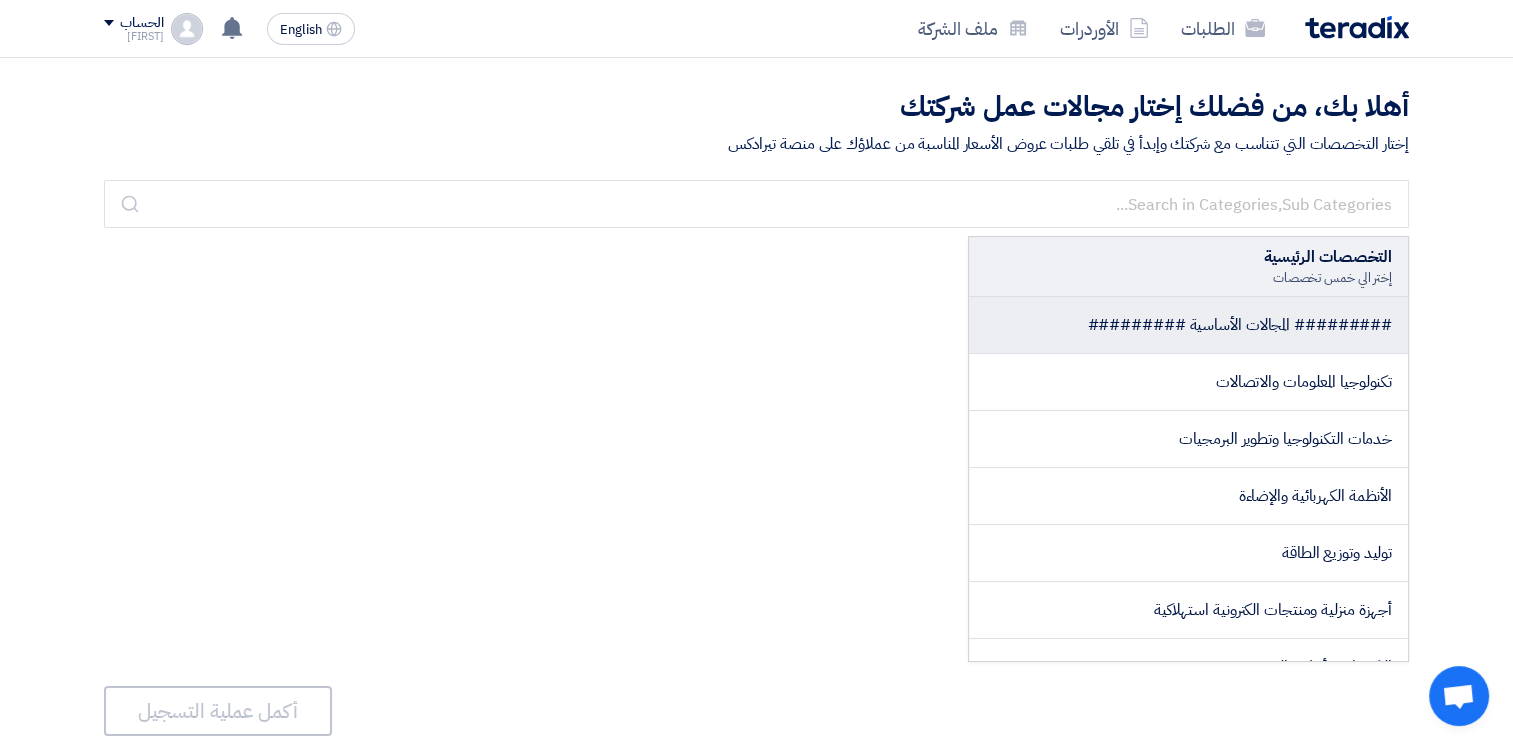 click on "######### المجالات الأساسية #########" 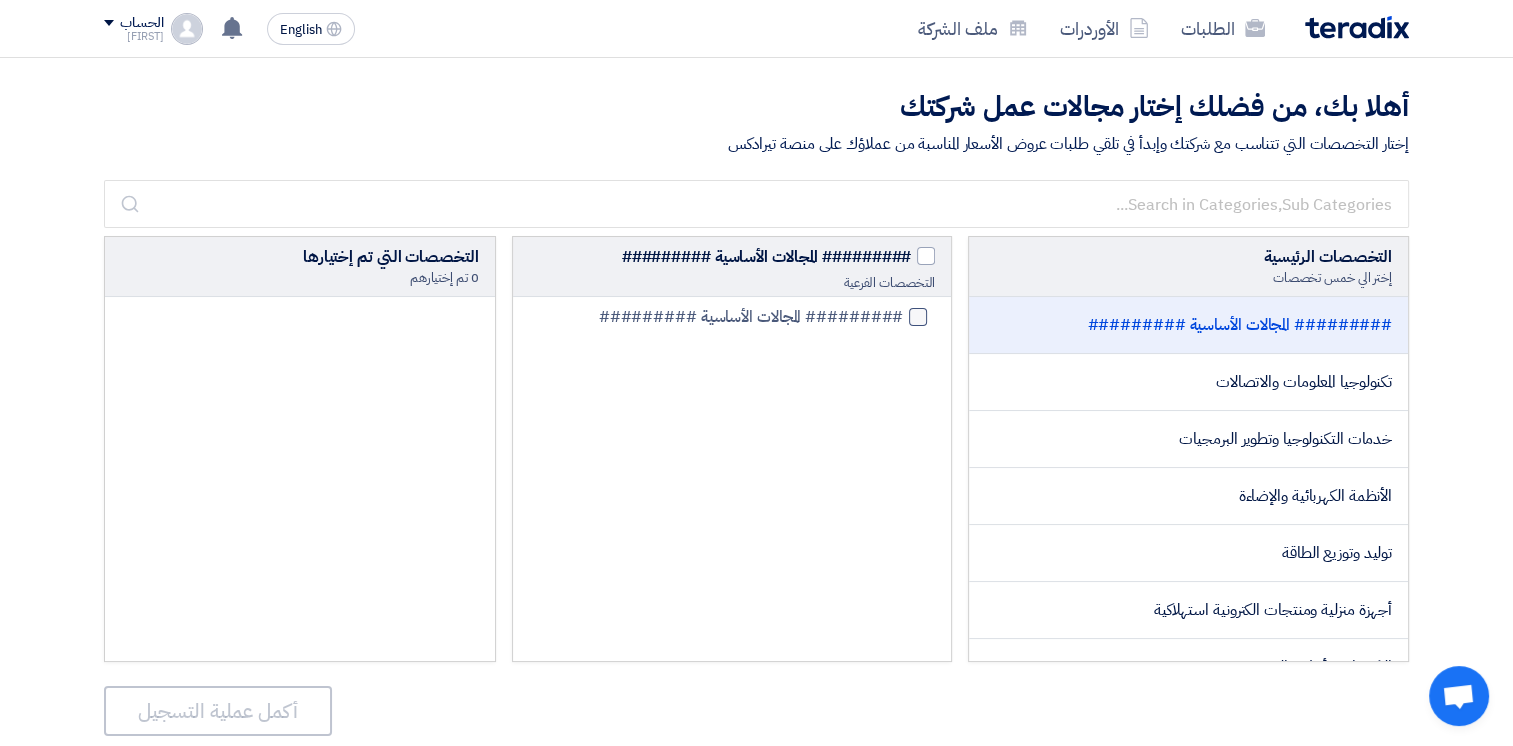 click 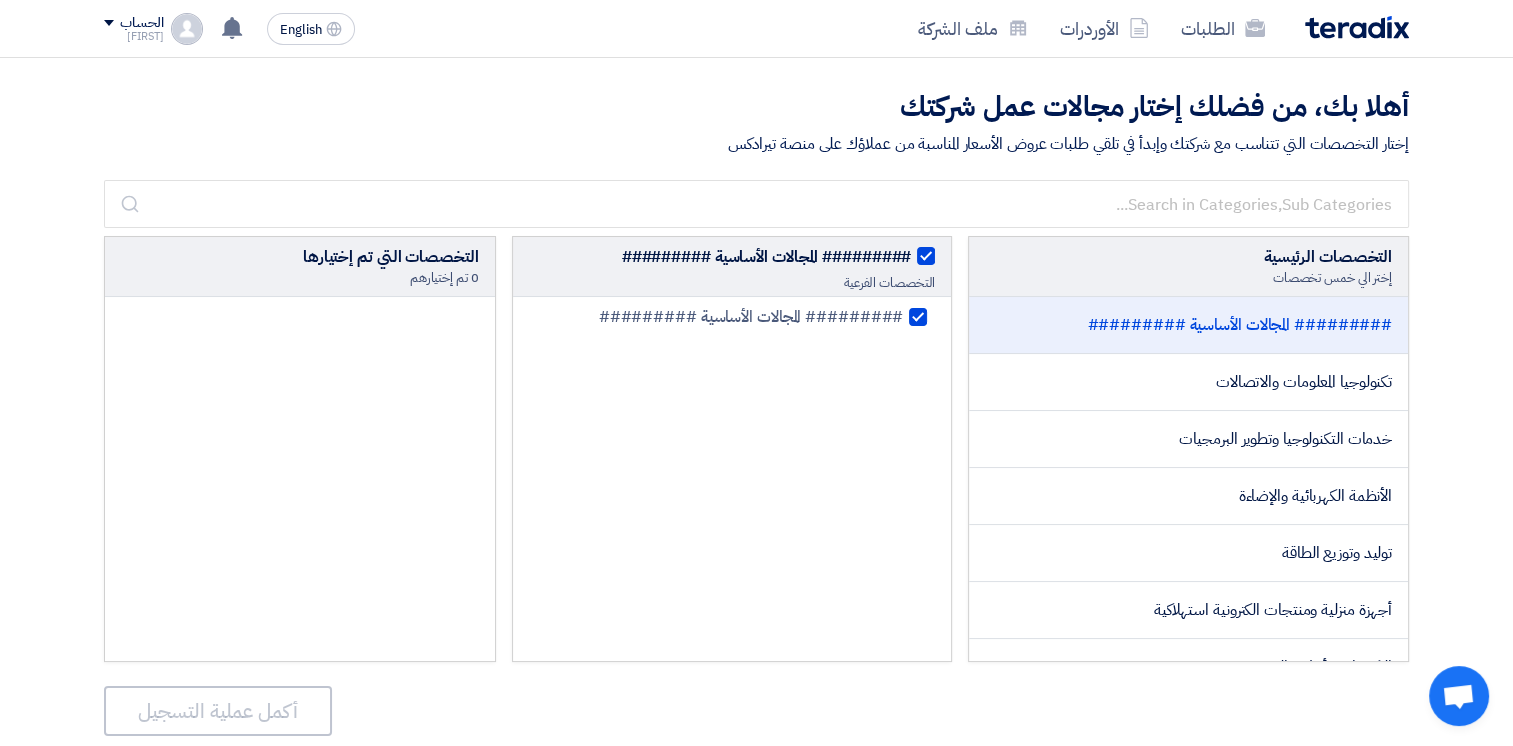 checkbox on "true" 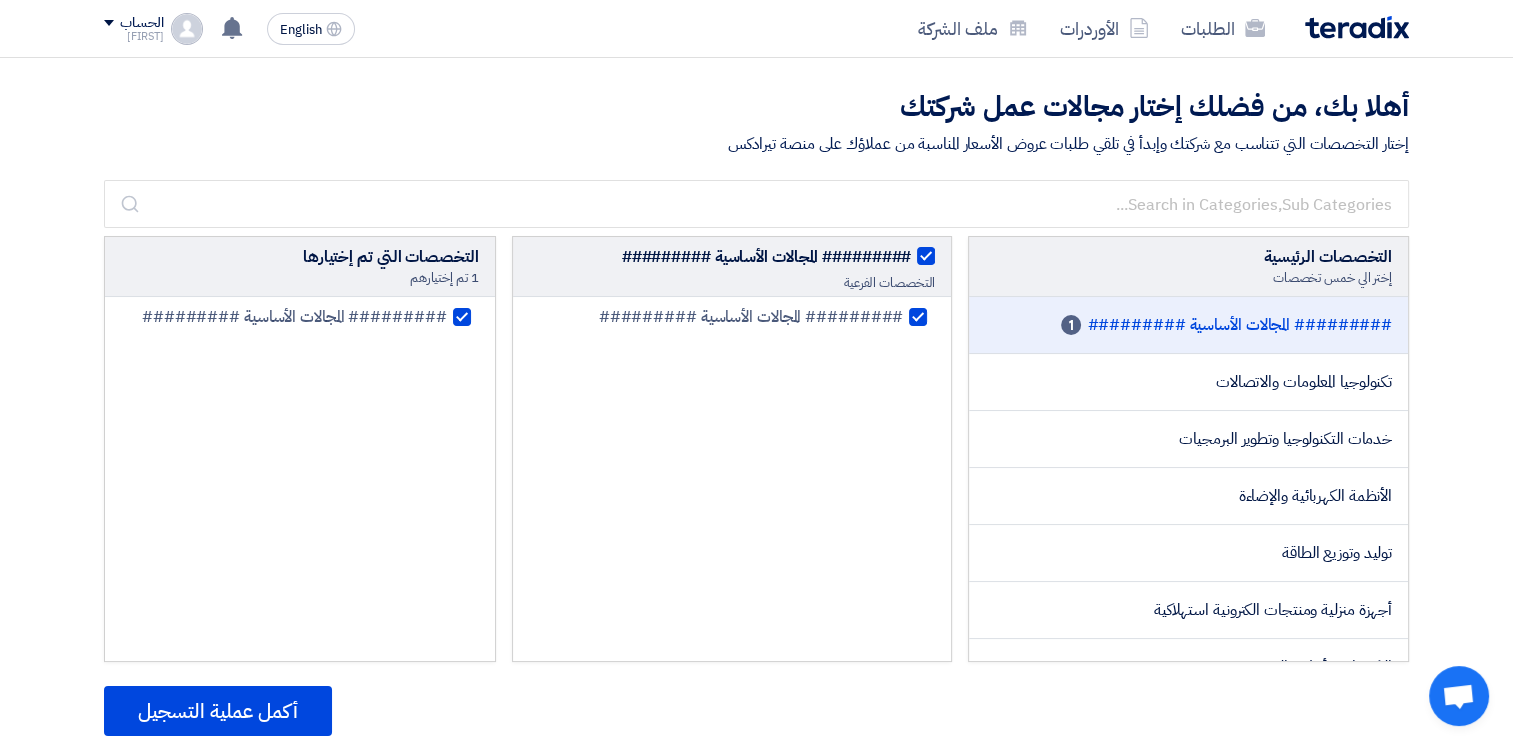 click 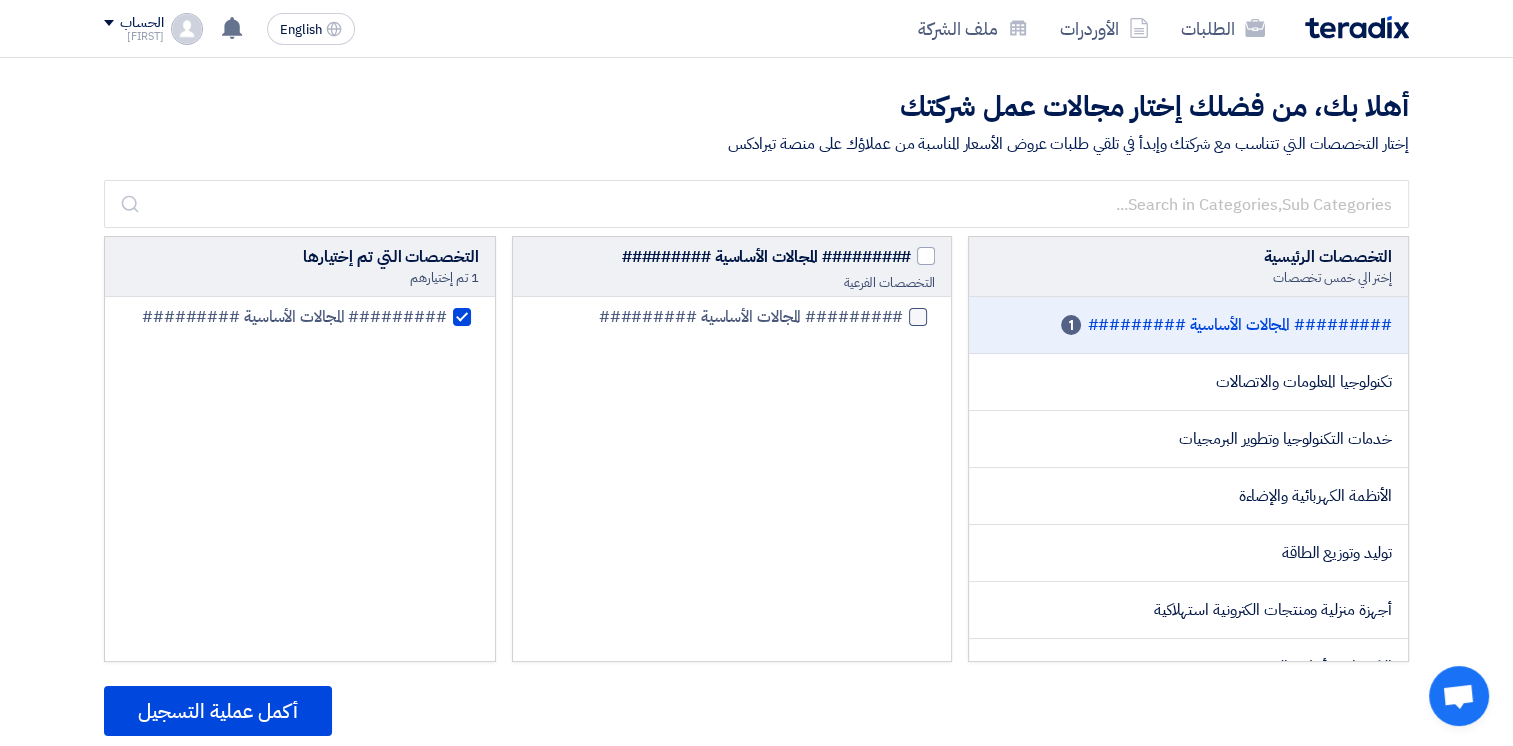 checkbox on "false" 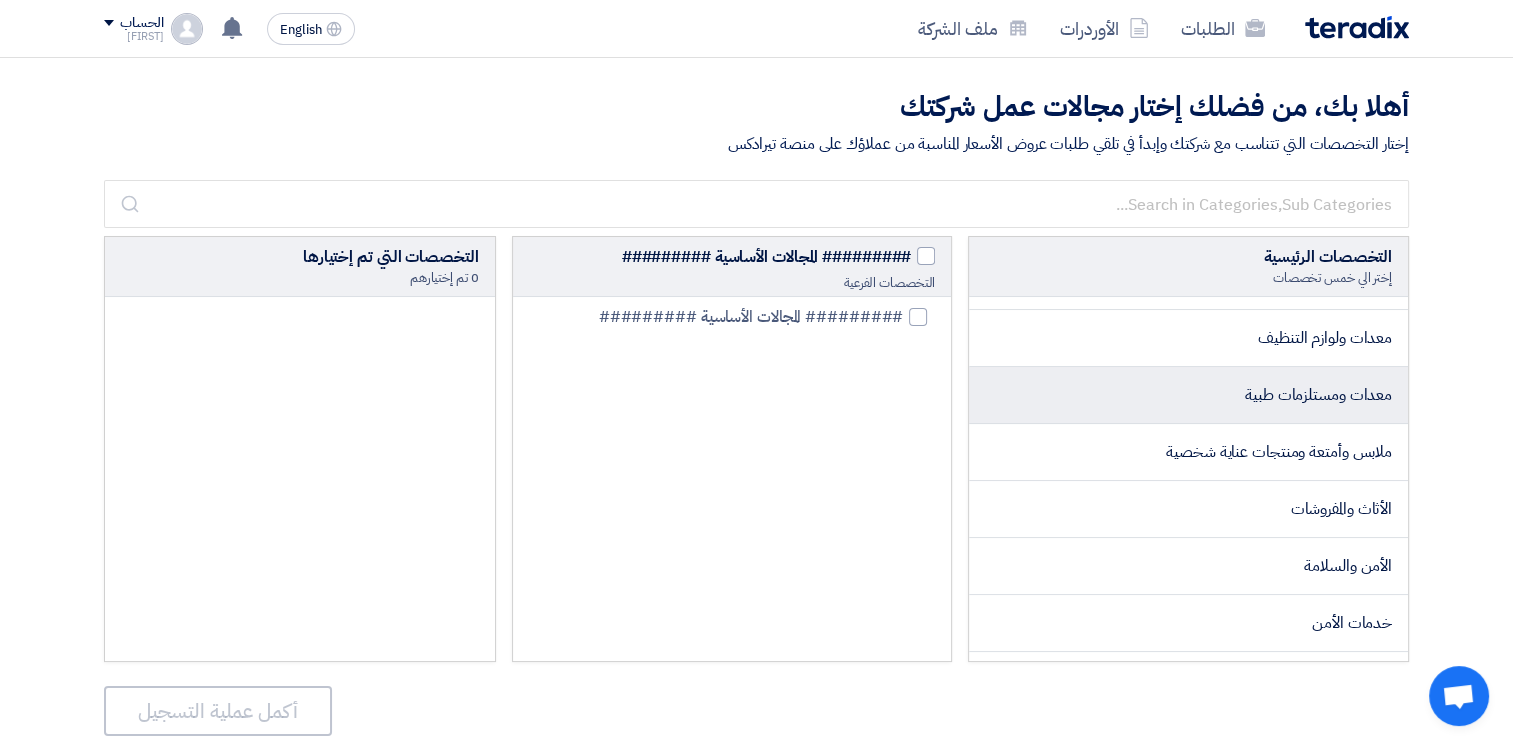 scroll, scrollTop: 615, scrollLeft: 0, axis: vertical 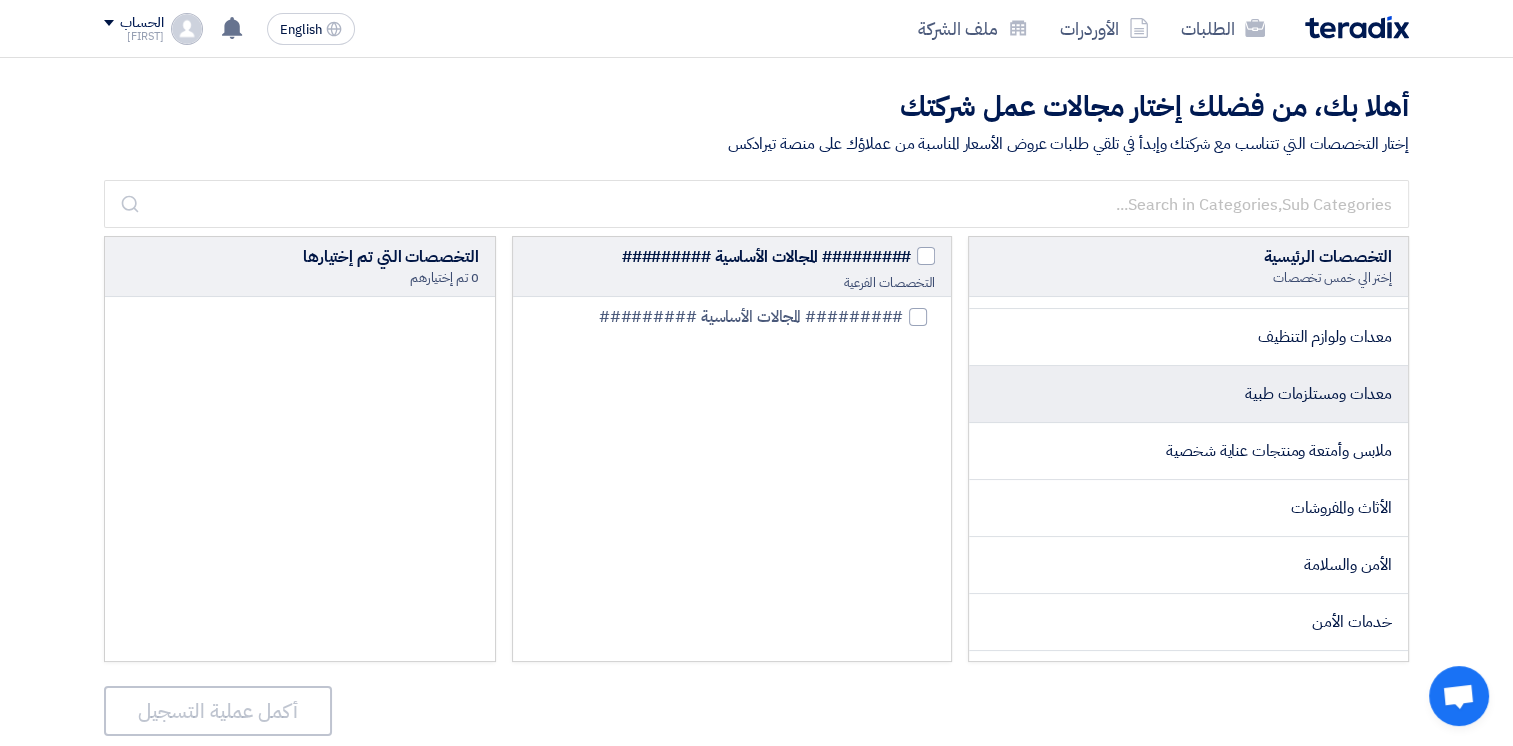 click on "معدات ومستلزمات طبية" 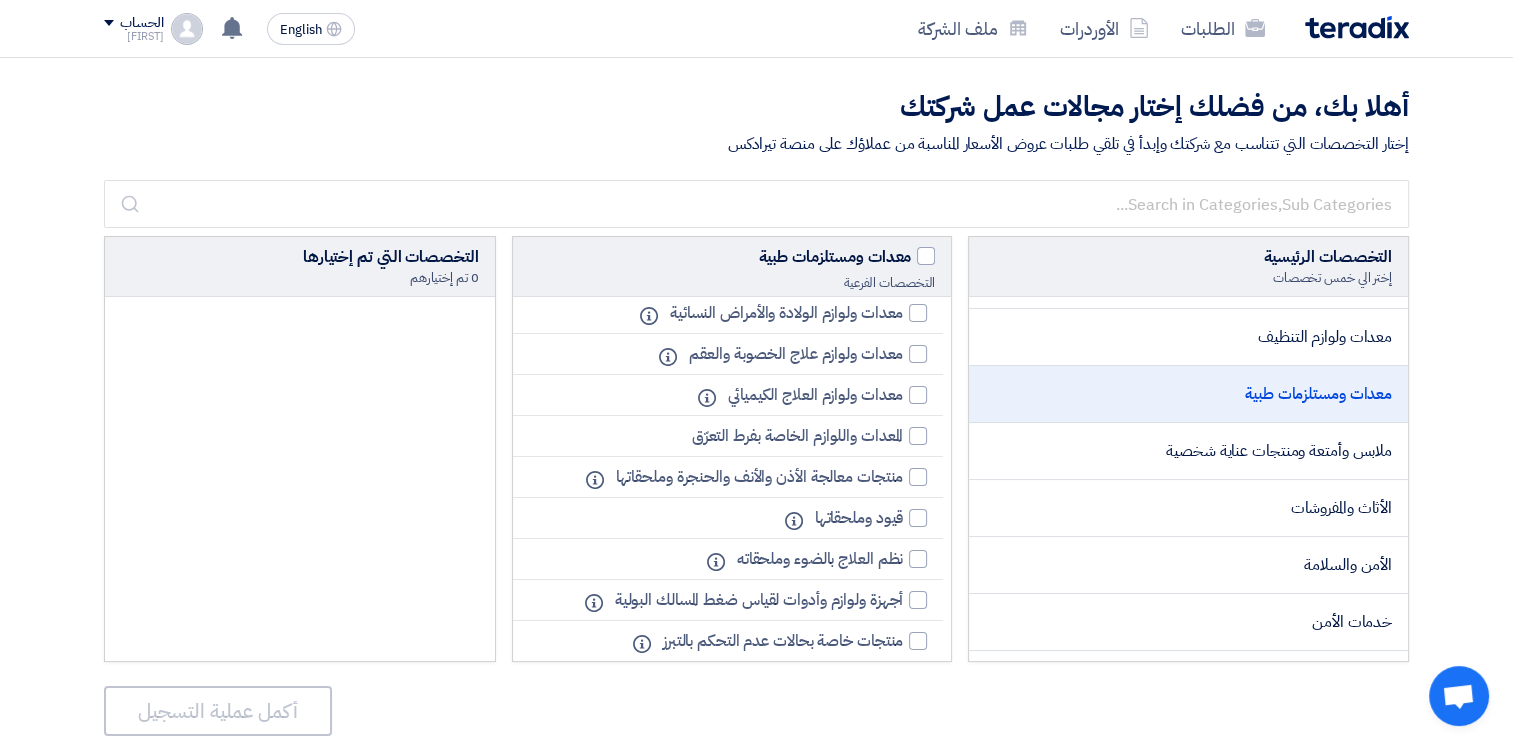 scroll, scrollTop: 112, scrollLeft: 0, axis: vertical 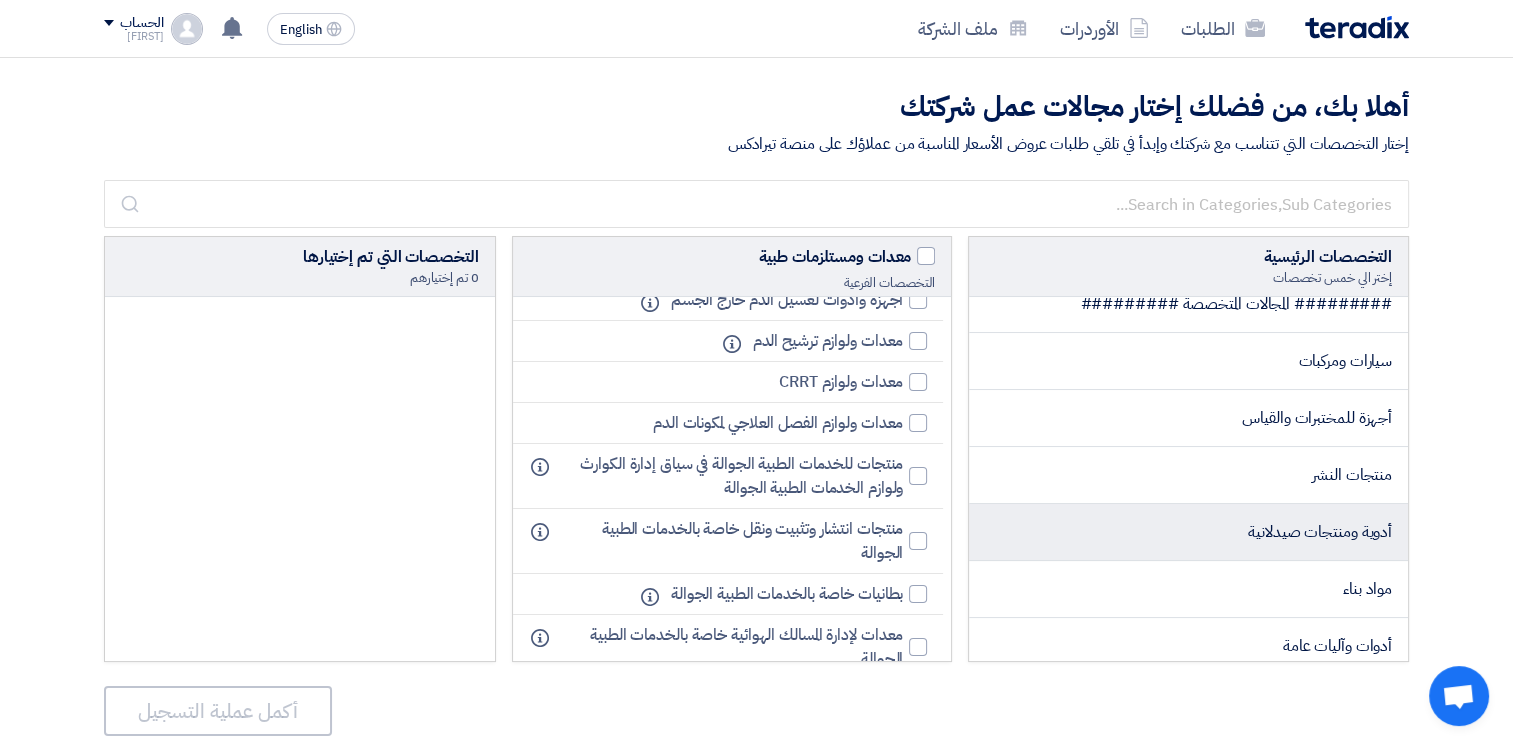 click on "أدوية ومنتجات صيدلانية" 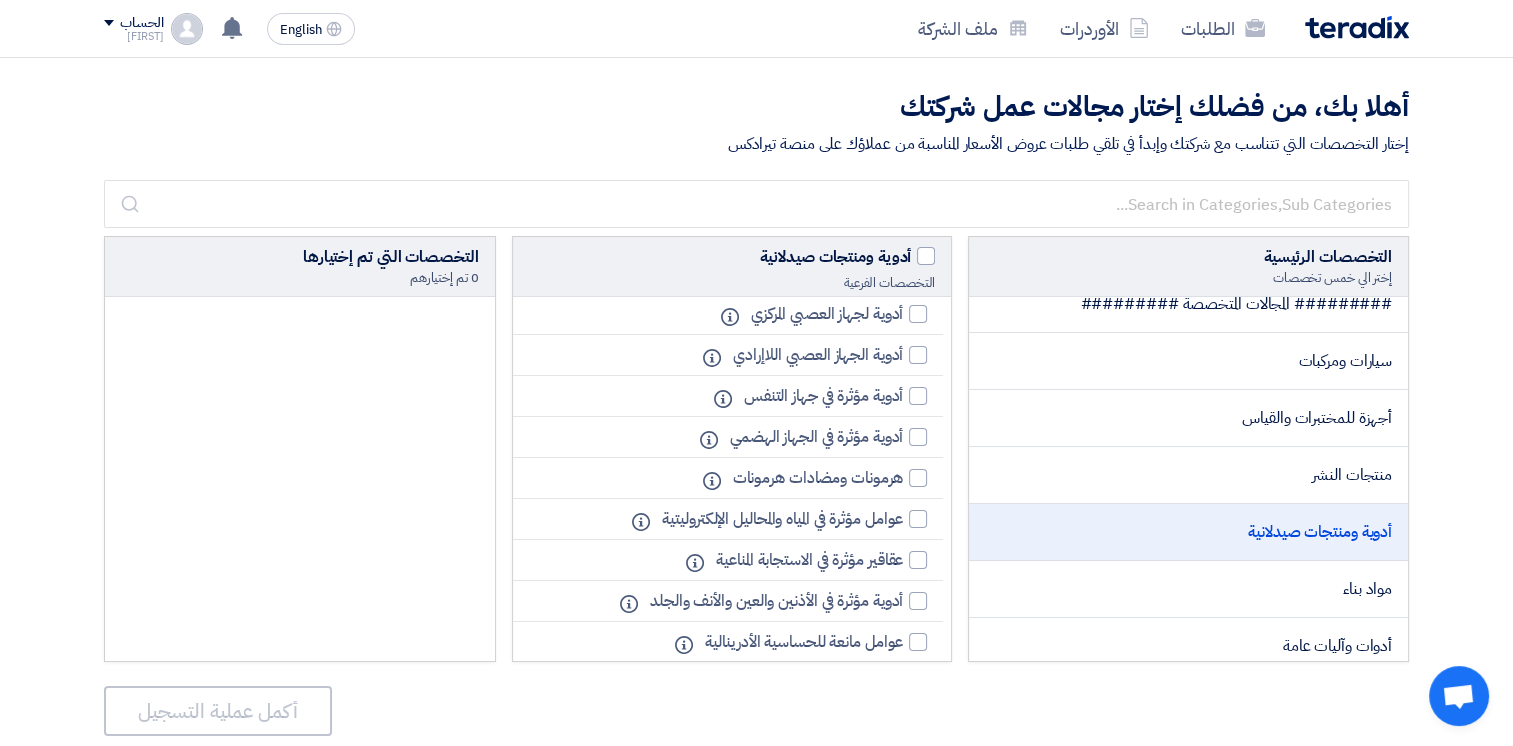 scroll, scrollTop: 420, scrollLeft: 0, axis: vertical 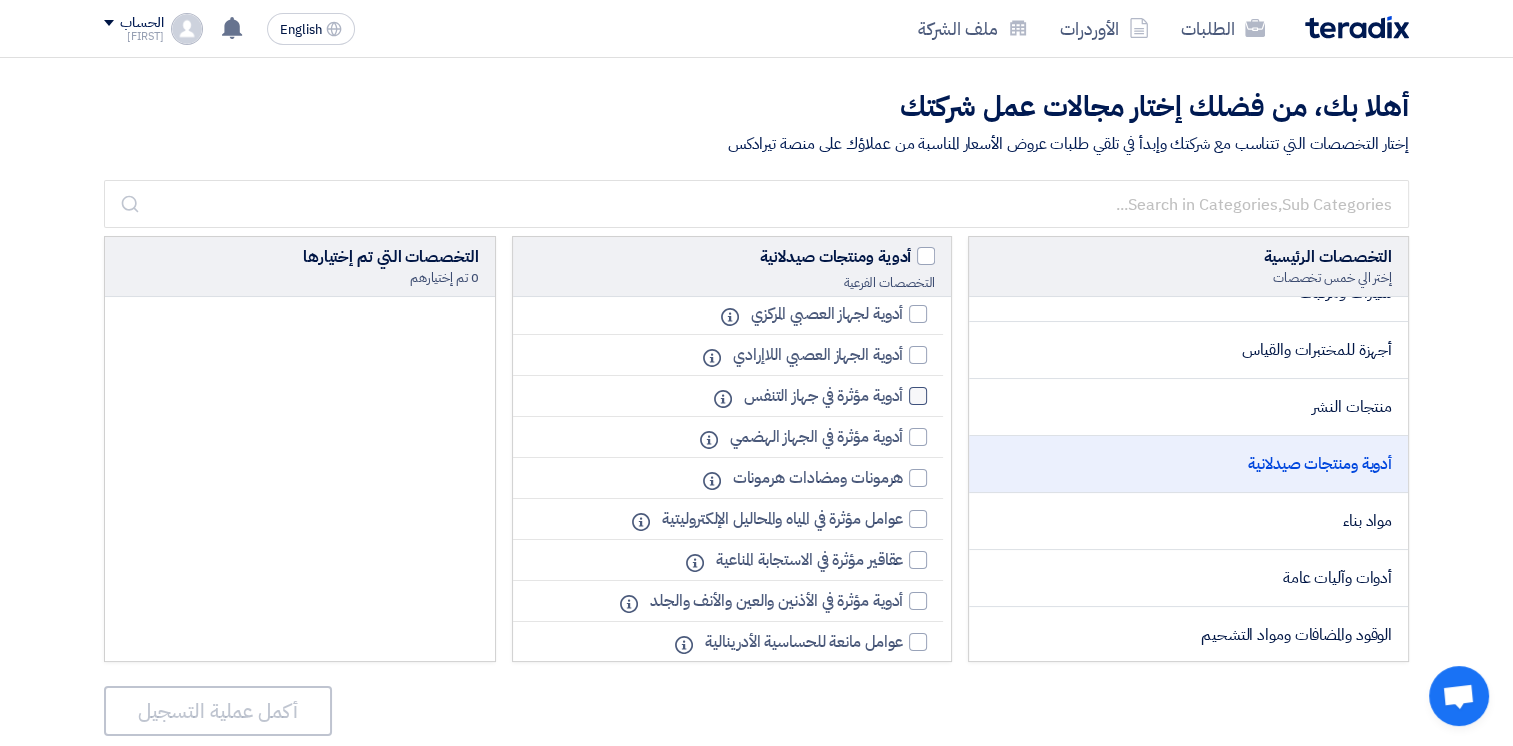 click 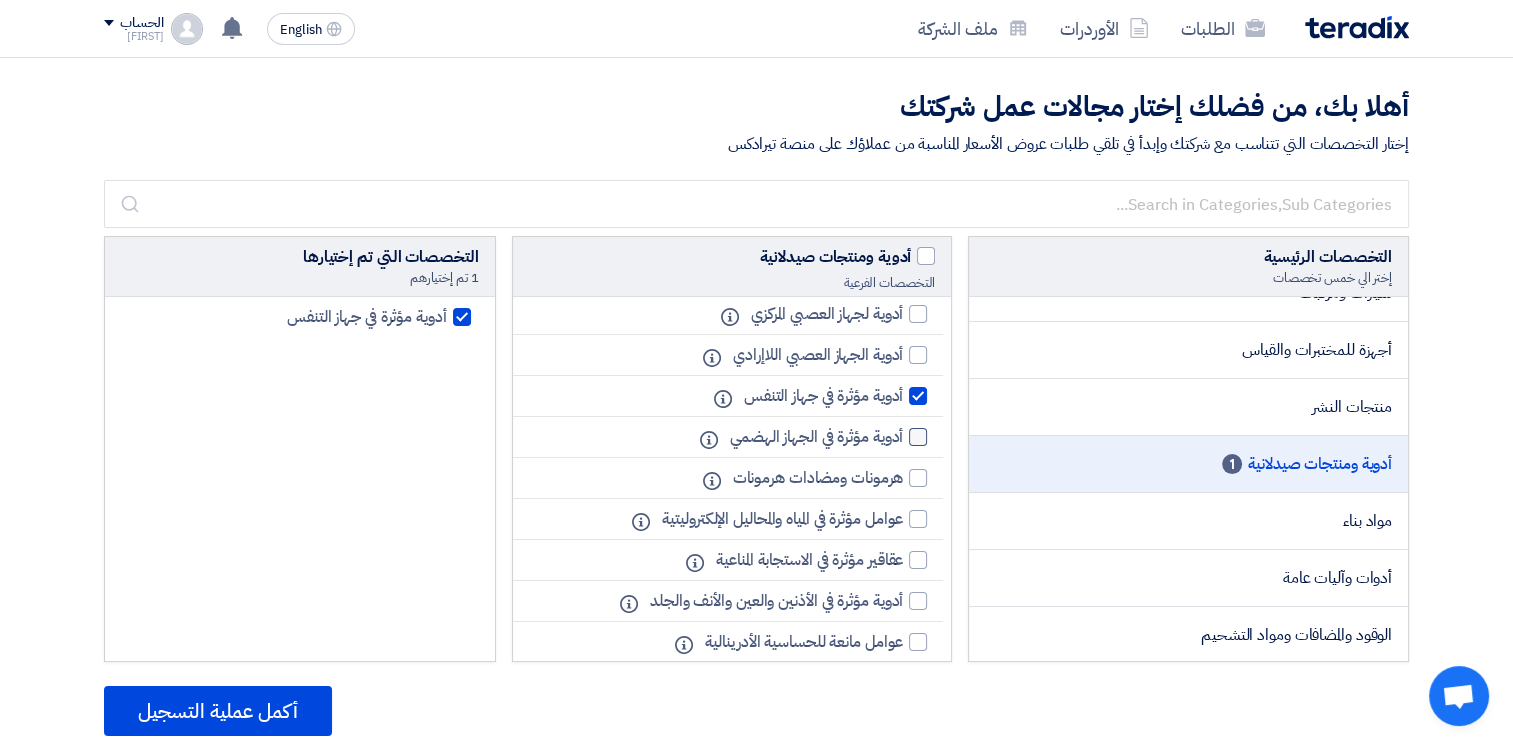click 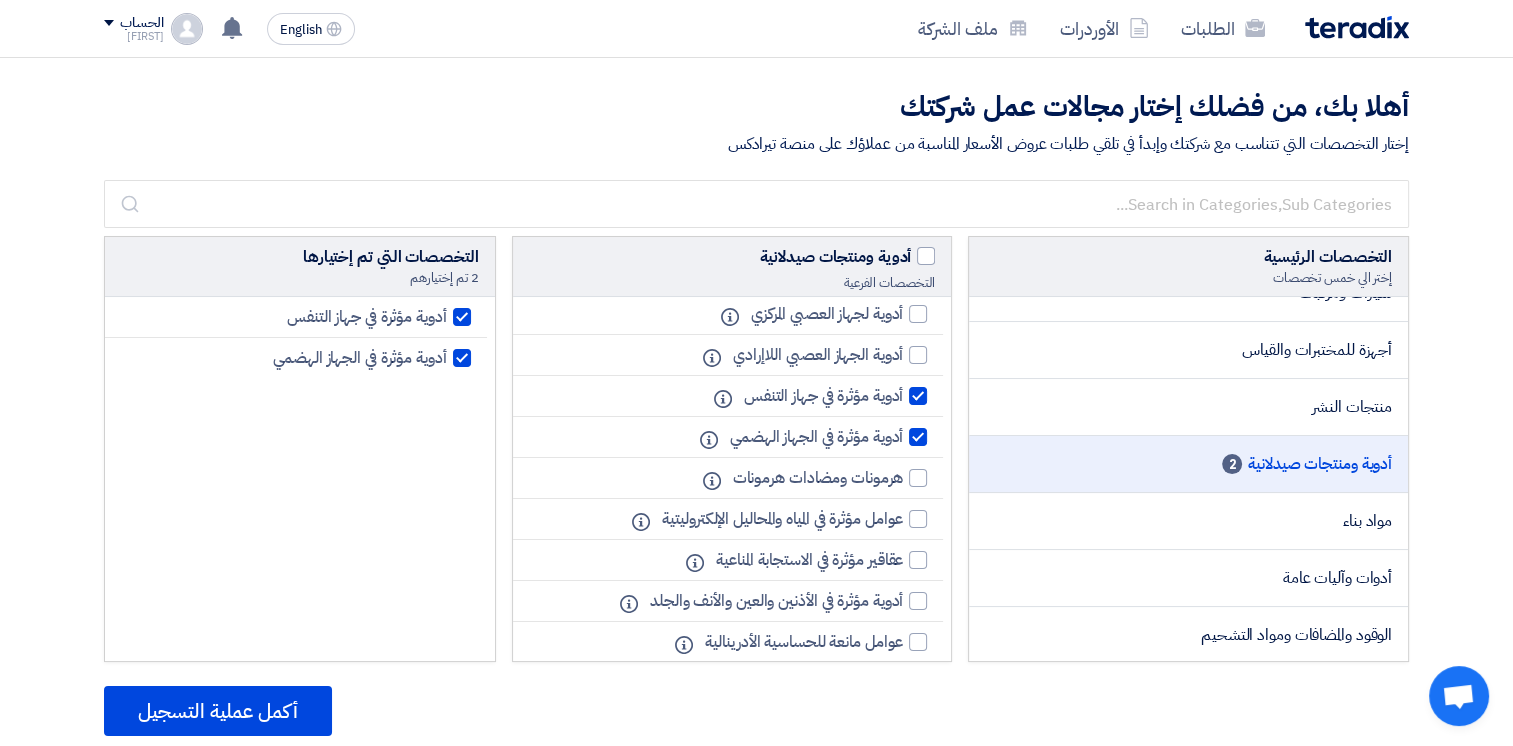scroll, scrollTop: 476, scrollLeft: 0, axis: vertical 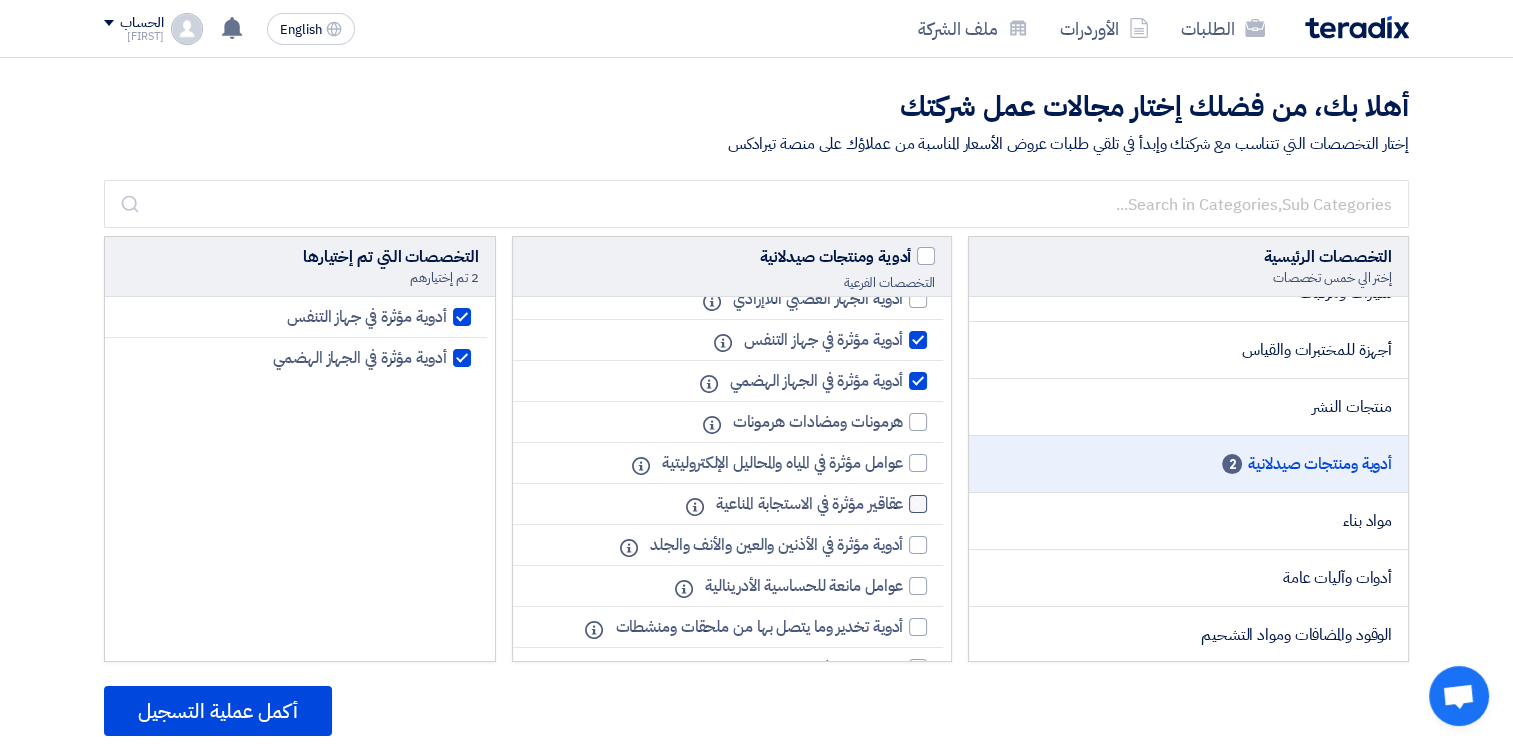 click on "عقاقير مؤثرة في الاستجابة المناعية" 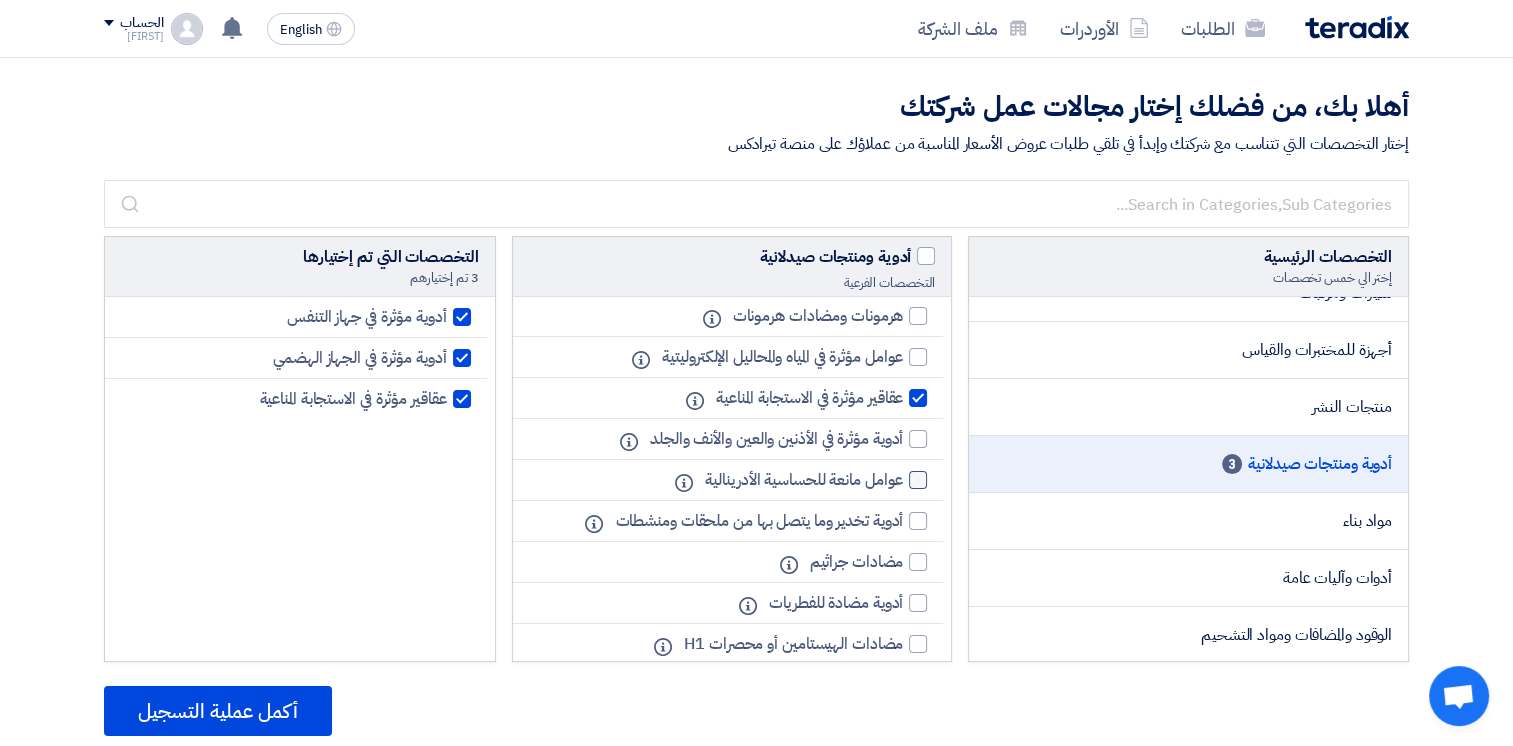 scroll, scrollTop: 586, scrollLeft: 0, axis: vertical 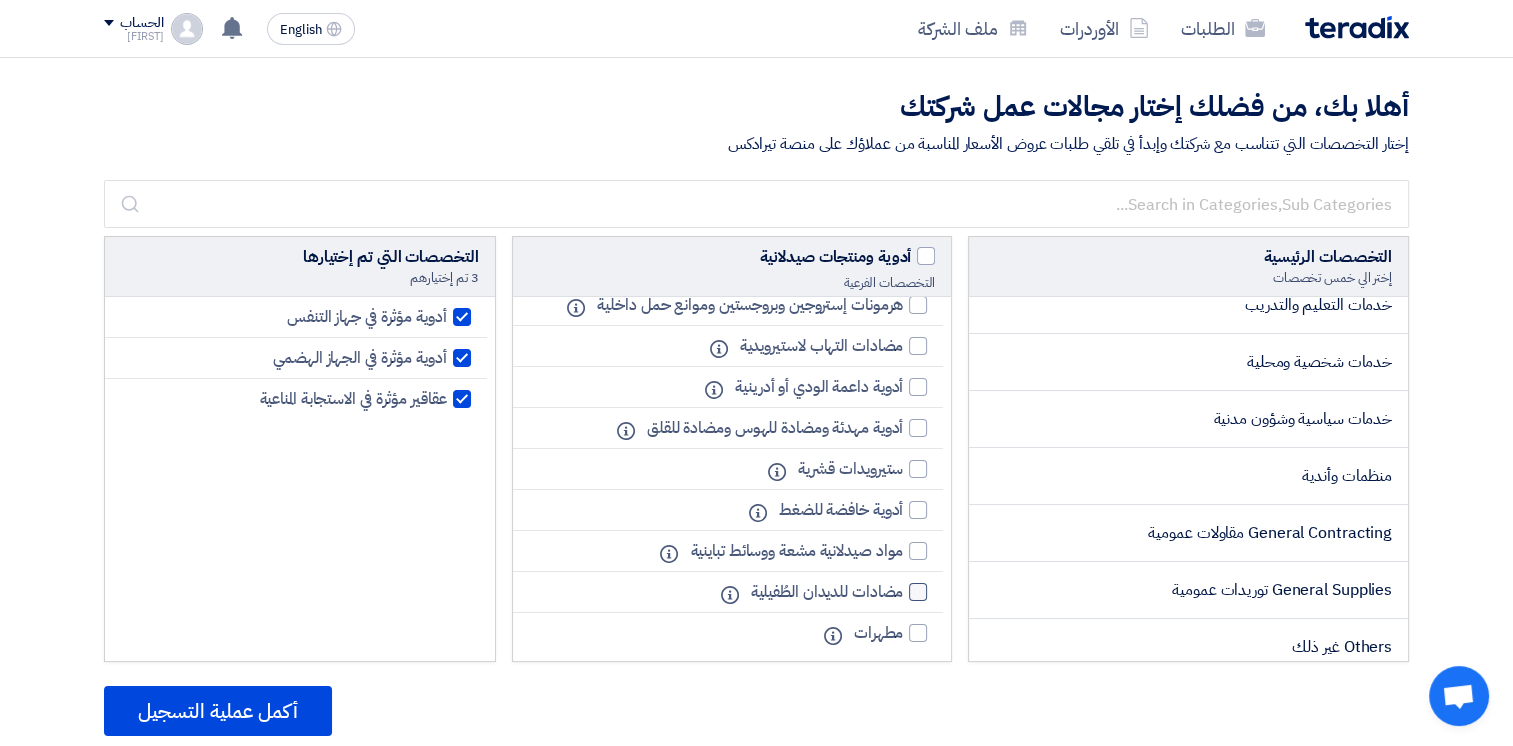 click 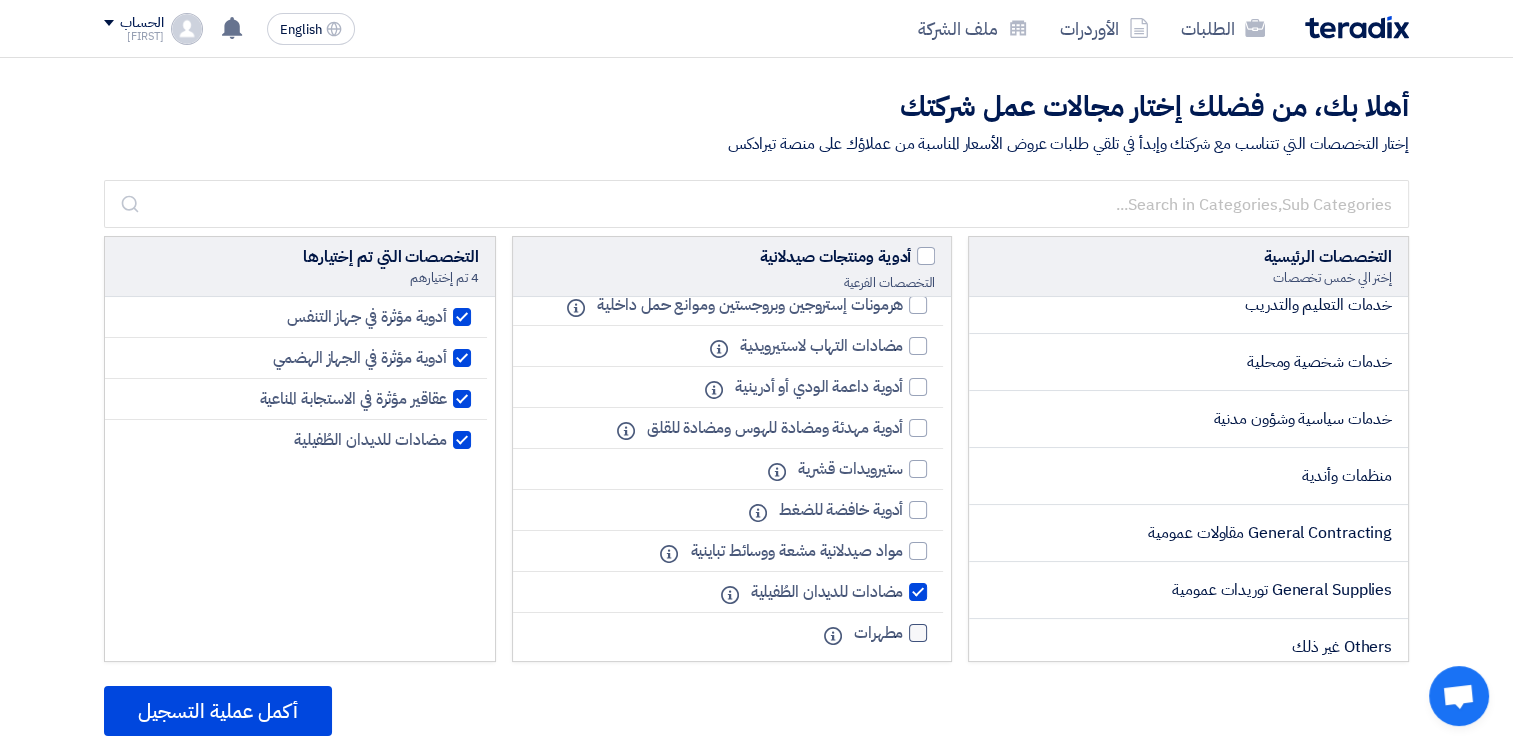 click 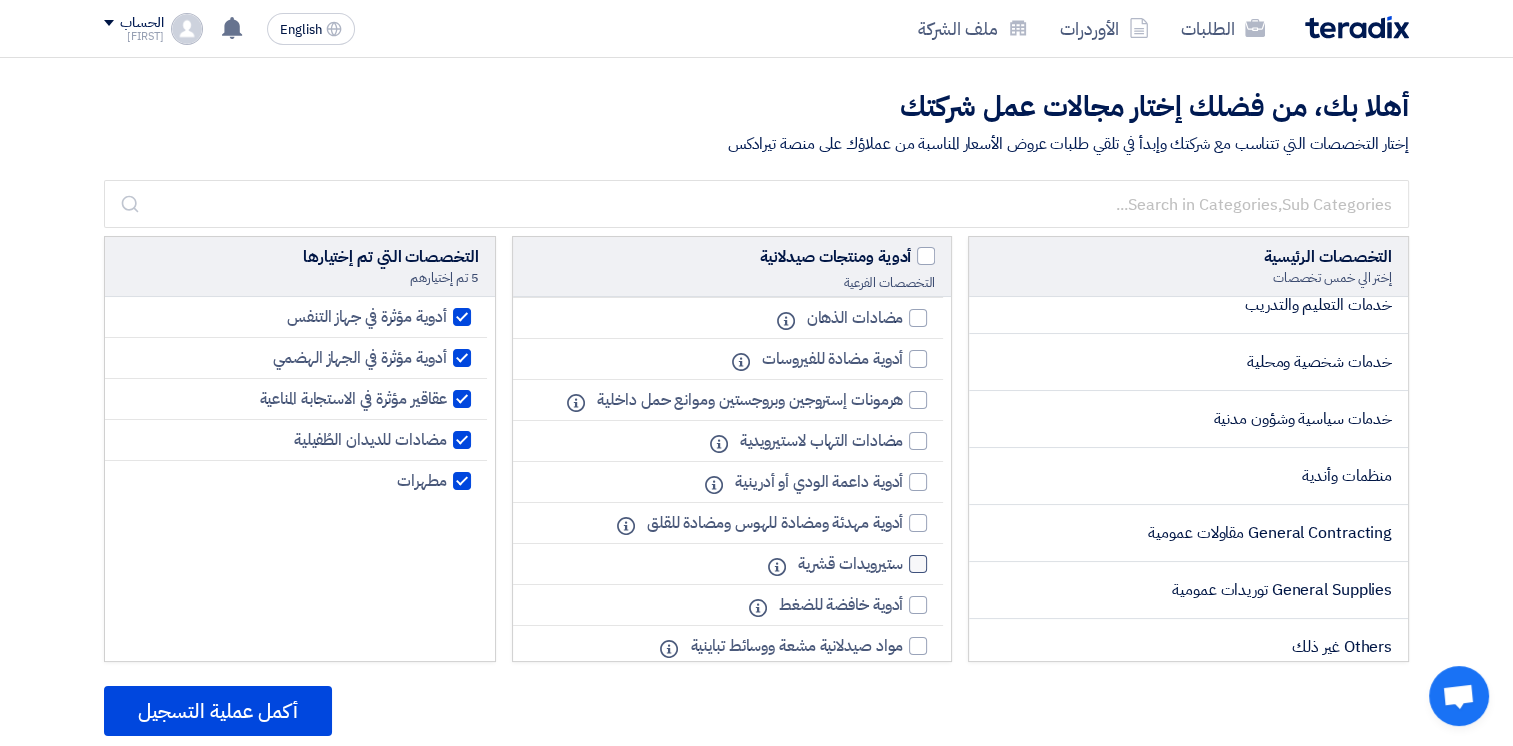 scroll, scrollTop: 936, scrollLeft: 0, axis: vertical 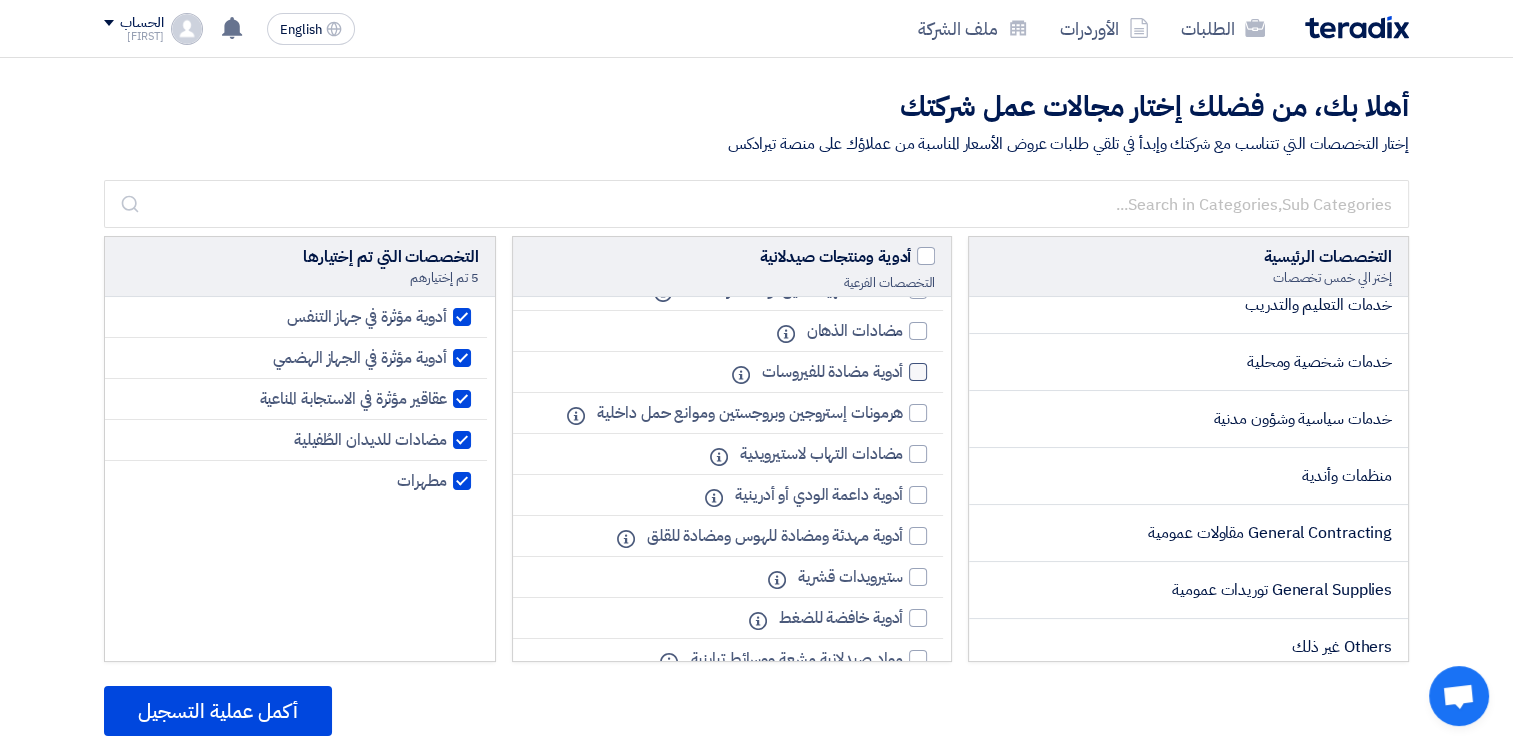 click 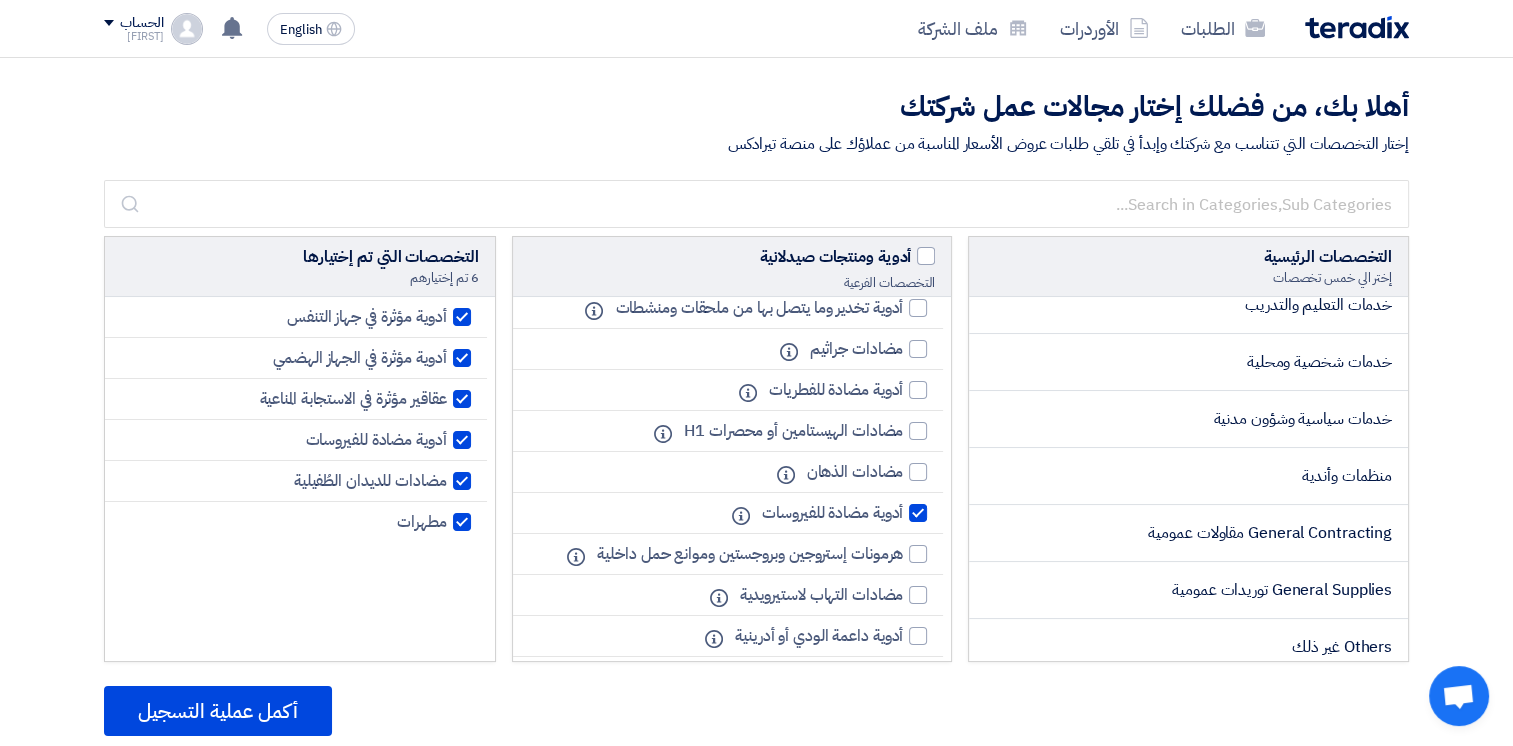 scroll, scrollTop: 785, scrollLeft: 0, axis: vertical 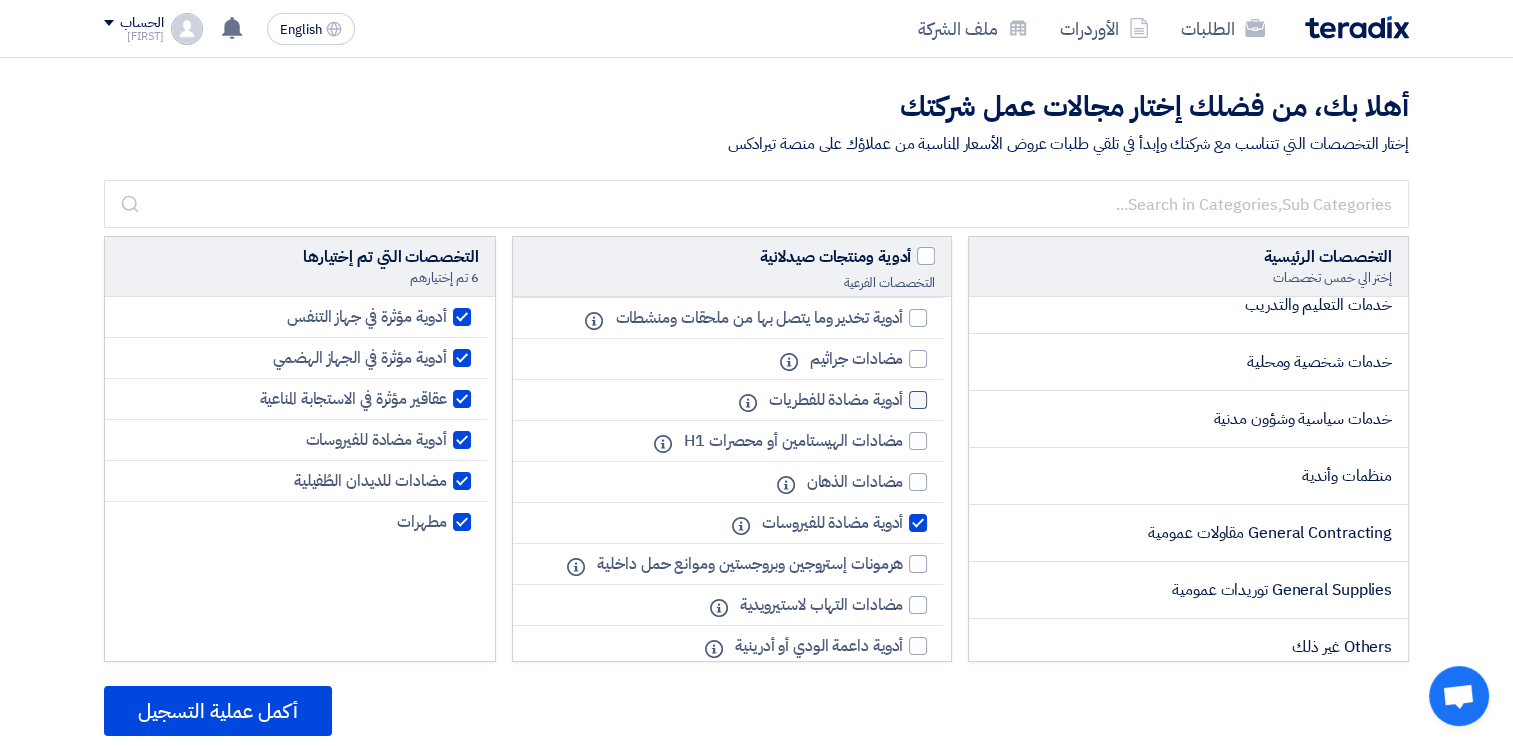 click 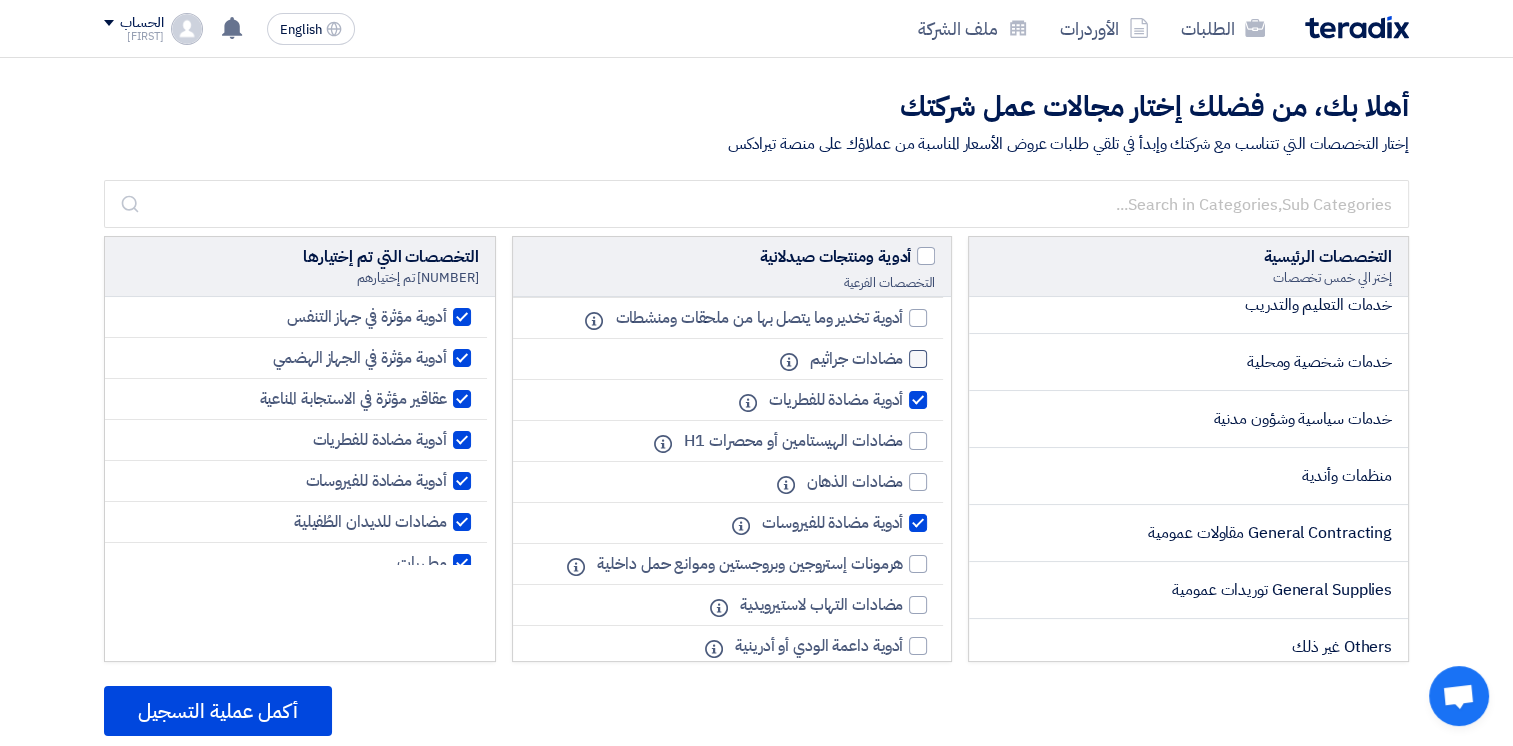 click 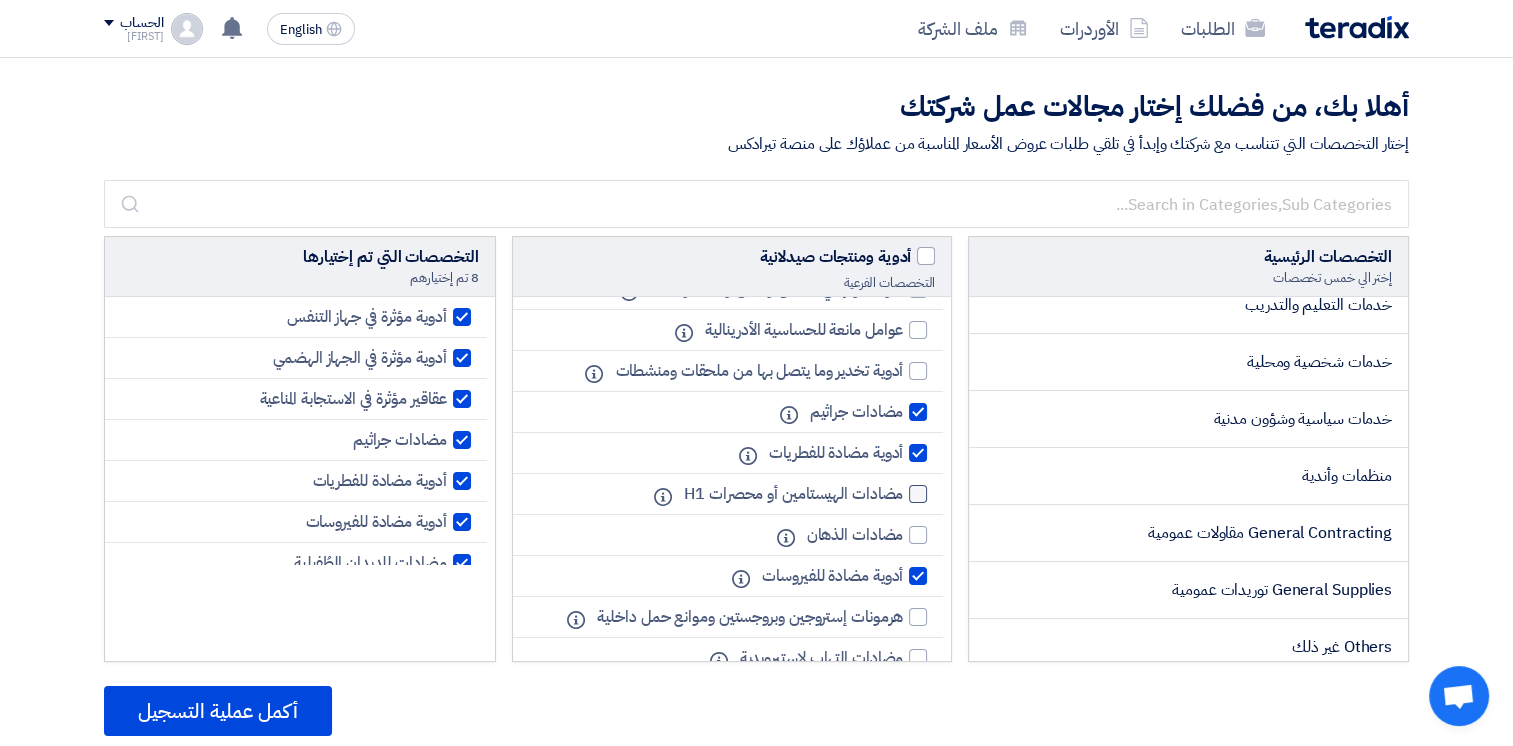 scroll, scrollTop: 731, scrollLeft: 0, axis: vertical 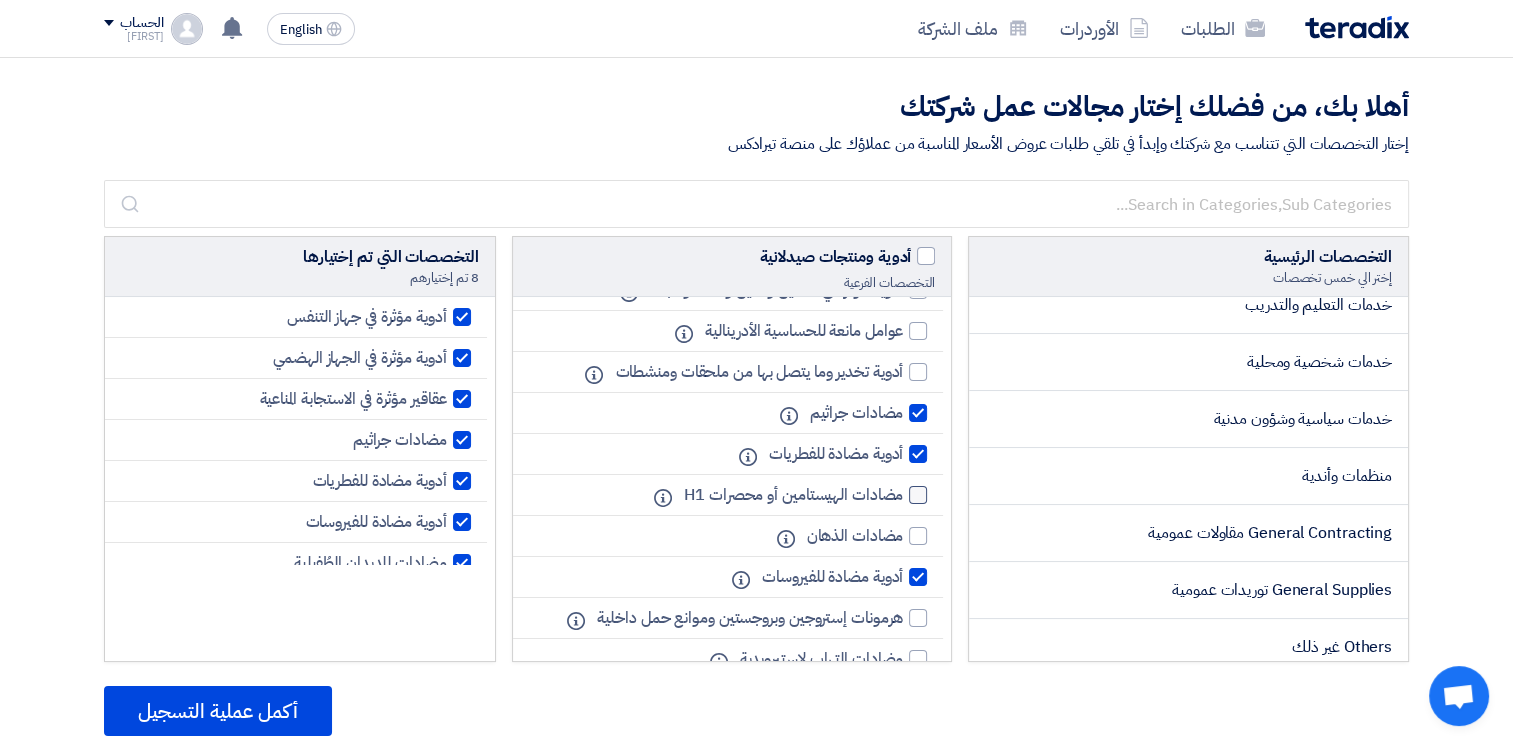 click 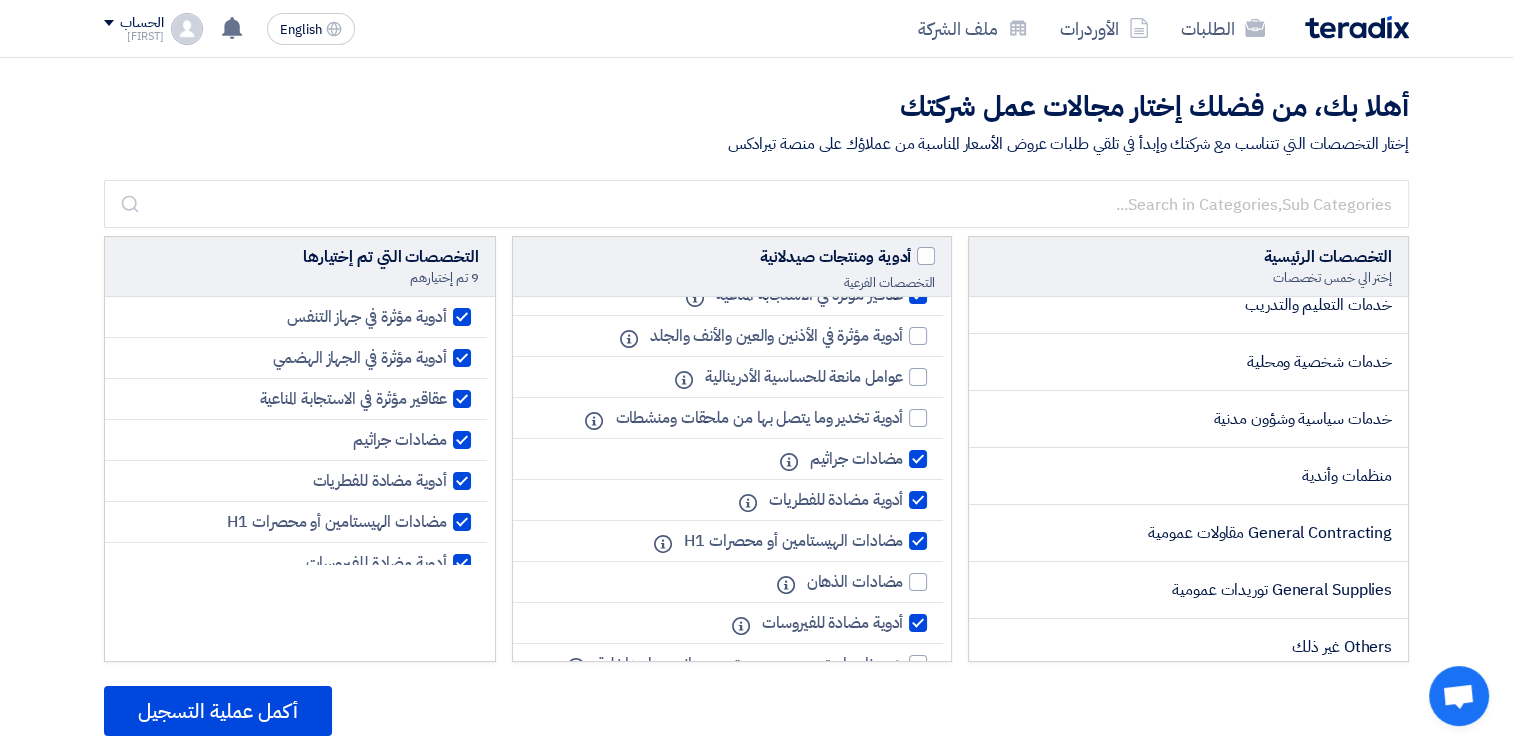 scroll, scrollTop: 684, scrollLeft: 0, axis: vertical 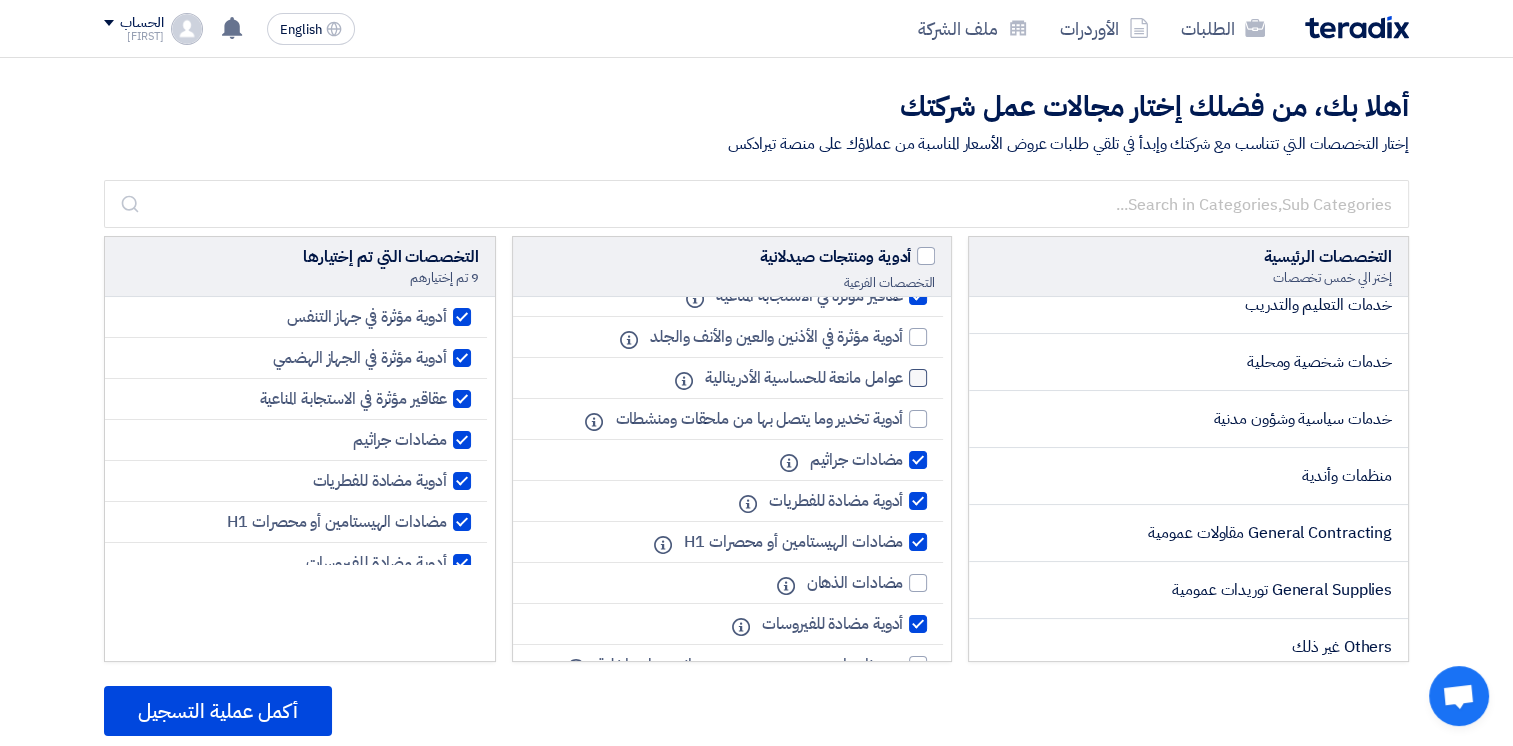 click 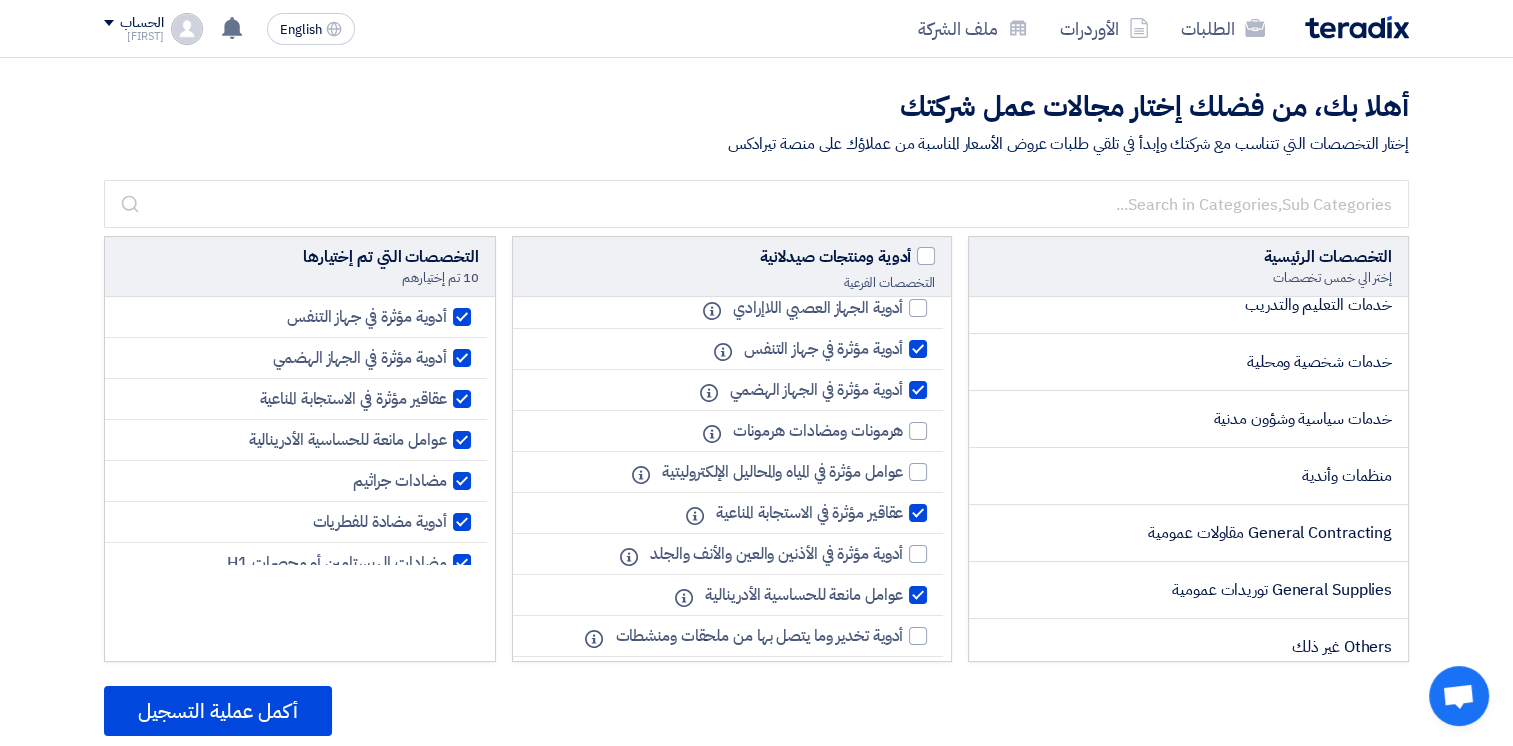 scroll, scrollTop: 467, scrollLeft: 0, axis: vertical 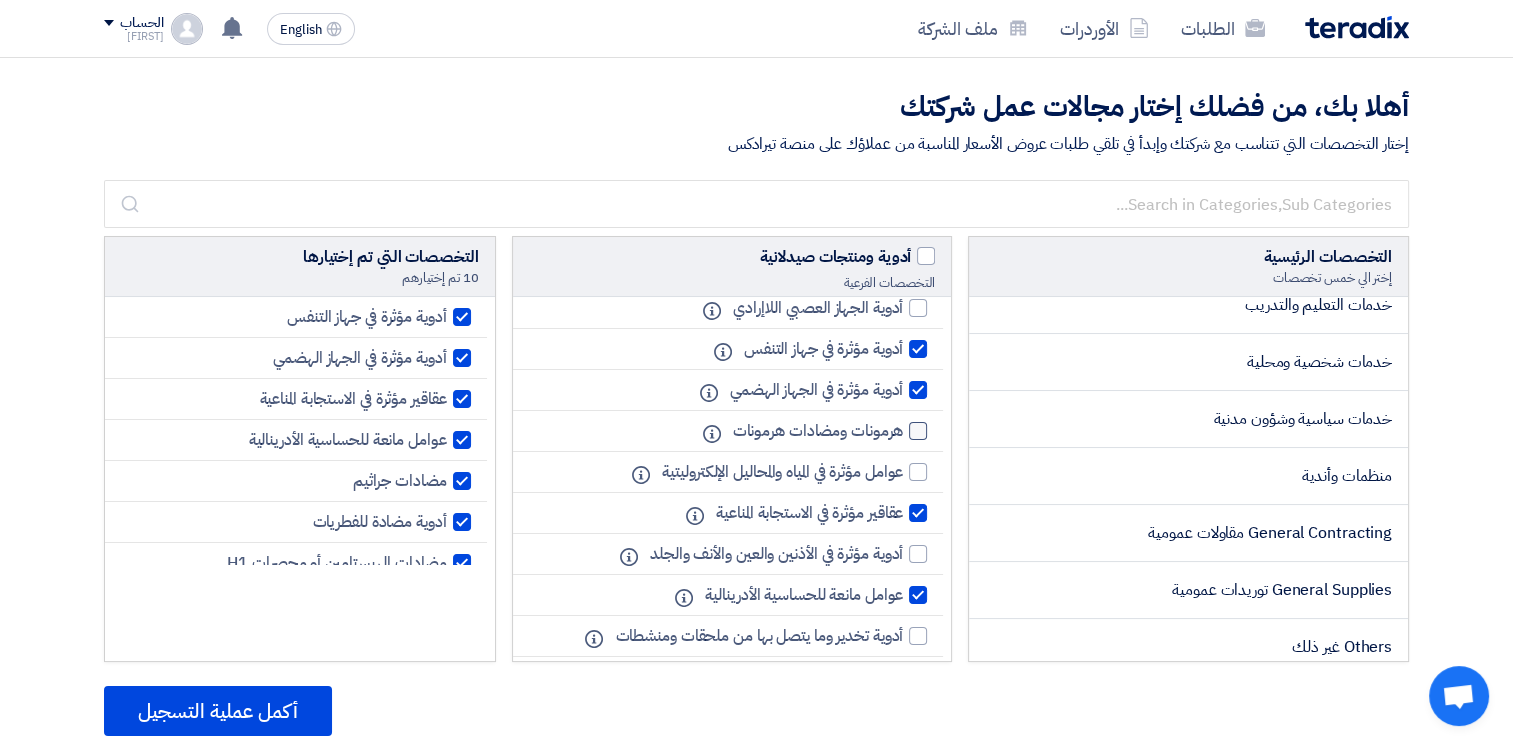 click 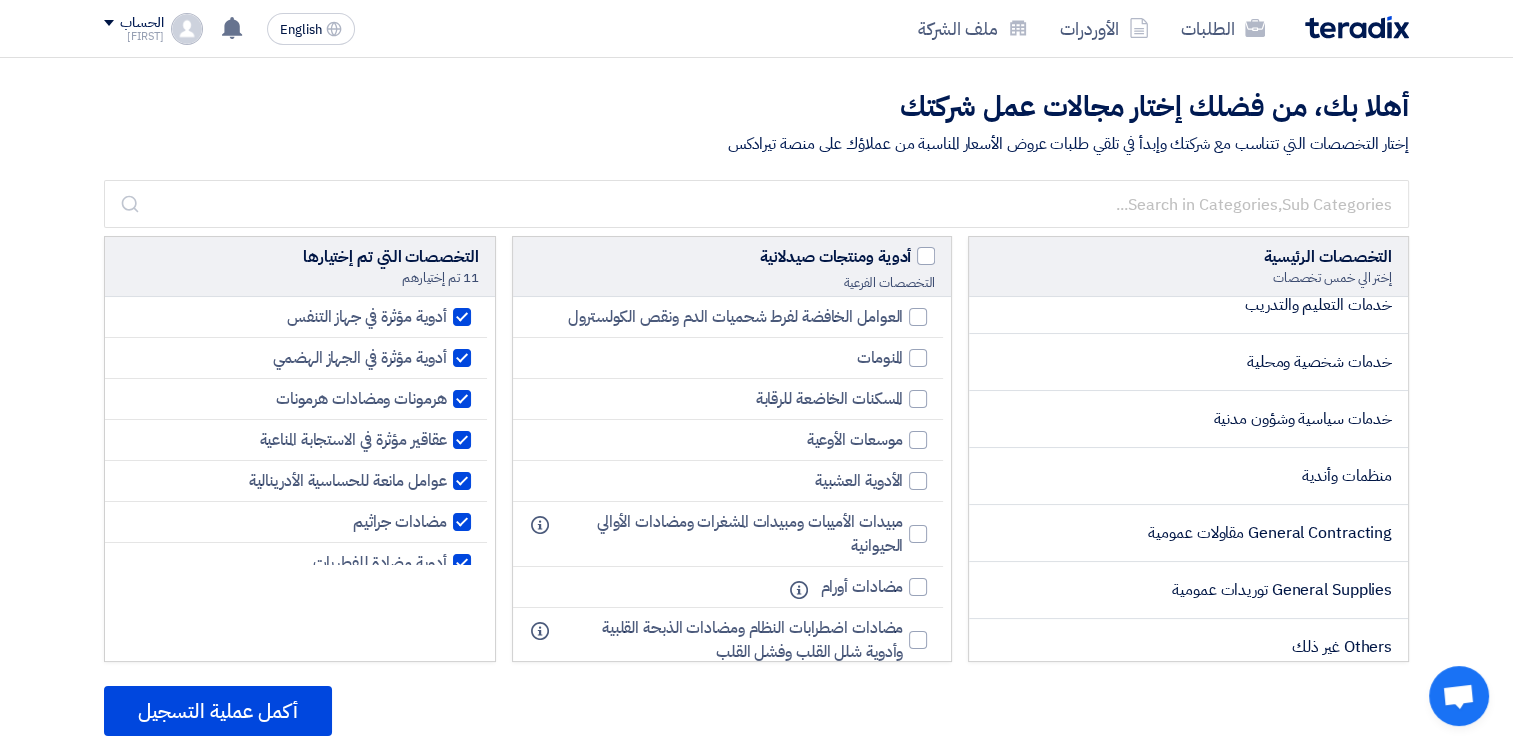 scroll, scrollTop: 0, scrollLeft: 0, axis: both 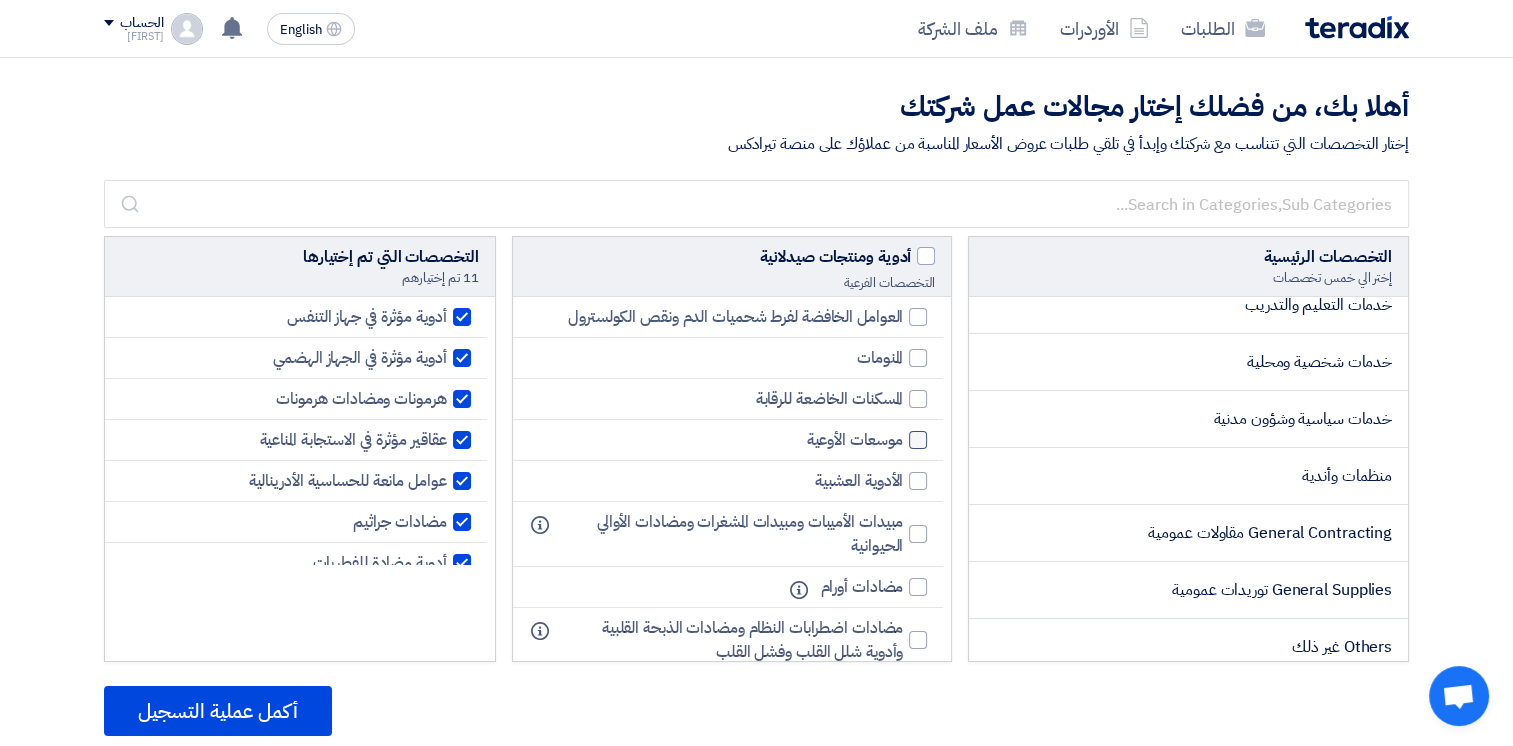 click 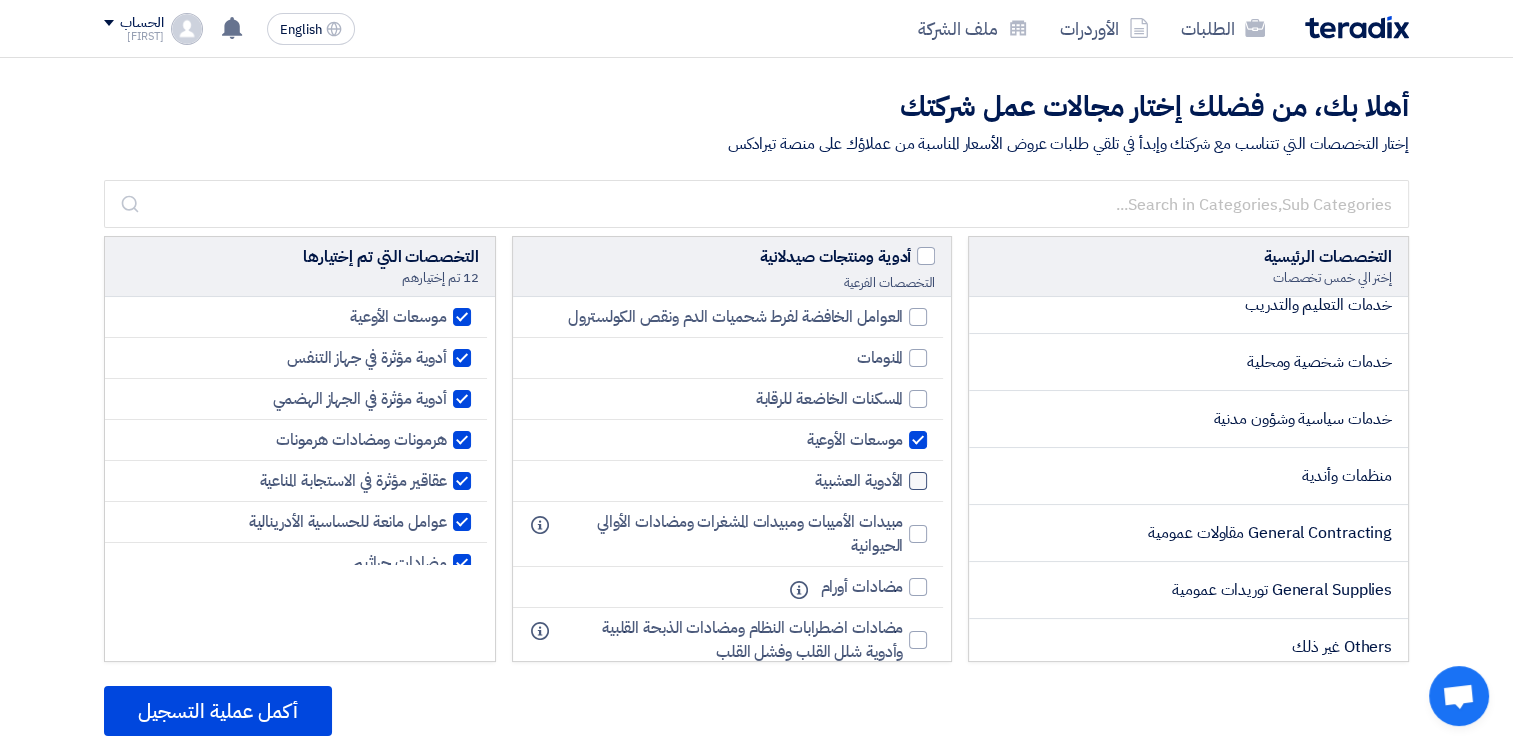 click 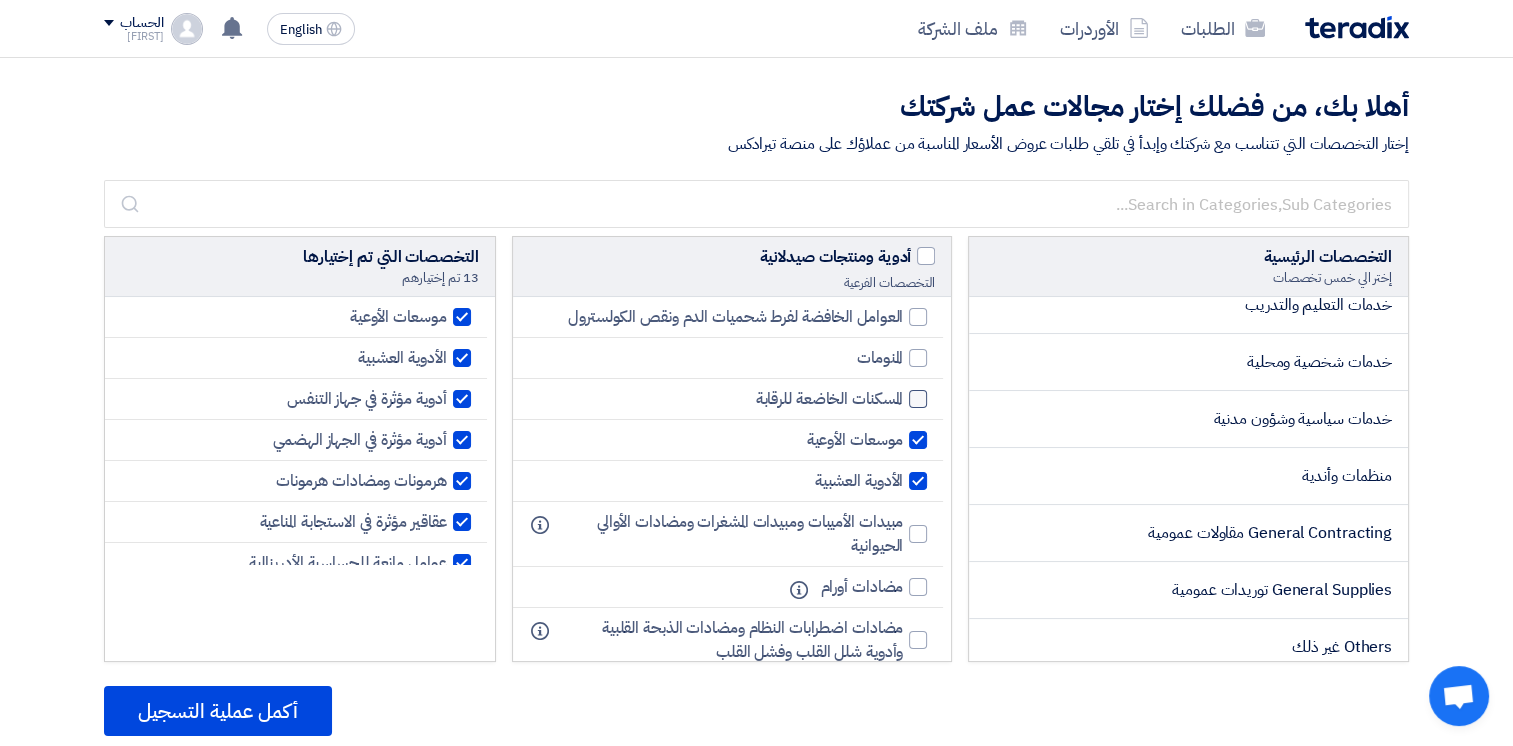 scroll, scrollTop: 0, scrollLeft: 0, axis: both 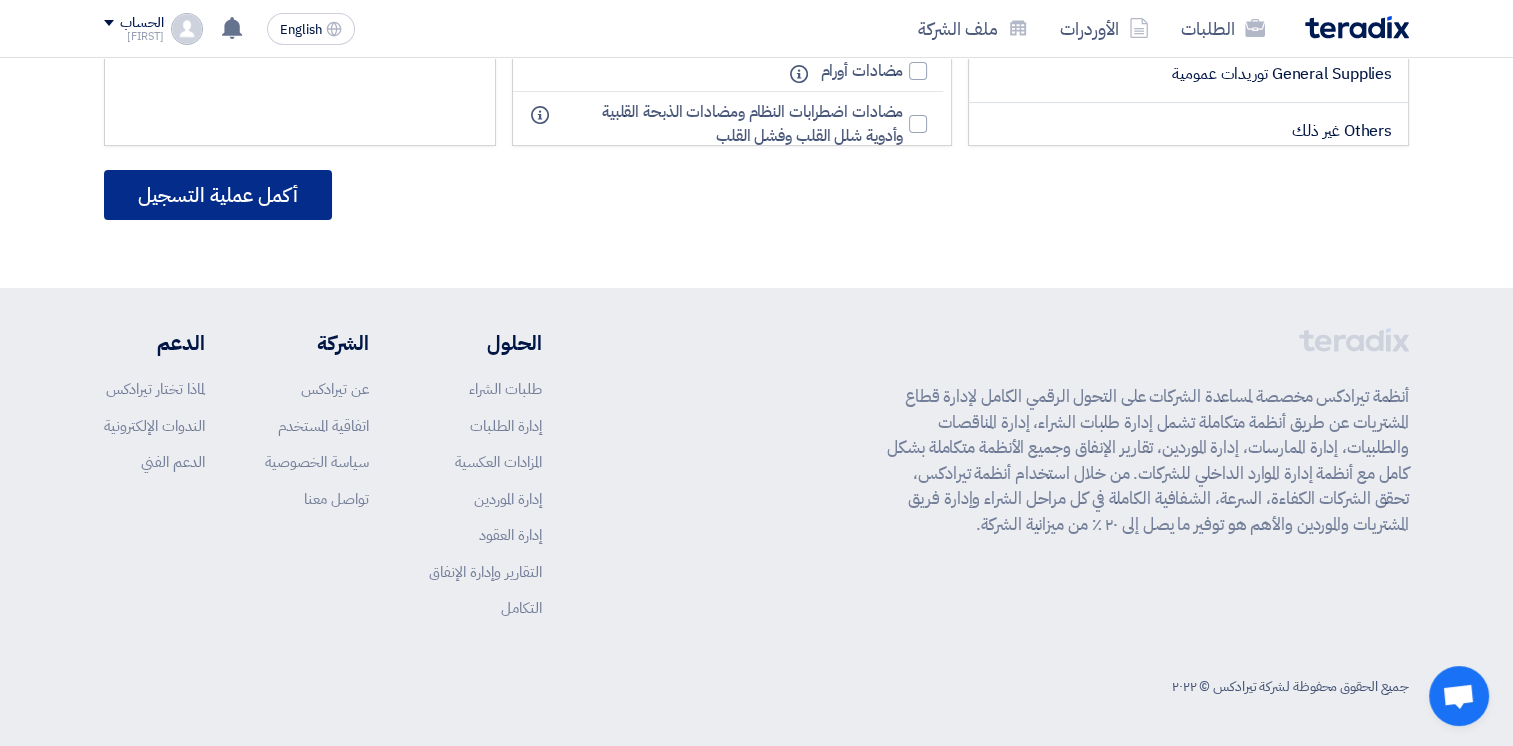 click on "أكمل عملية التسجيل" 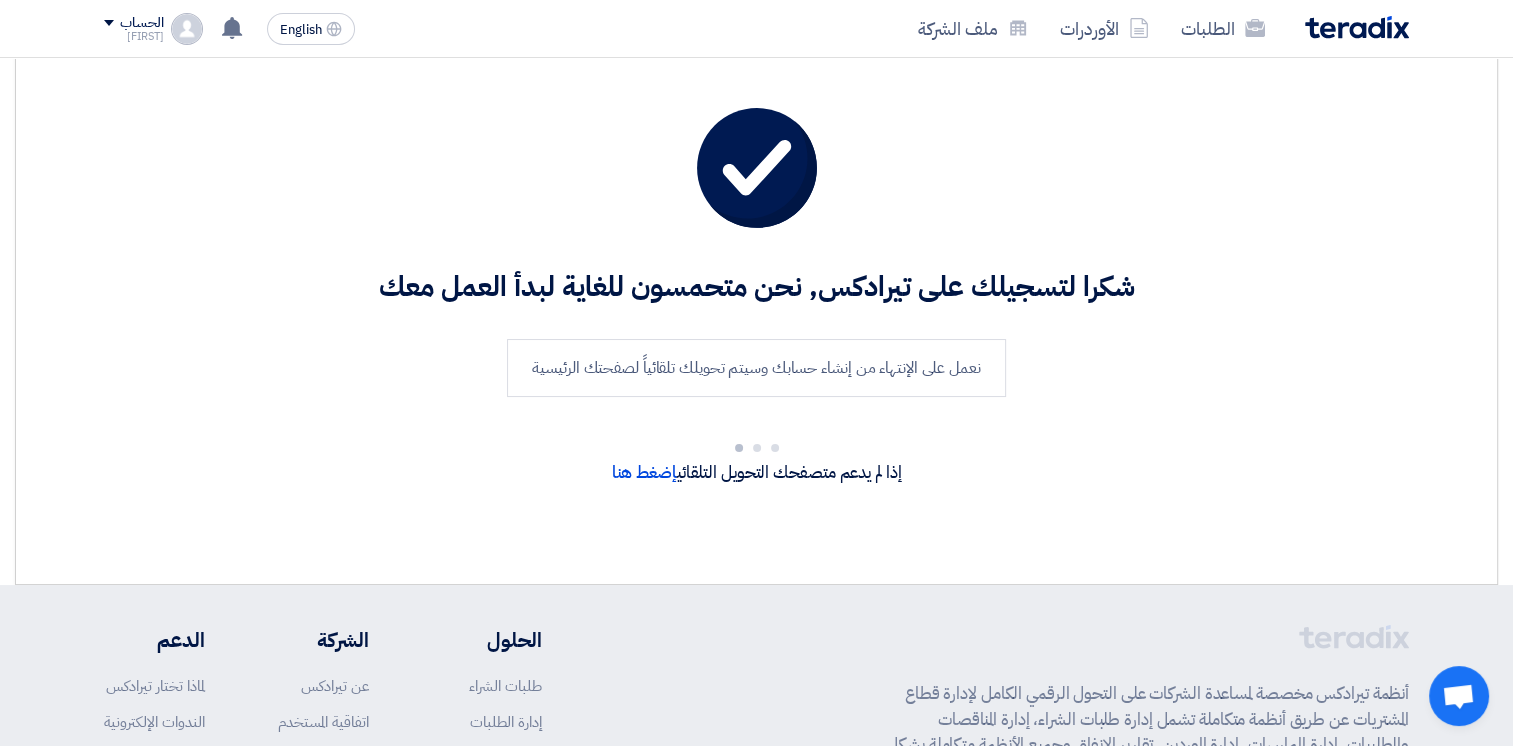 scroll, scrollTop: 0, scrollLeft: 0, axis: both 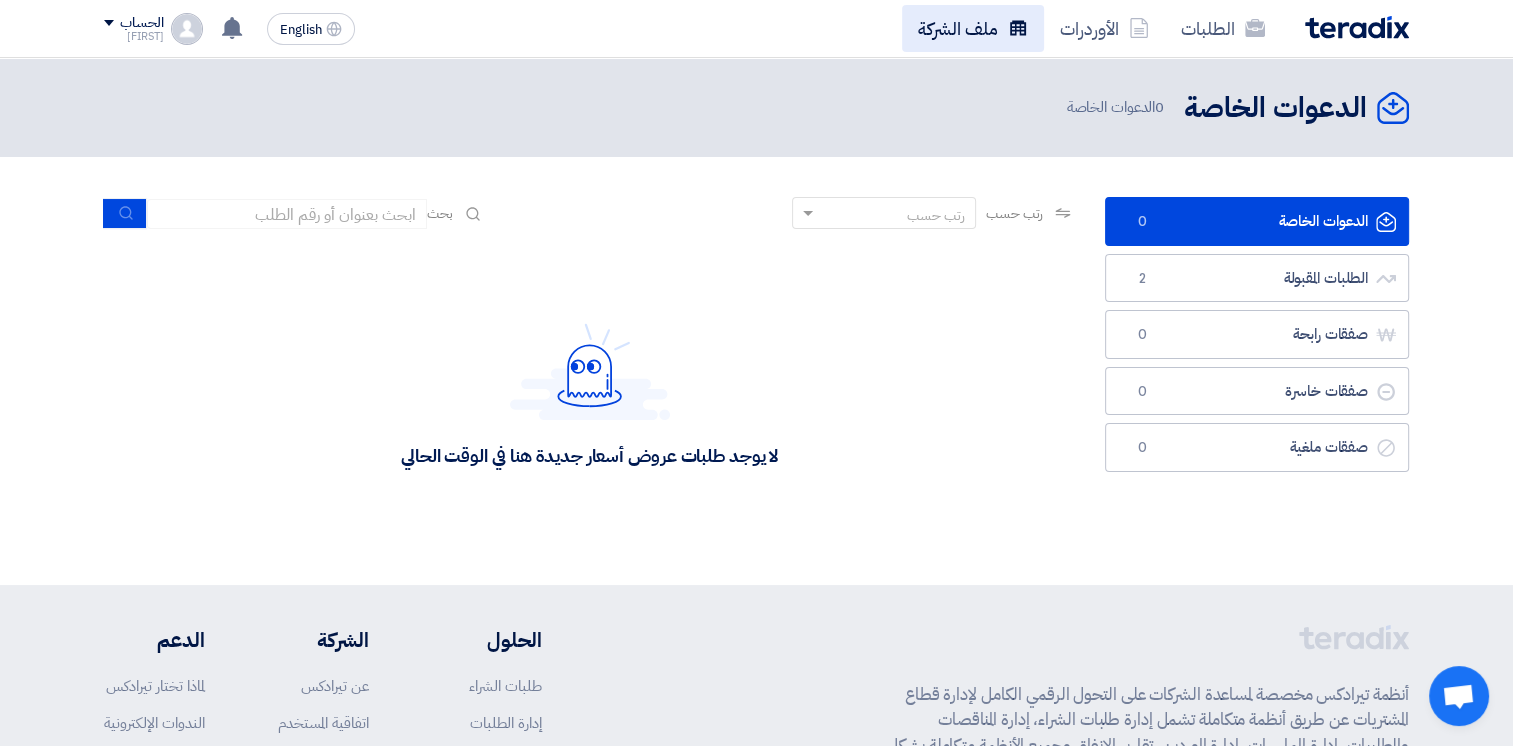 click on "ملف الشركة" 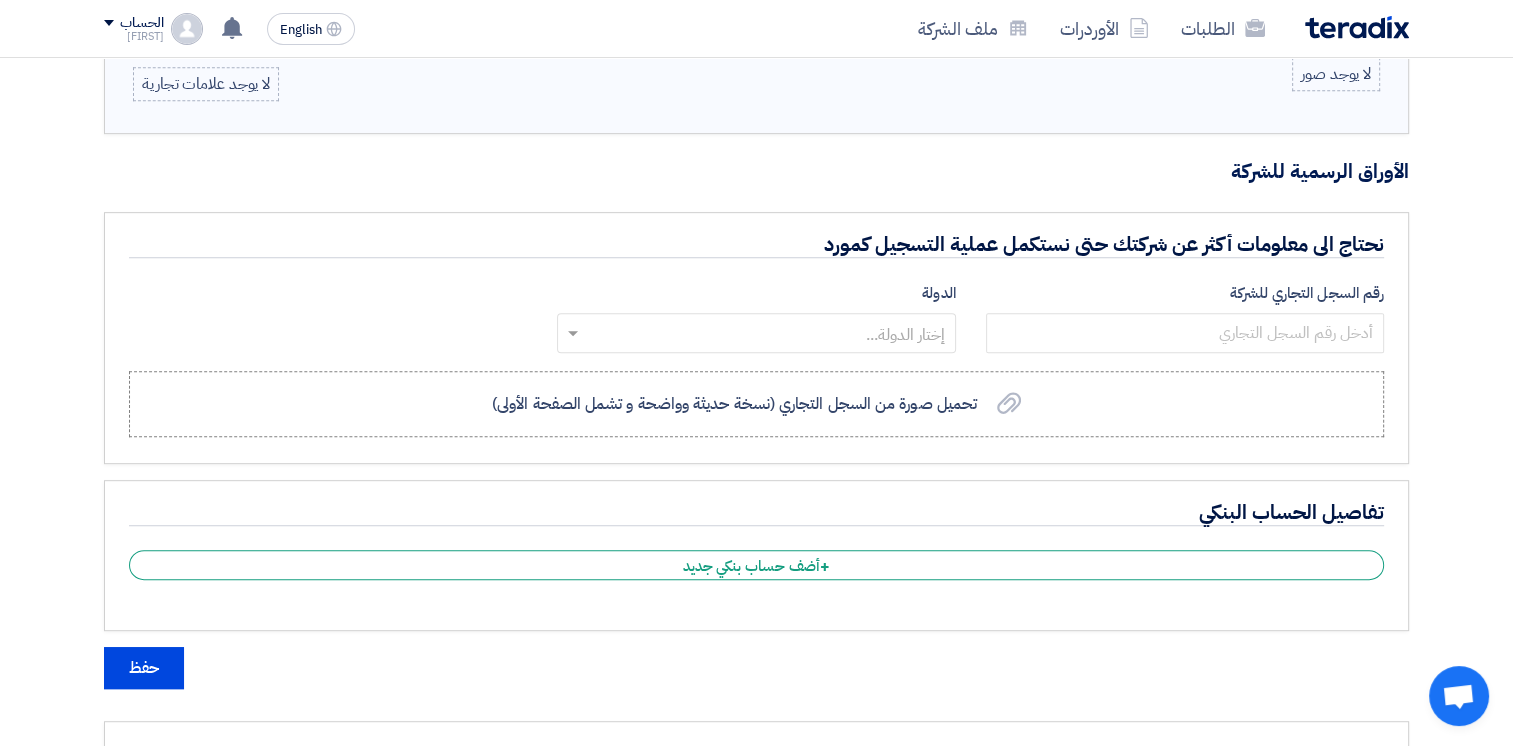 scroll, scrollTop: 954, scrollLeft: 0, axis: vertical 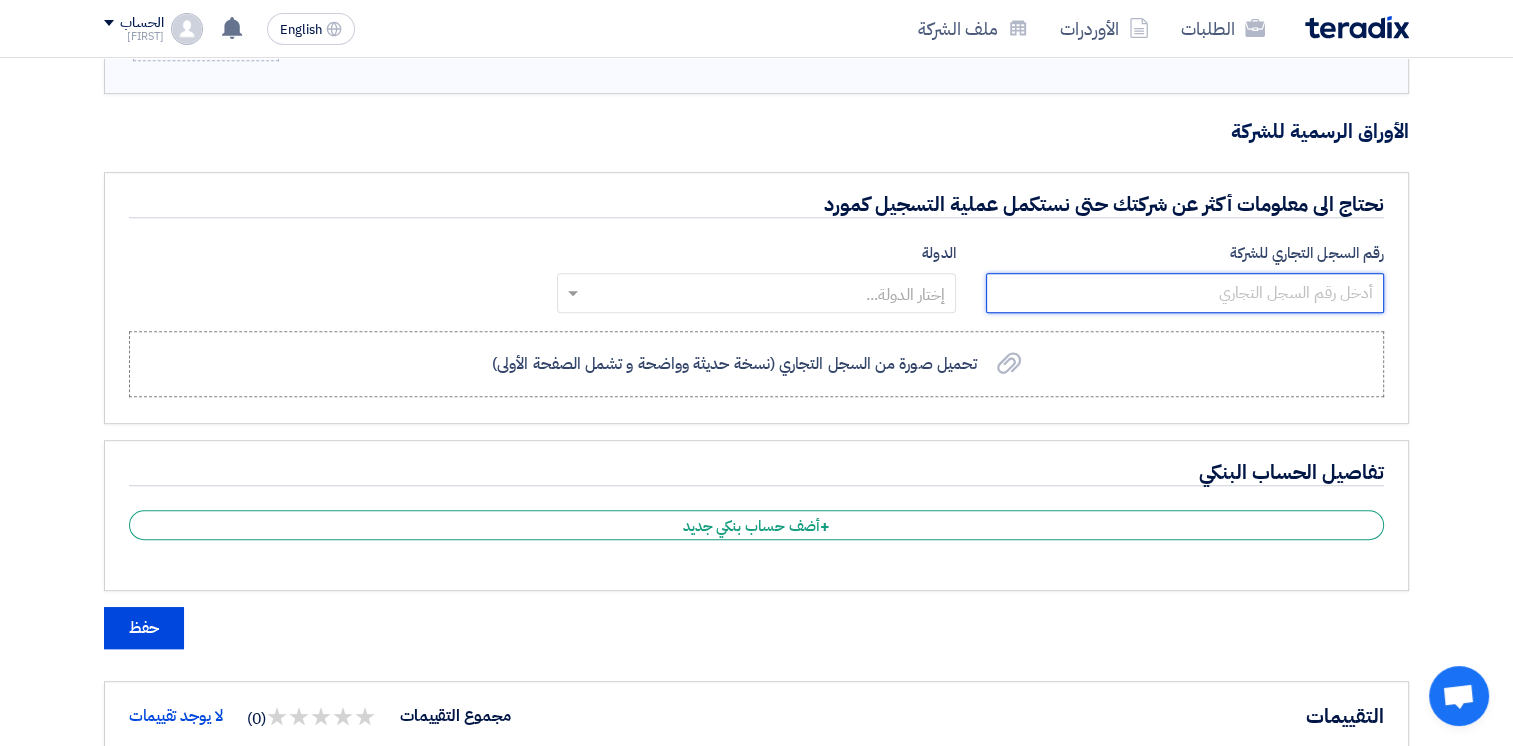 click at bounding box center [1185, 293] 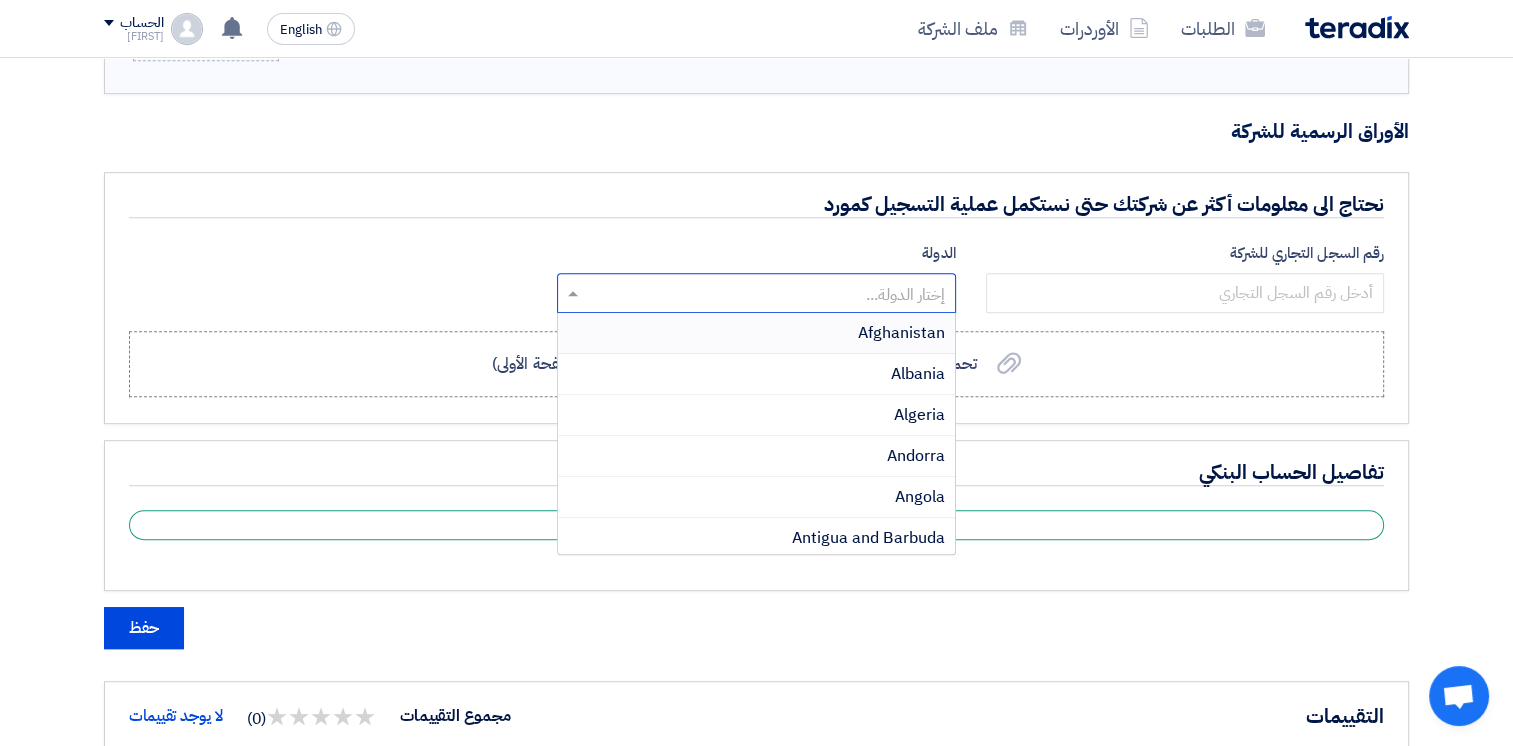click 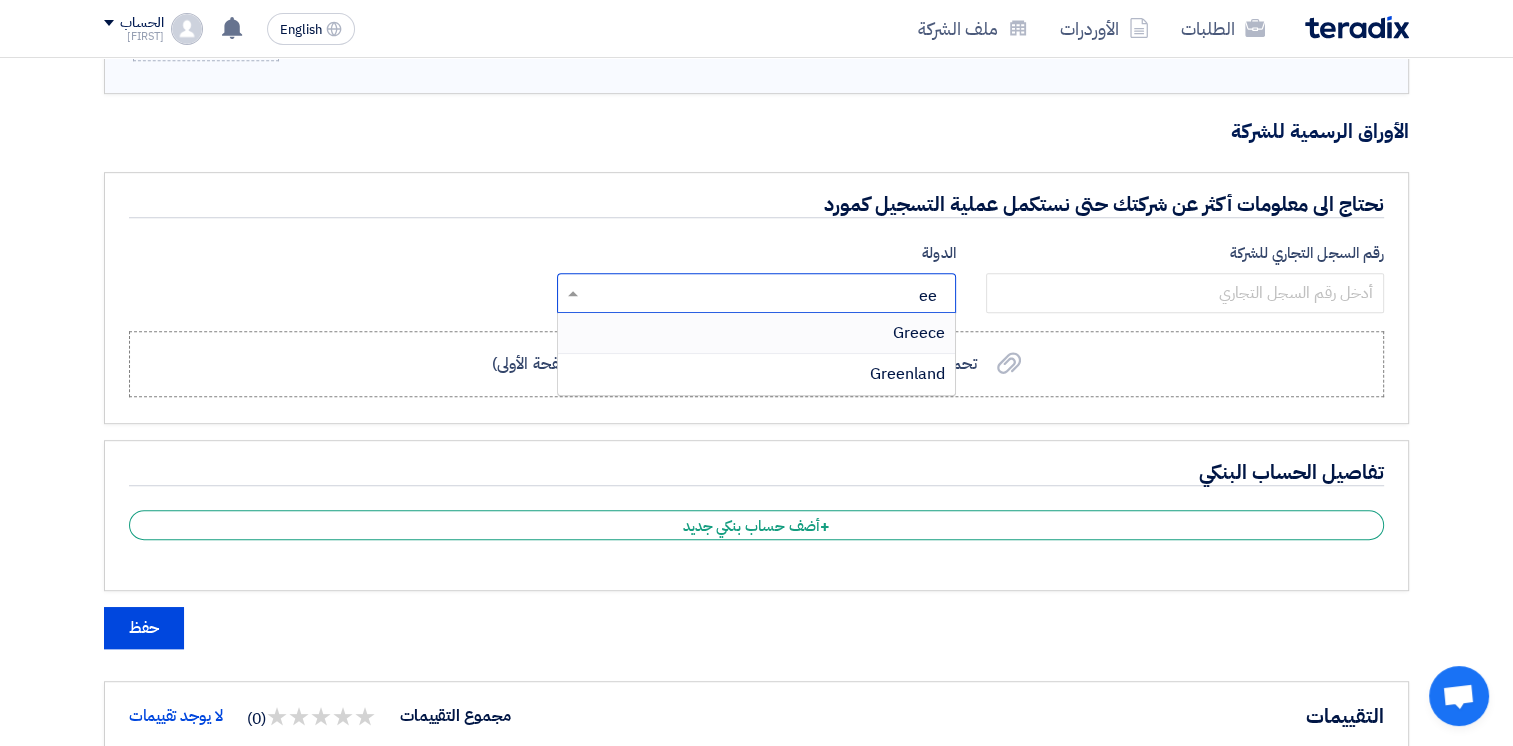 type on "e" 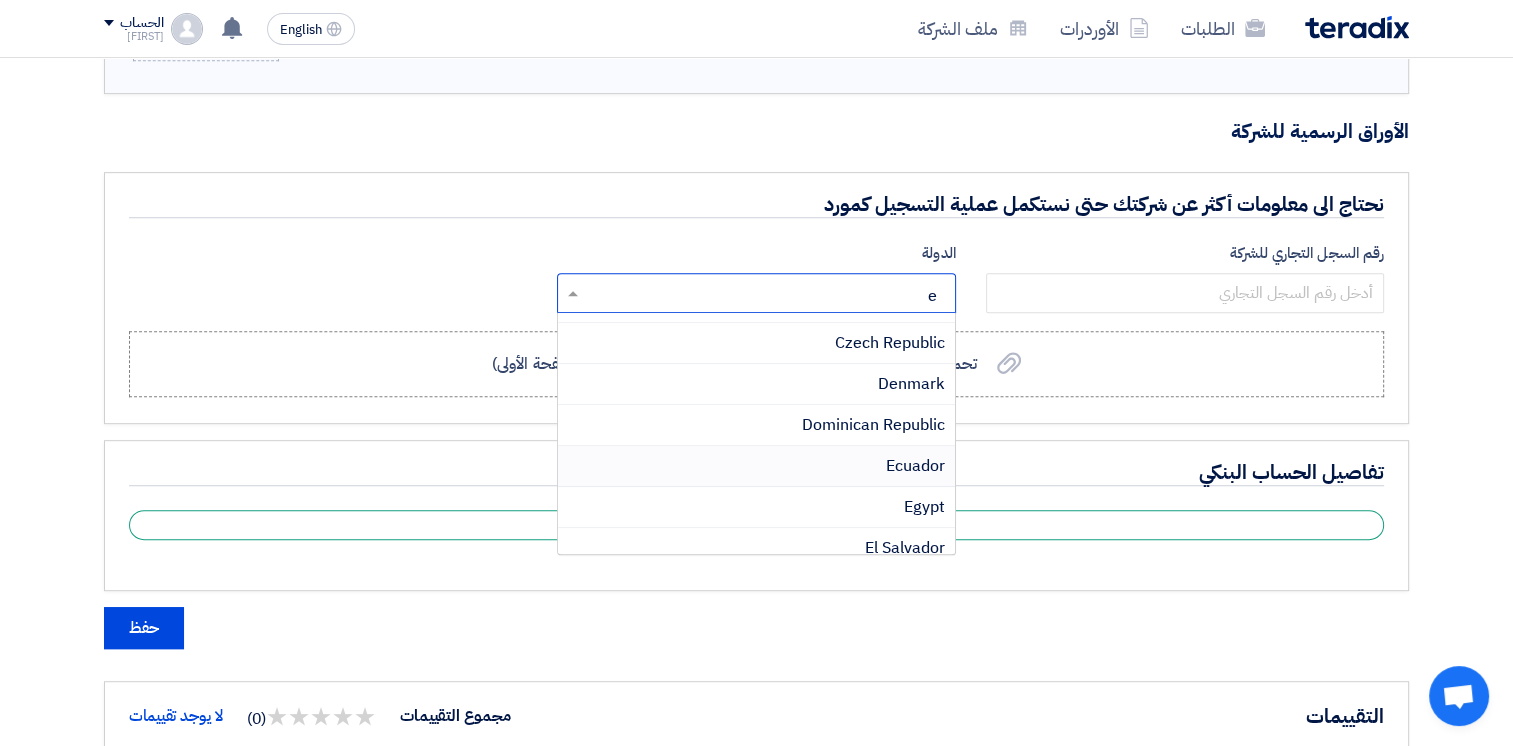 scroll, scrollTop: 638, scrollLeft: 0, axis: vertical 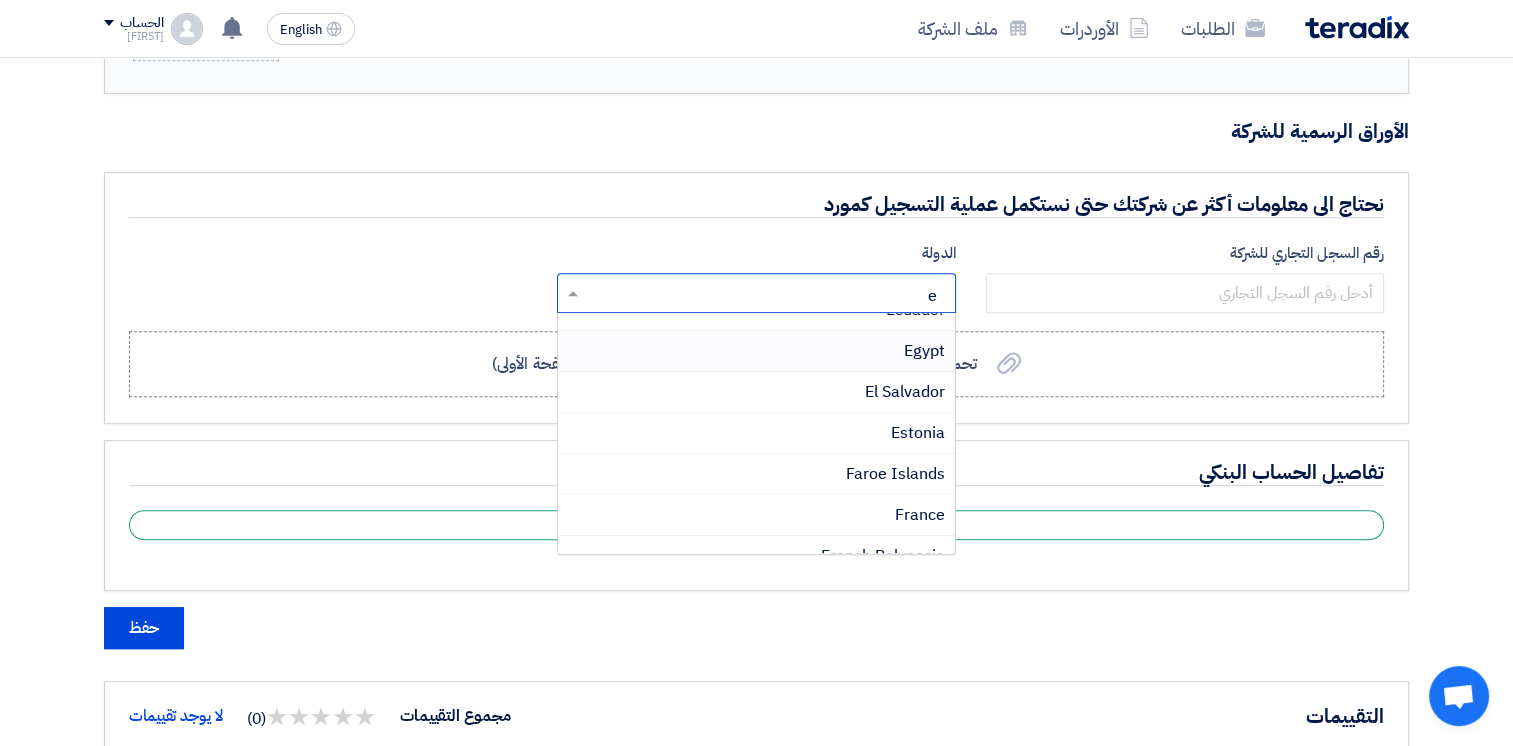 click on "Egypt" at bounding box center (756, 351) 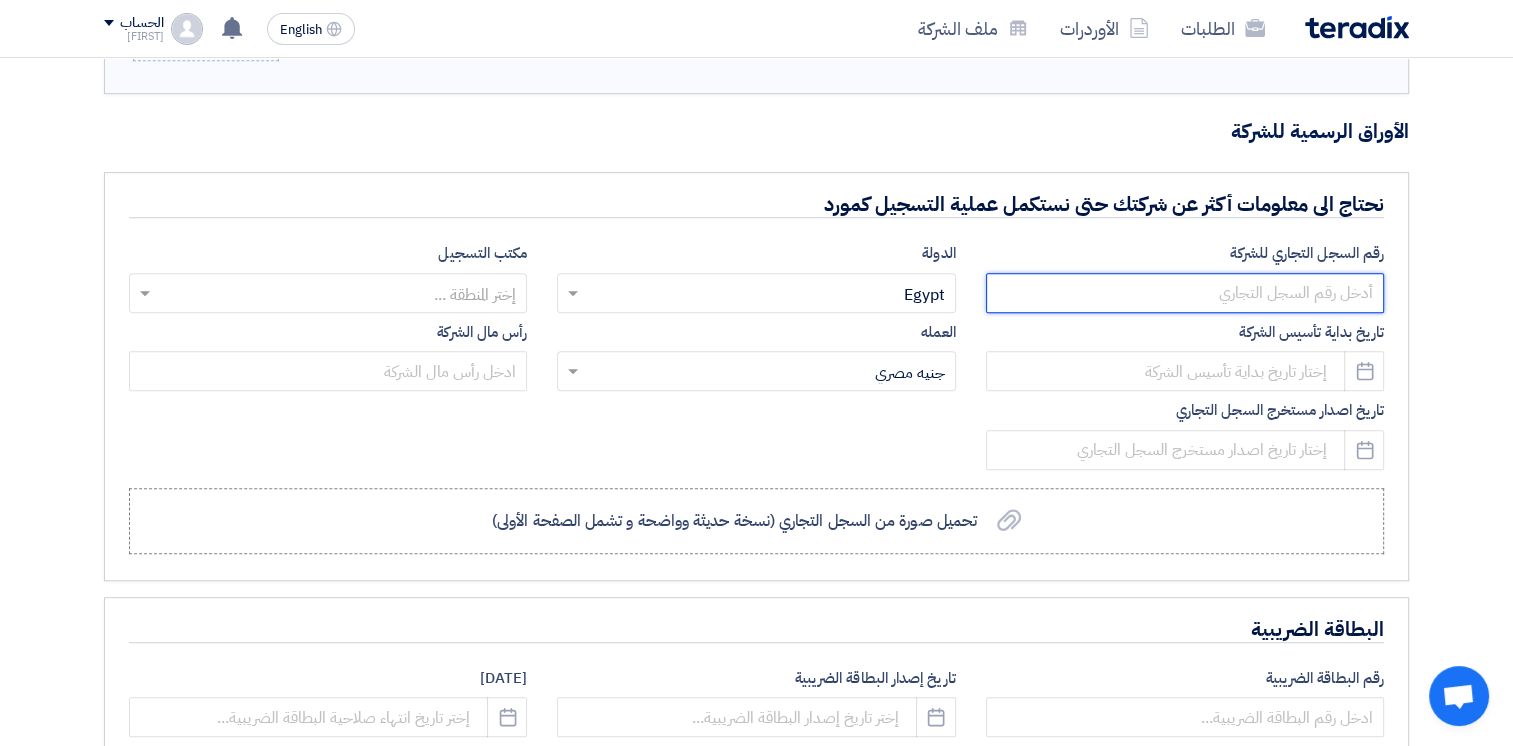 click at bounding box center (1185, 293) 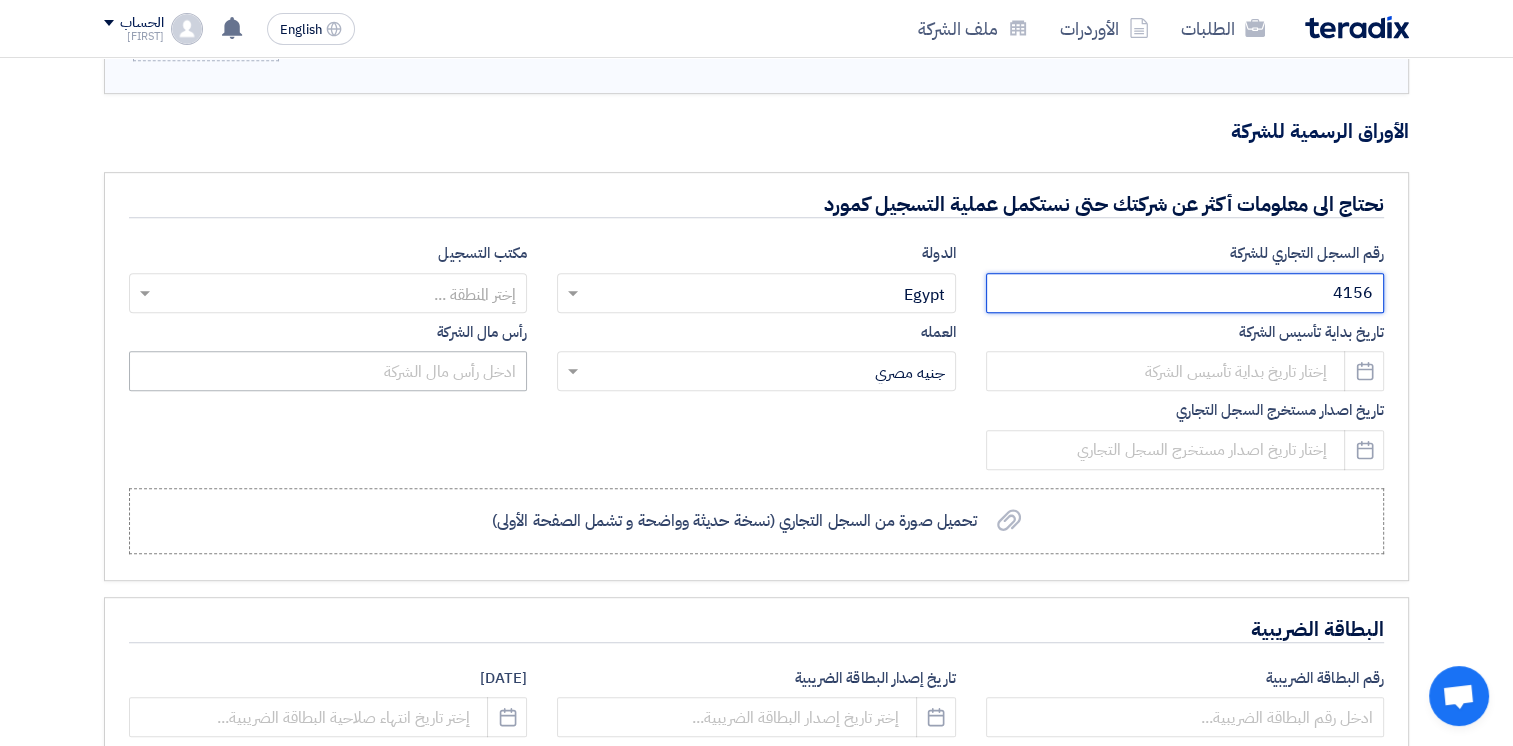 type on "4156" 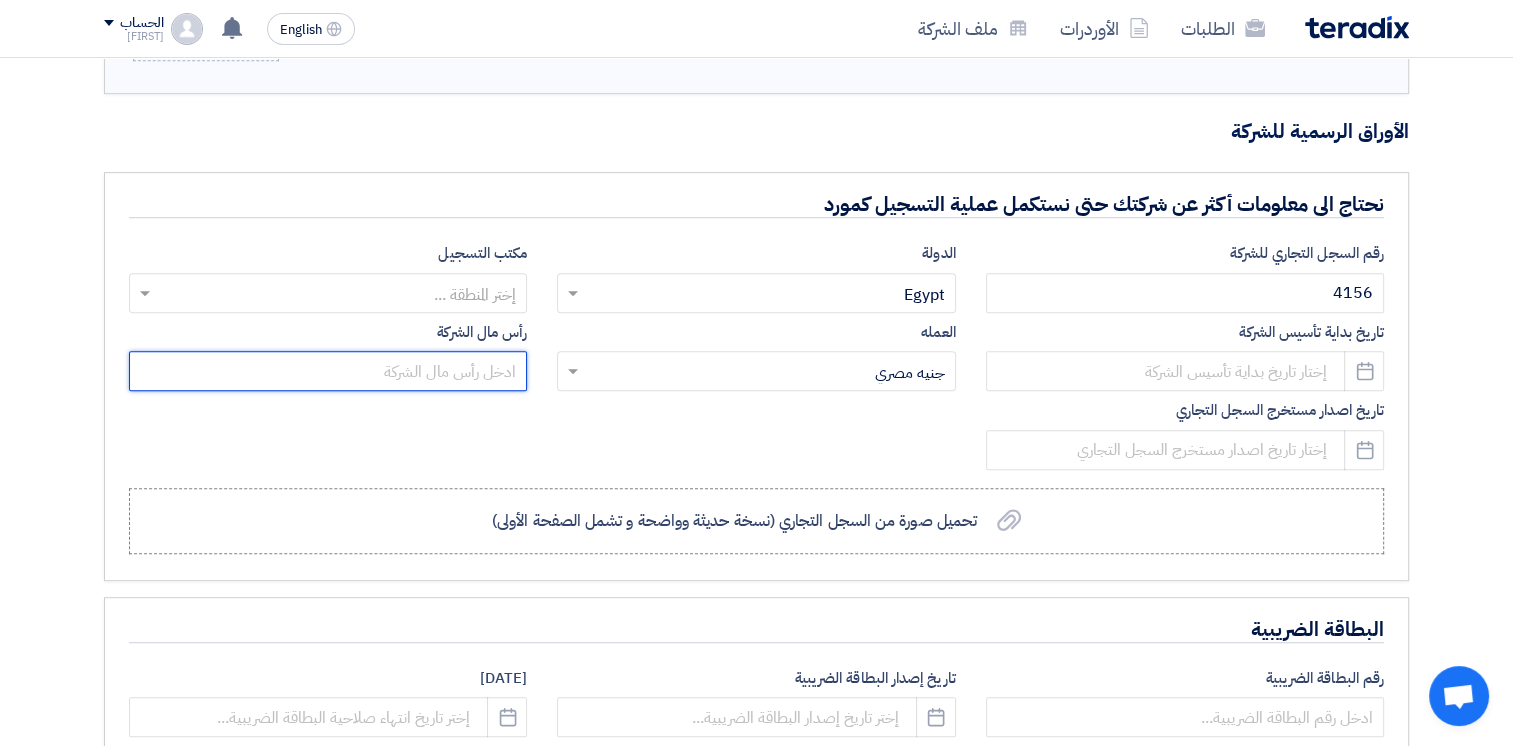 click at bounding box center [328, 371] 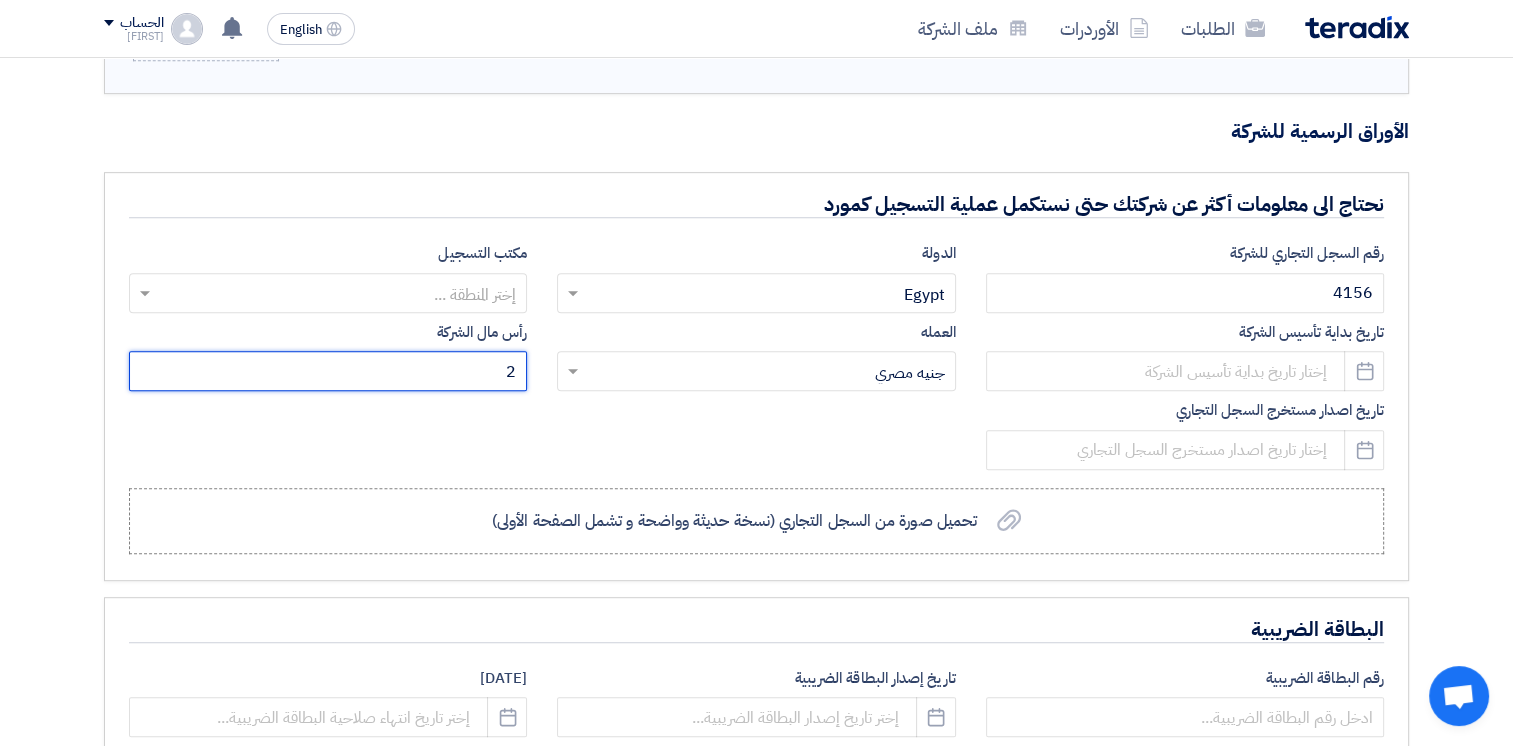 drag, startPoint x: 476, startPoint y: 371, endPoint x: 303, endPoint y: 439, distance: 185.88437 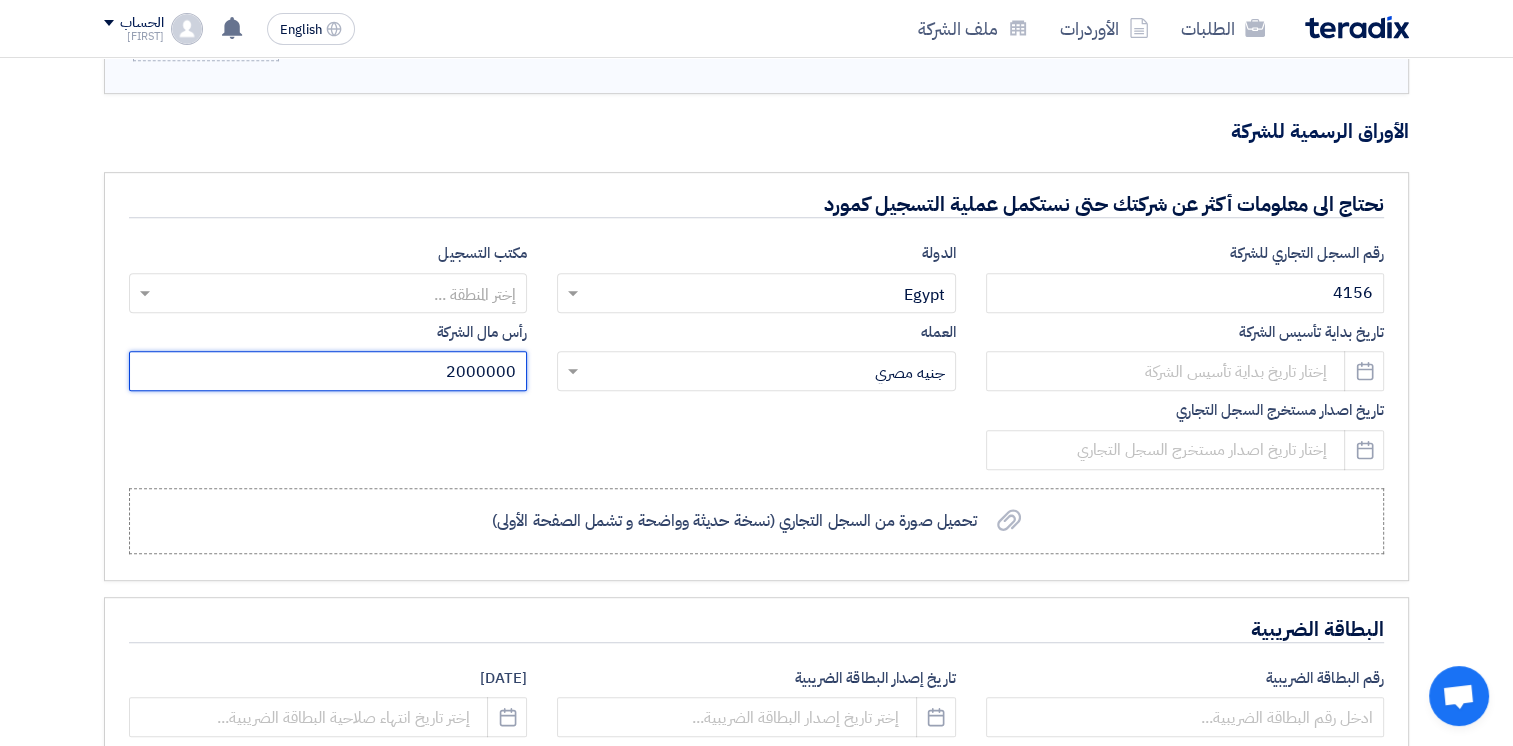 scroll, scrollTop: 1083, scrollLeft: 0, axis: vertical 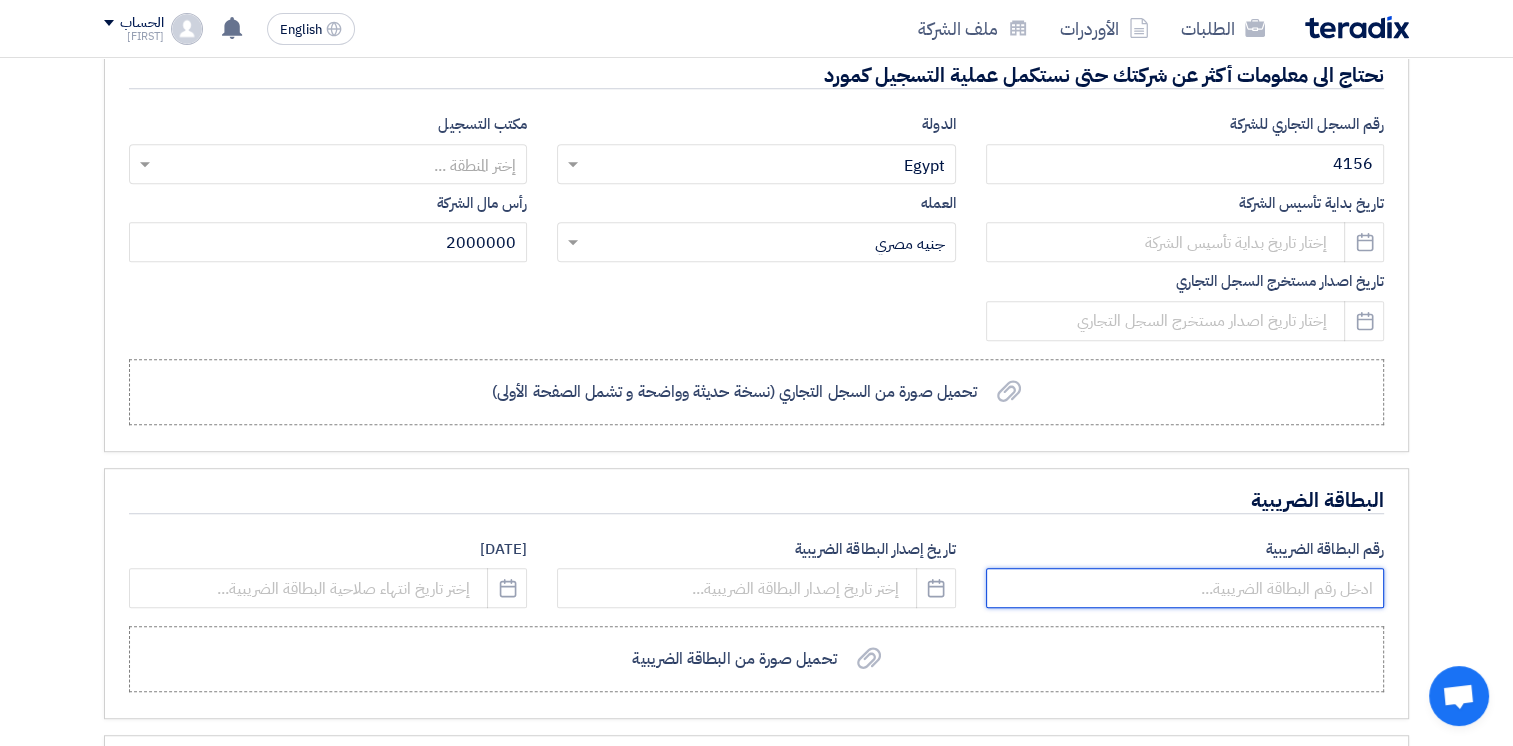 click at bounding box center (1185, 588) 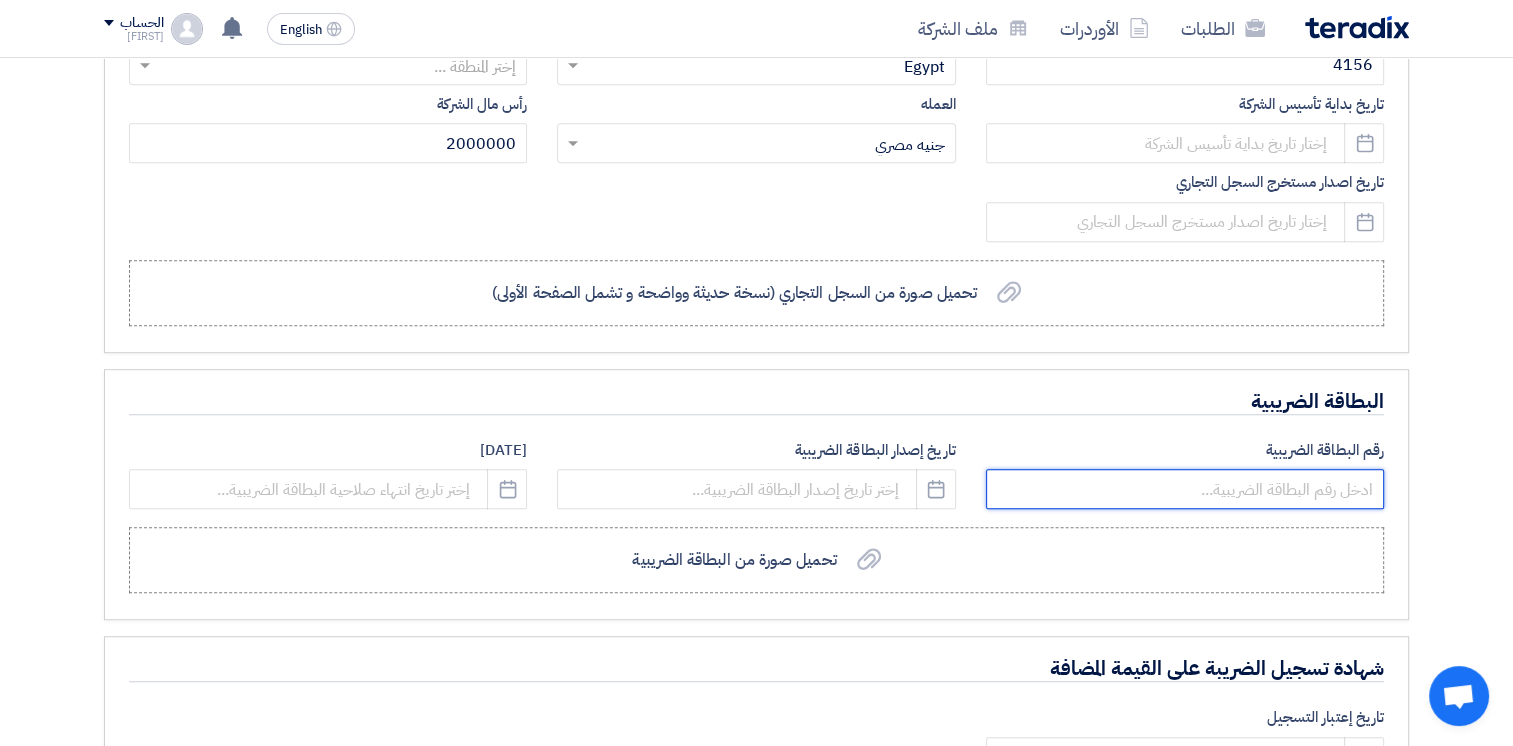 scroll, scrollTop: 1183, scrollLeft: 0, axis: vertical 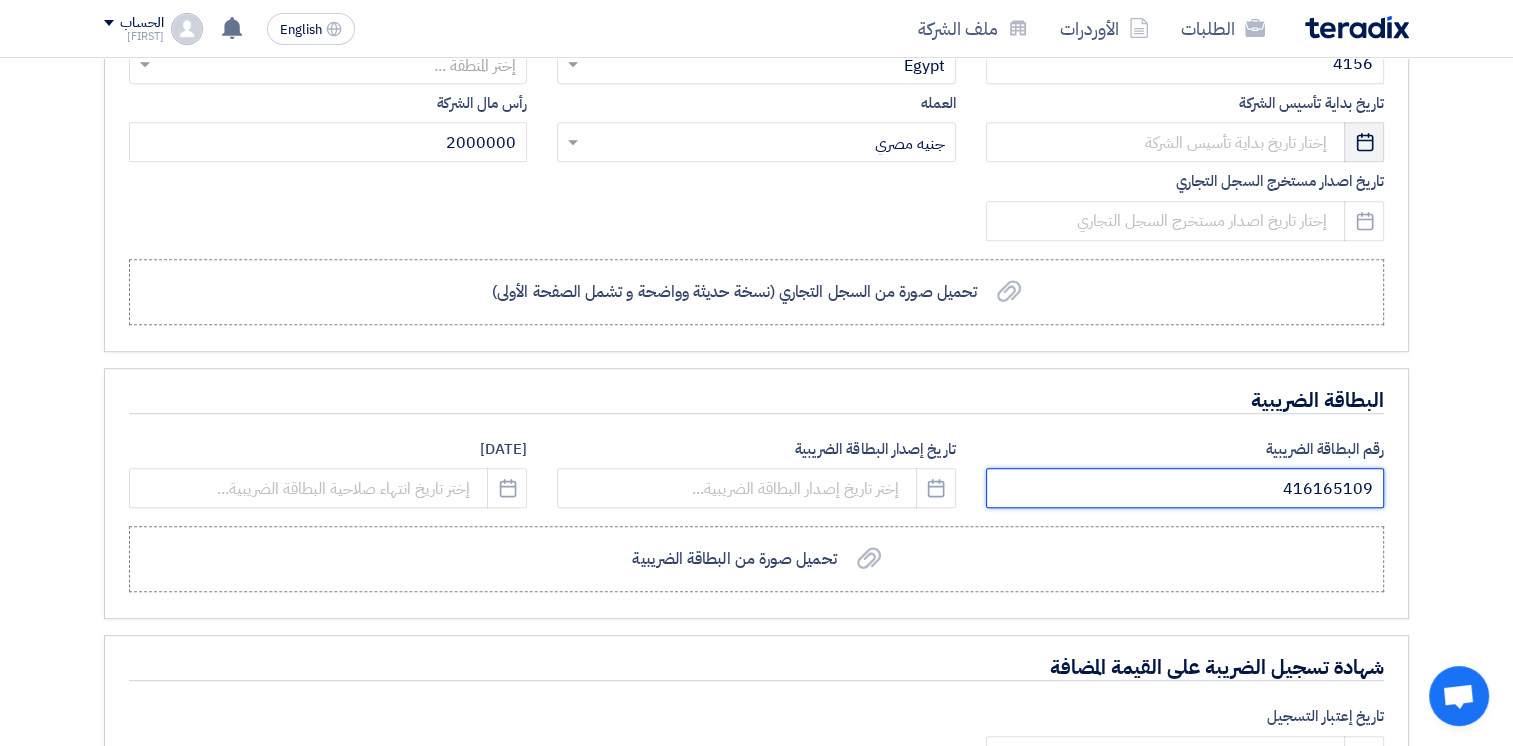 type on "416165109" 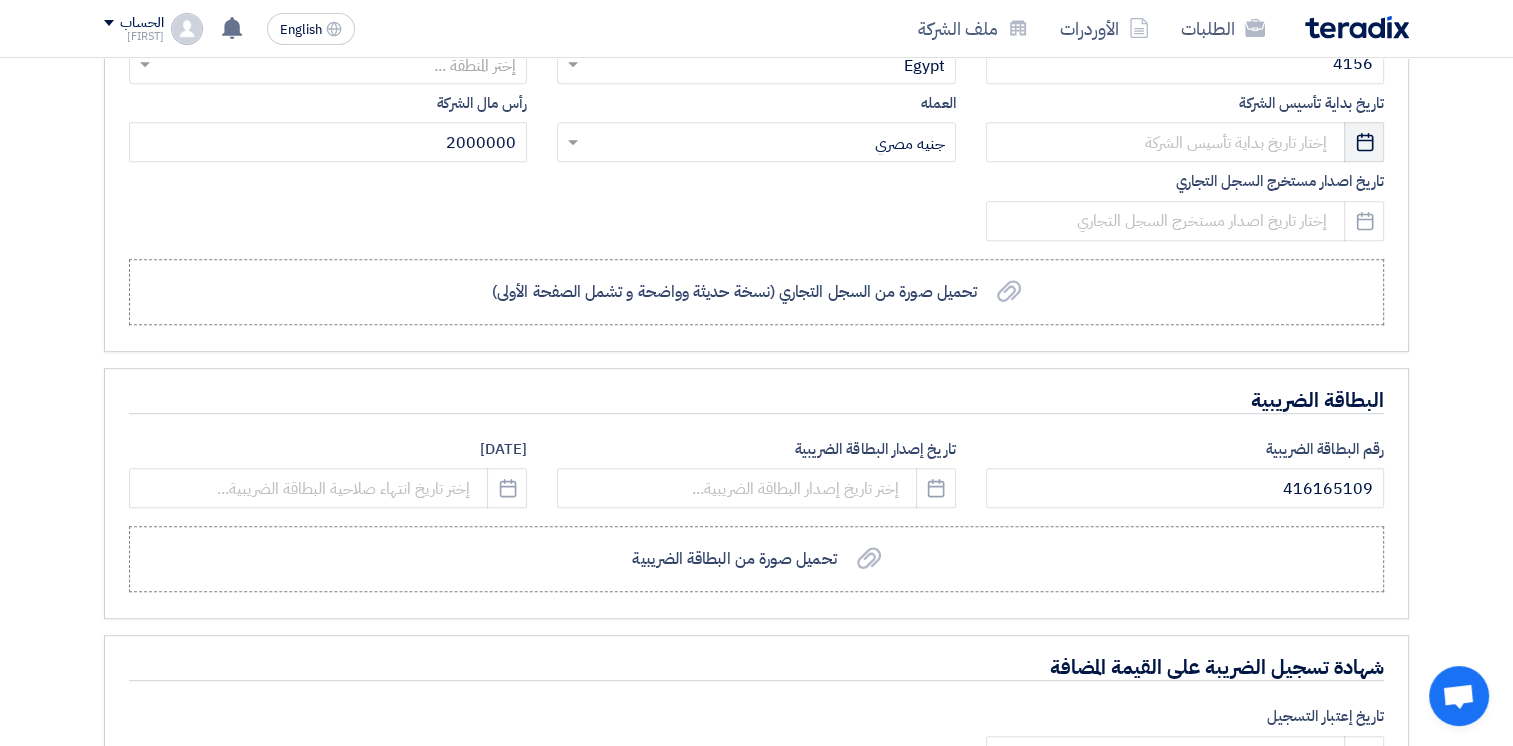 click on "Pick a date" 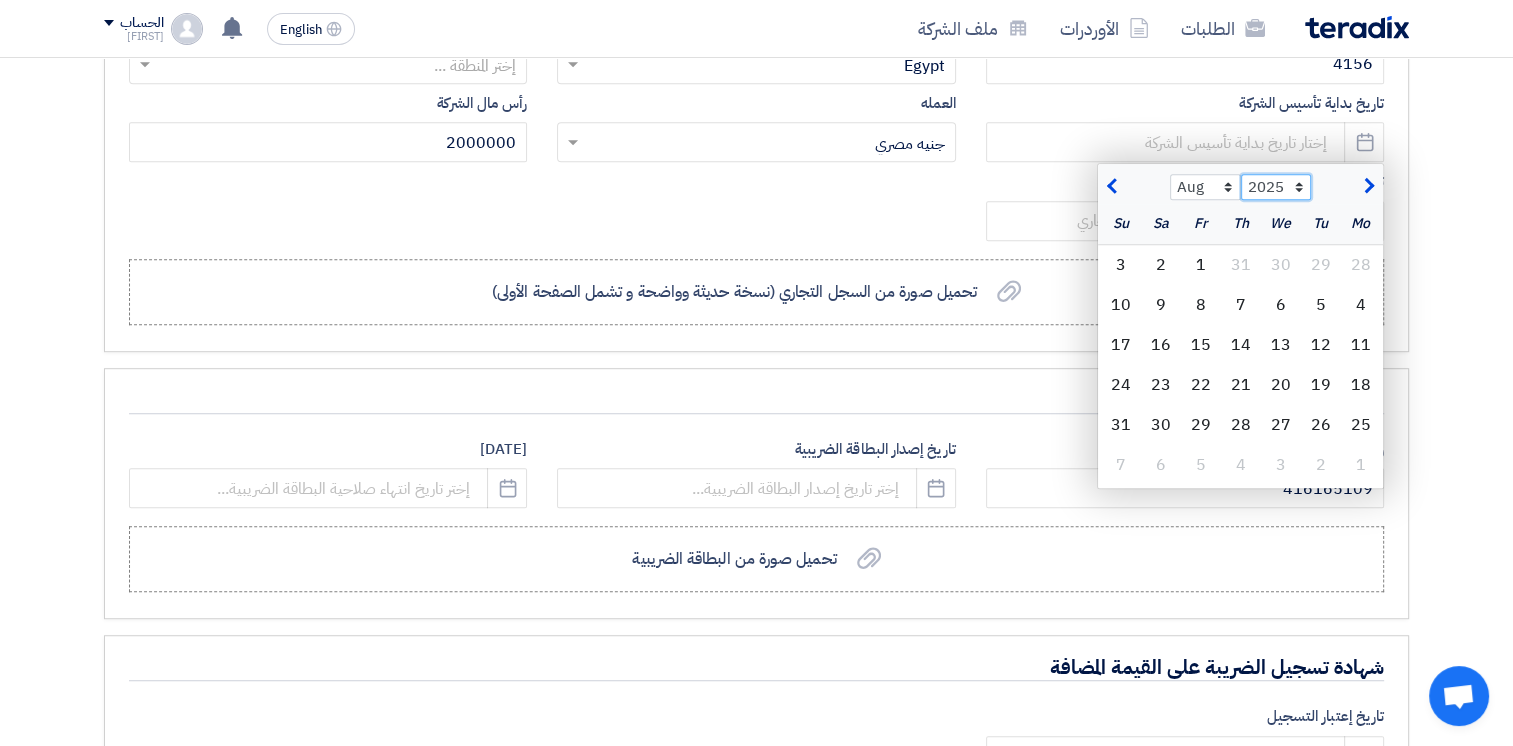 click on "2015 2016 2017 2018 2019 2020 2021 2022 2023 2024 2025 2026 2027 2028 2029 2030 2031 2032 2033 2034 2035" 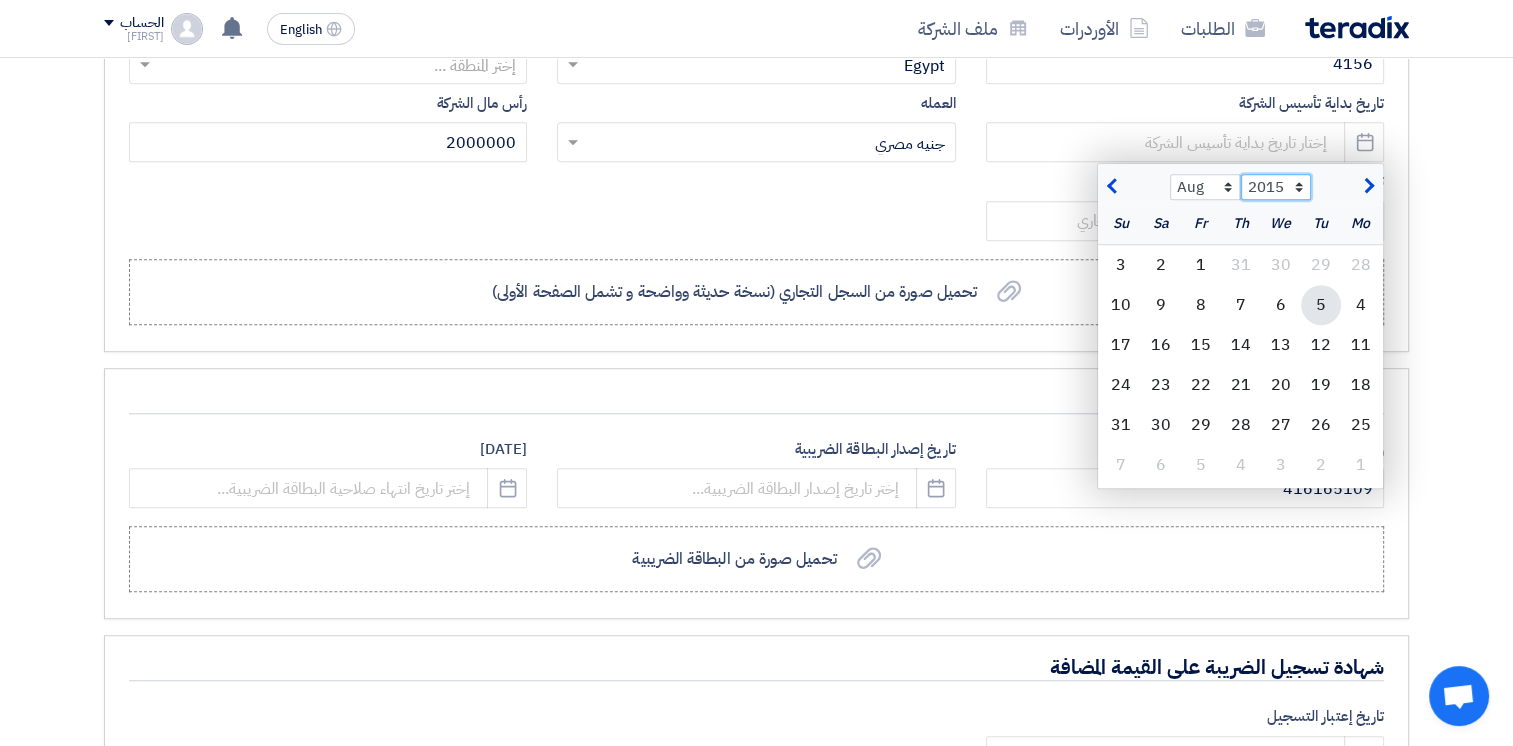 click on "2015 2016 2017 2018 2019 2020 2021 2022 2023 2024 2025 2026 2027 2028 2029 2030 2031 2032 2033 2034 2035" 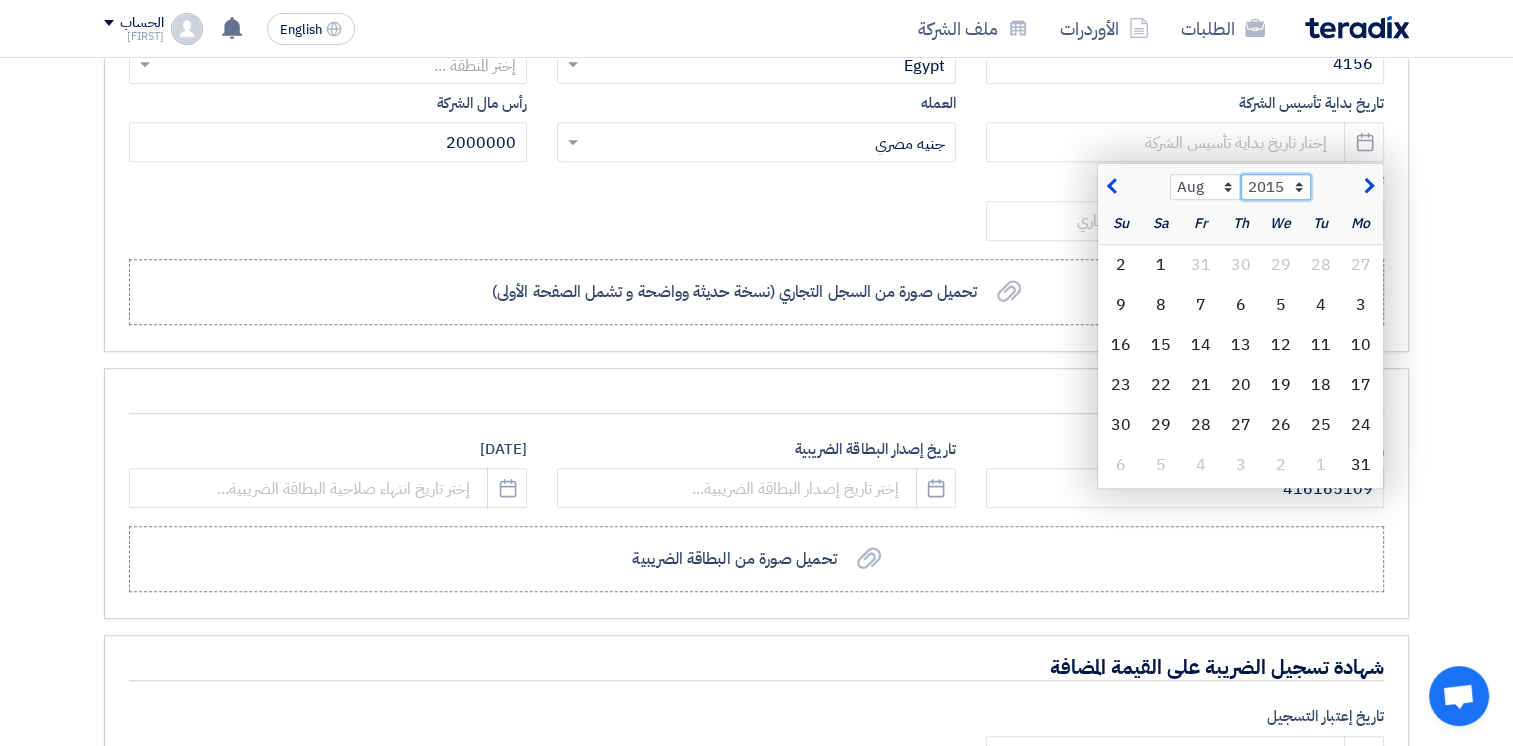 click on "2005 2006 2007 2008 2009 2010 2011 2012 2013 2014 2015 2016 2017 2018 2019 2020 2021 2022 2023 2024 2025" 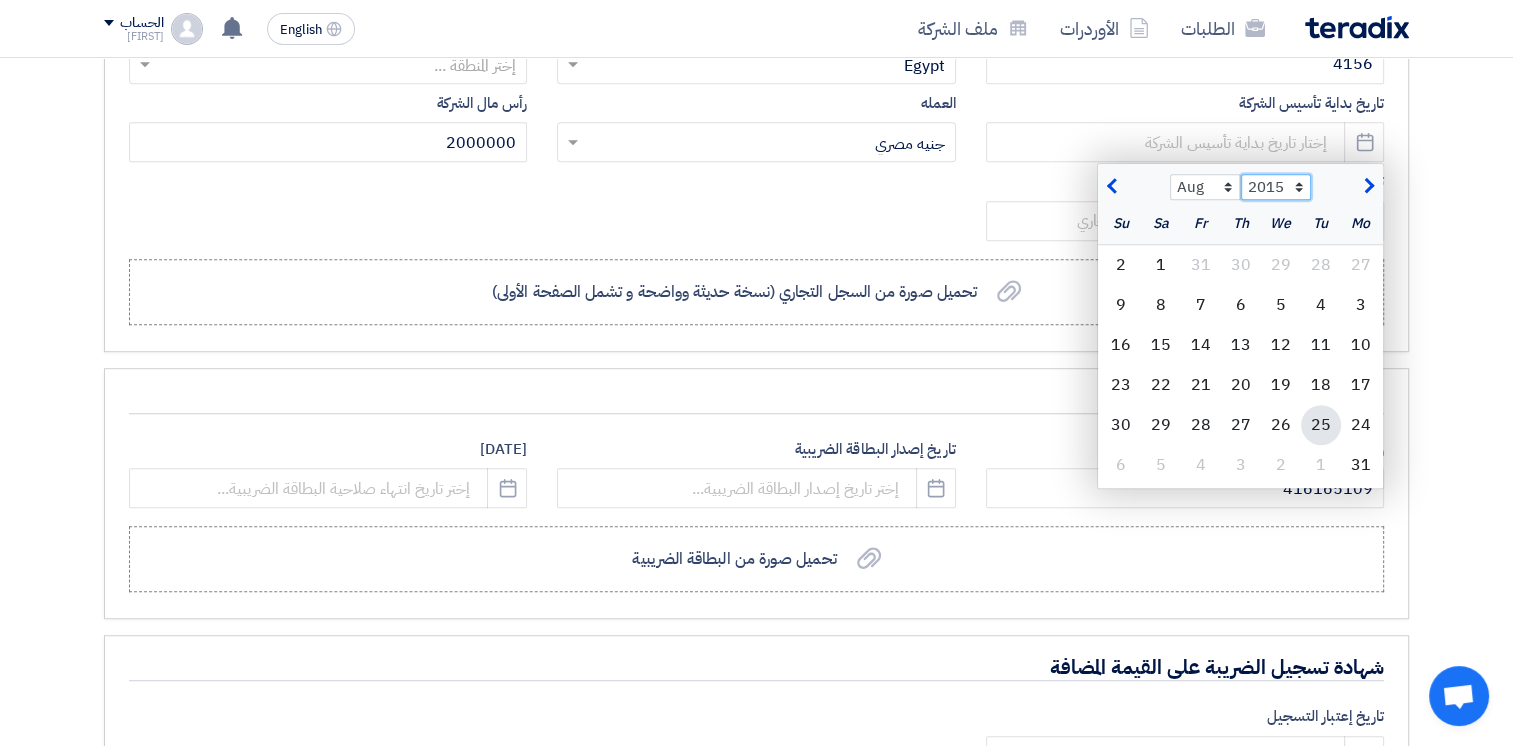 select on "2012" 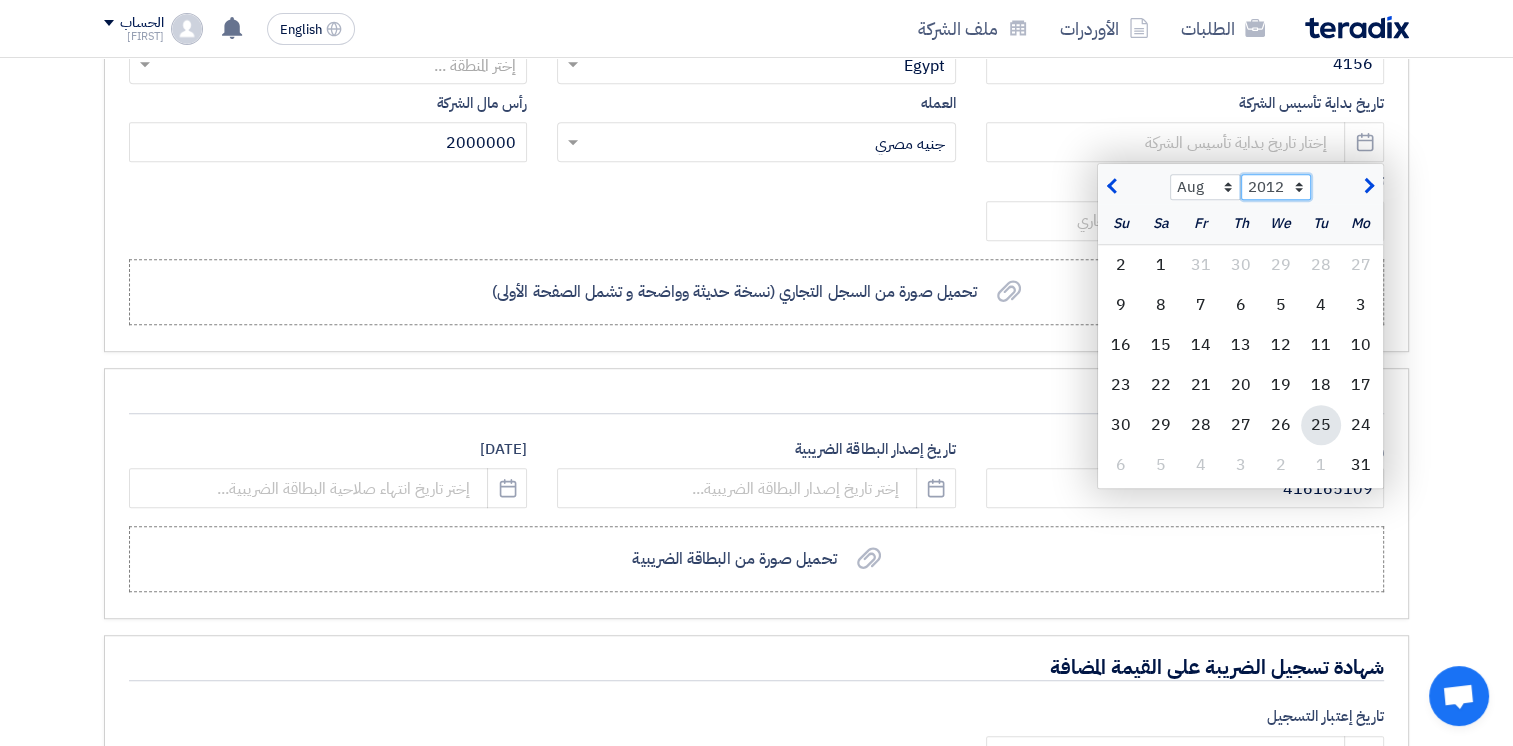 click on "2005 2006 2007 2008 2009 2010 2011 2012 2013 2014 2015 2016 2017 2018 2019 2020 2021 2022 2023 2024 2025" 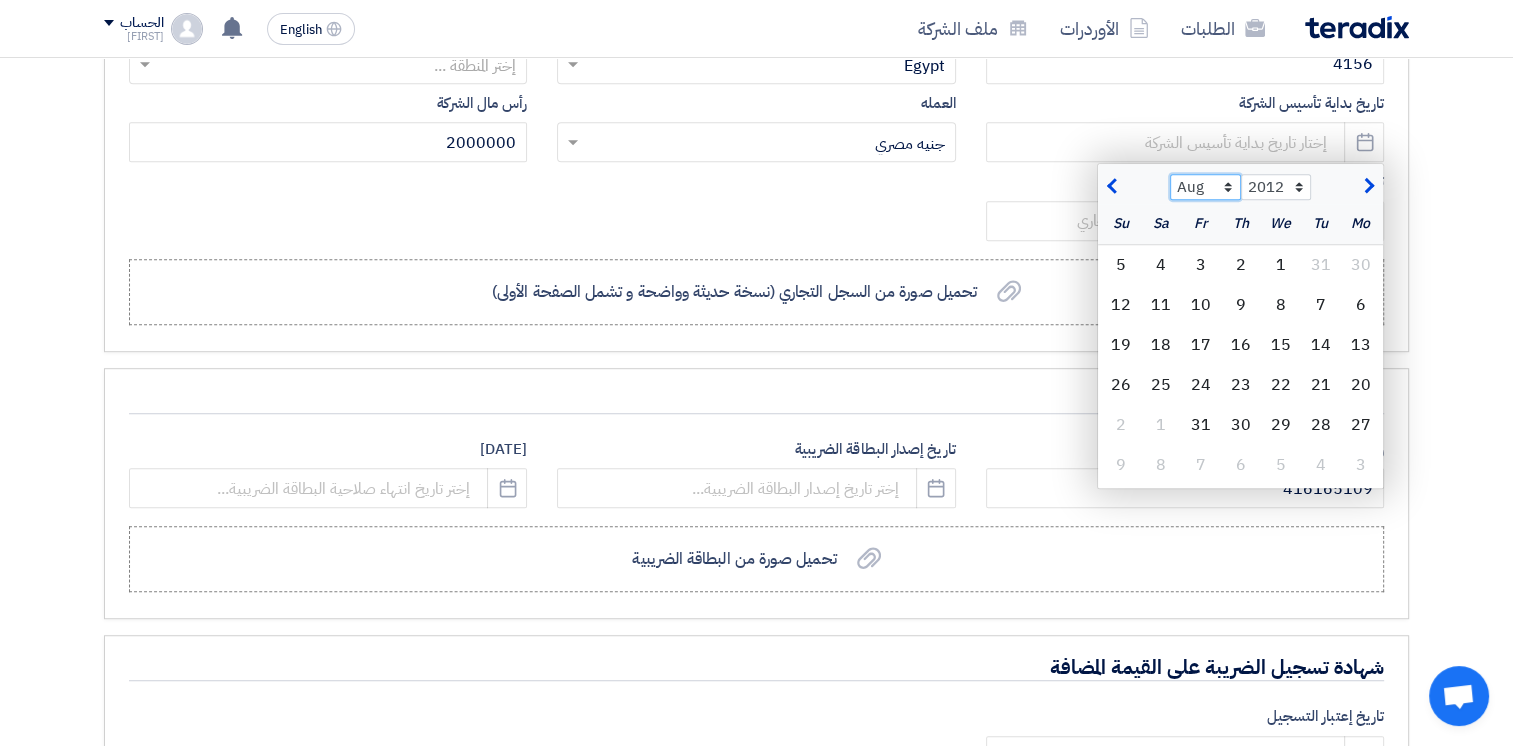 click on "Jan Feb Mar Apr May Jun Jul Aug Sep Oct Nov Dec" 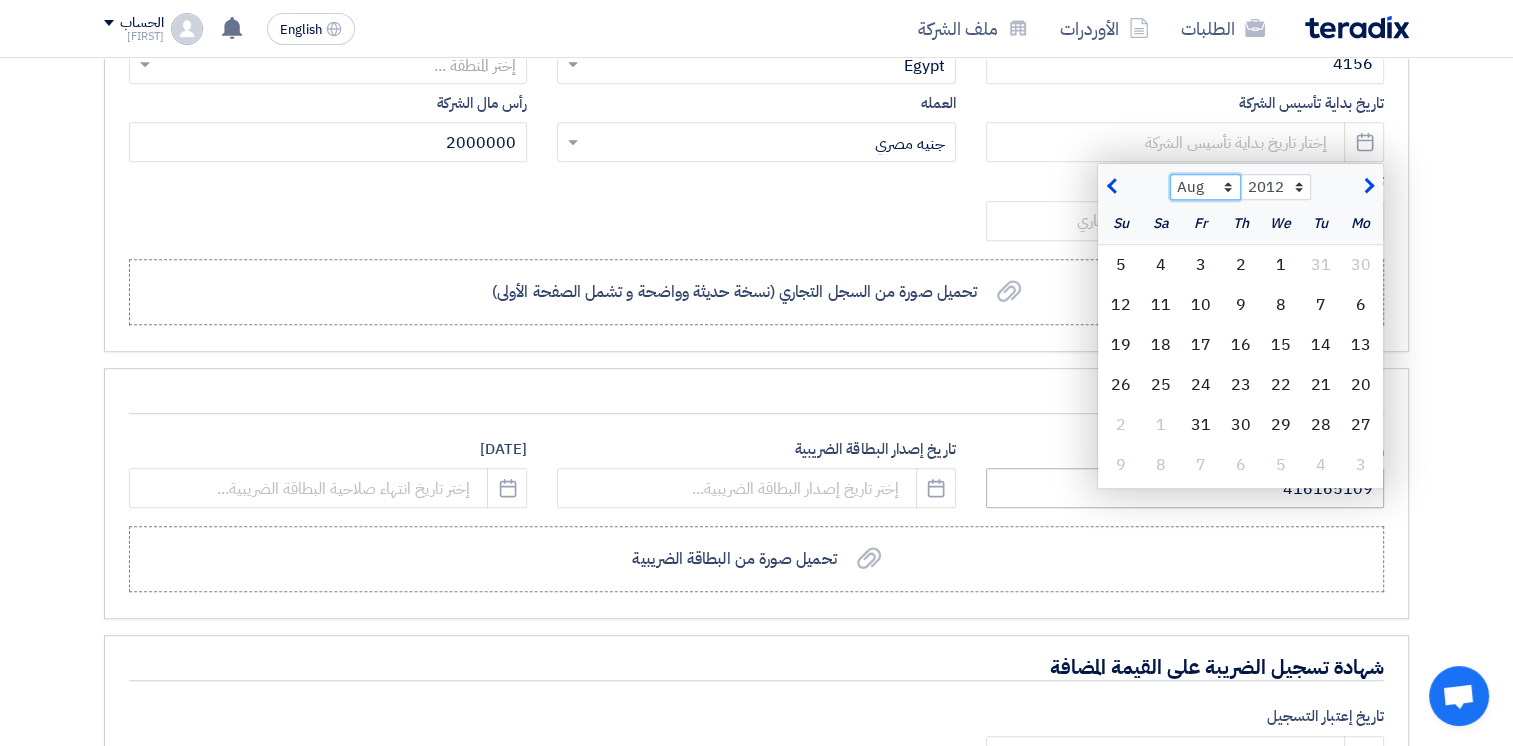 select on "10" 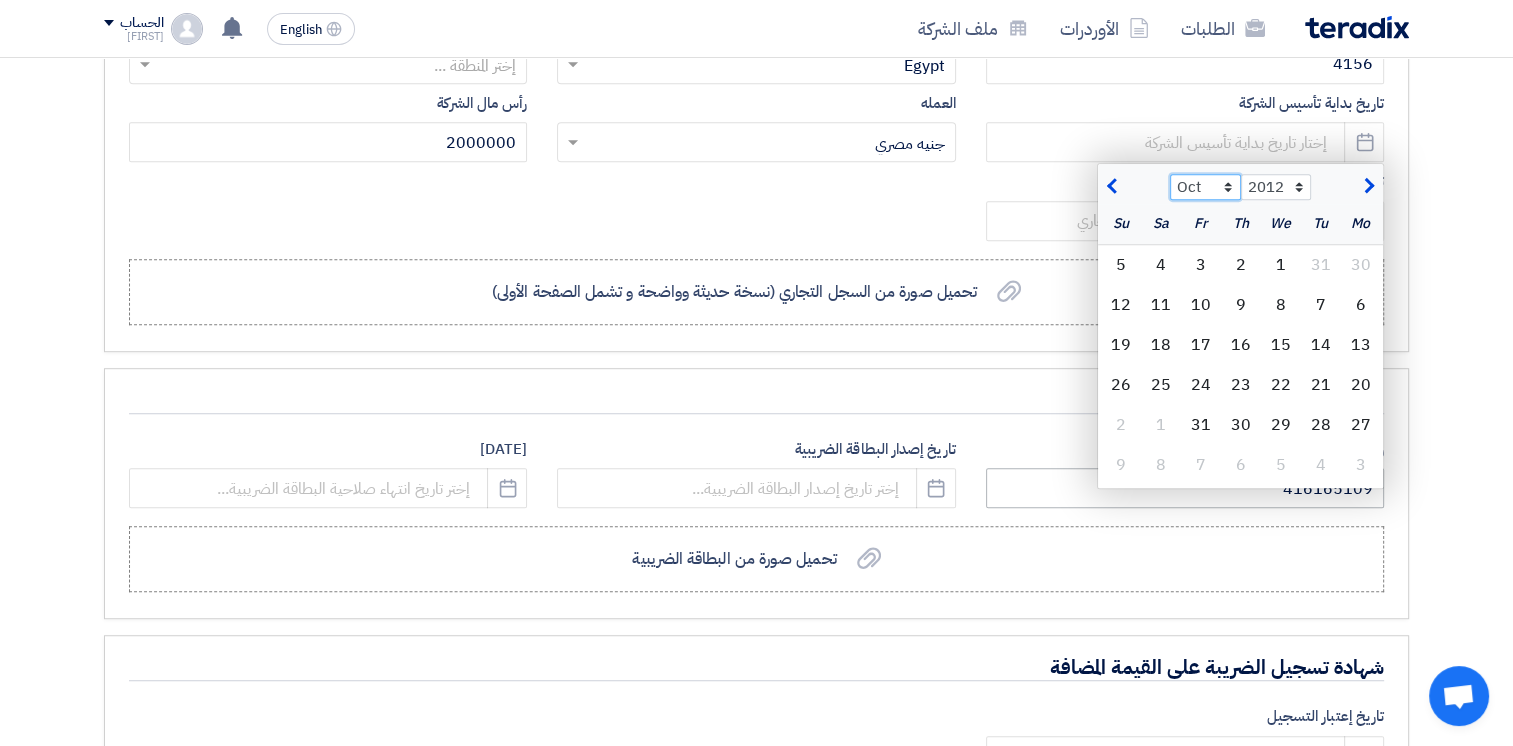 click on "Jan Feb Mar Apr May Jun Jul Aug Sep Oct Nov Dec" 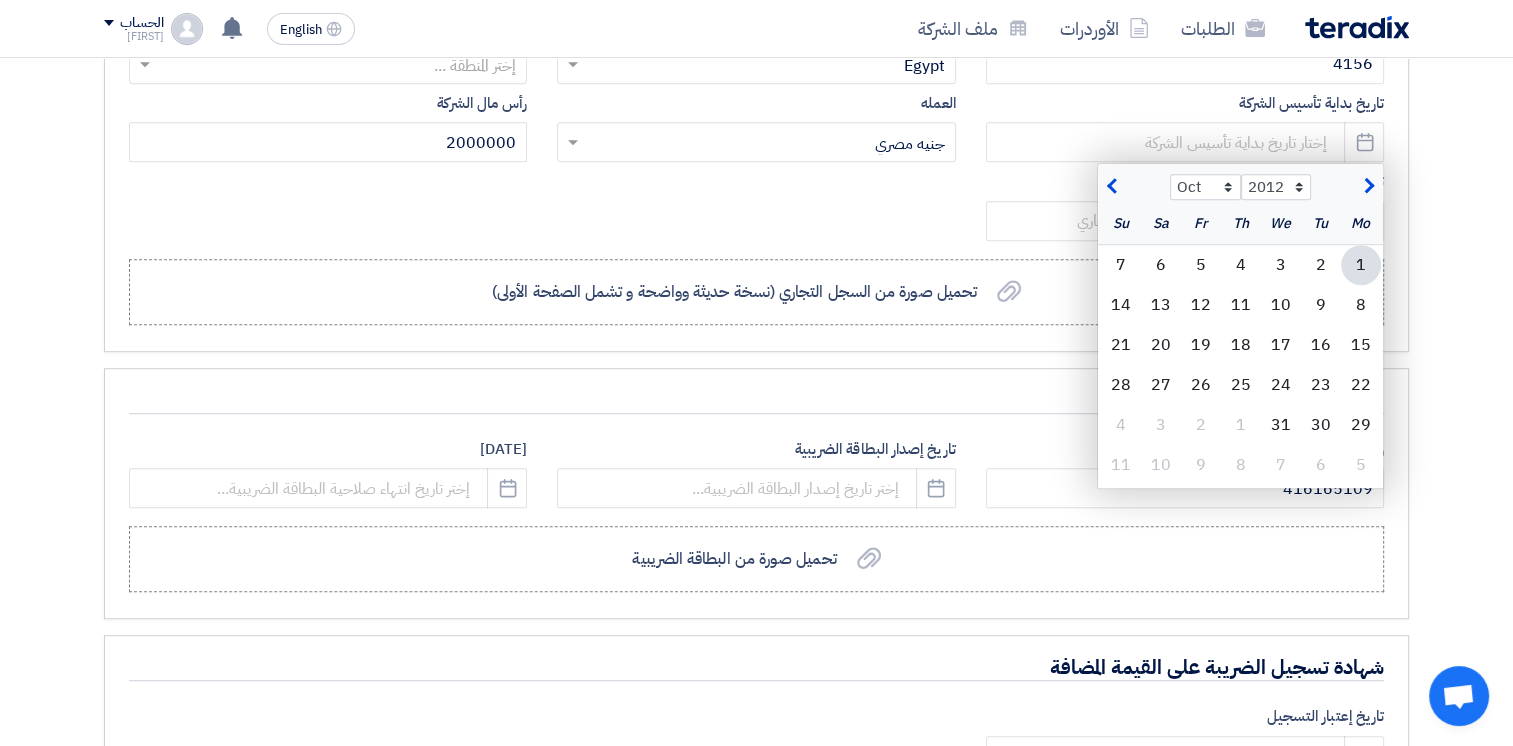 click on "1" 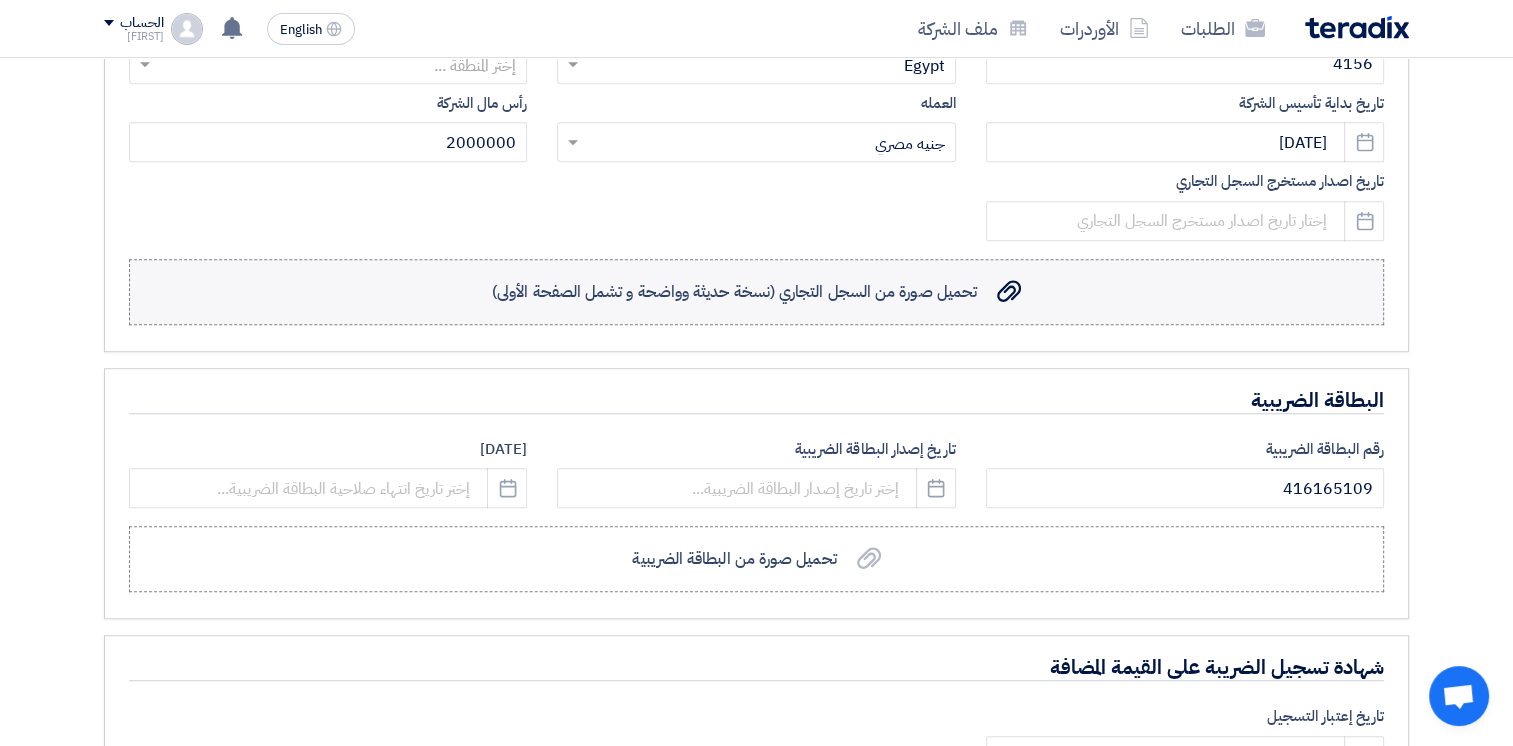 click on "تحميل صورة من السجل التجاري (نسخة حديثة وواضحة و تشمل الصفحة الأولى)" 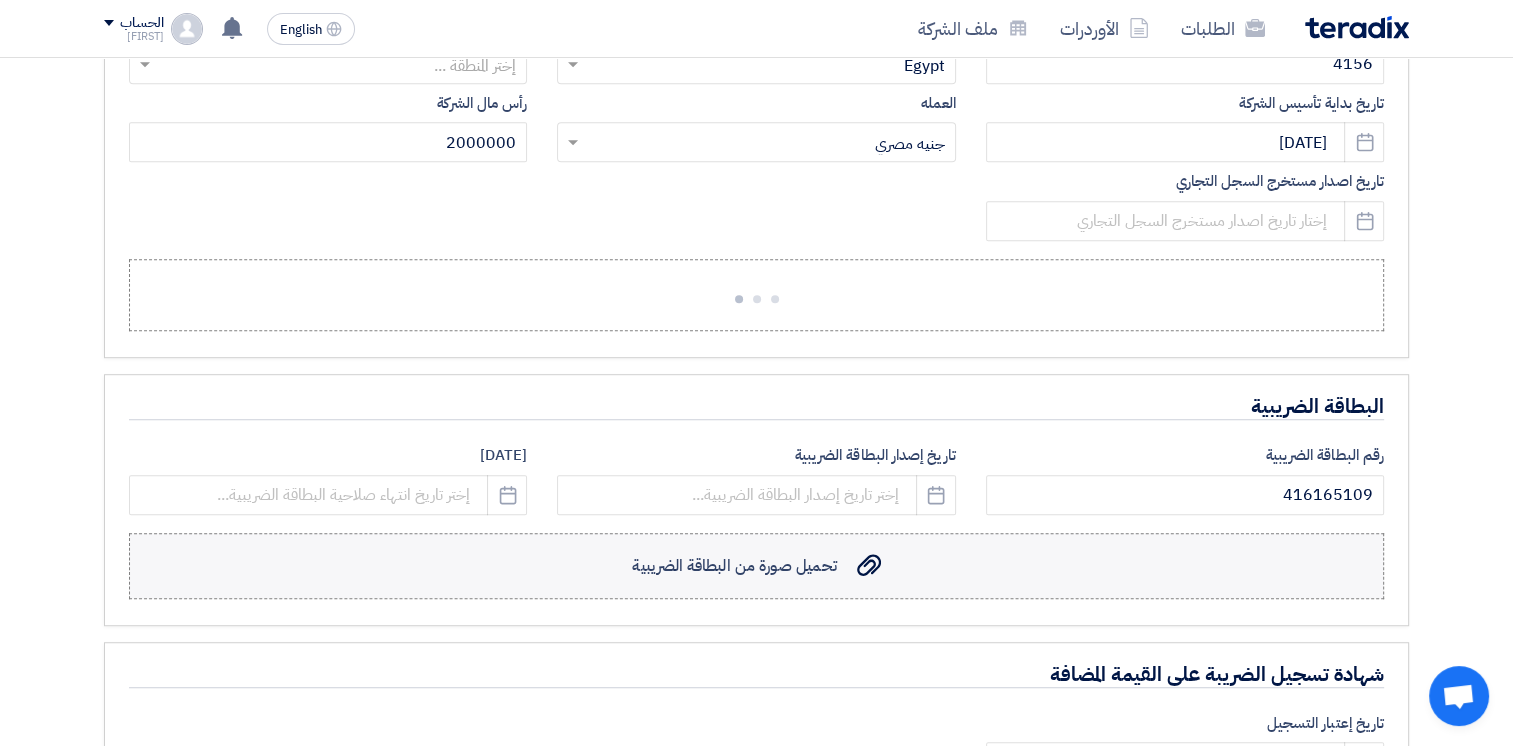 click on "تحميل صورة من البطاقة الضريبية" 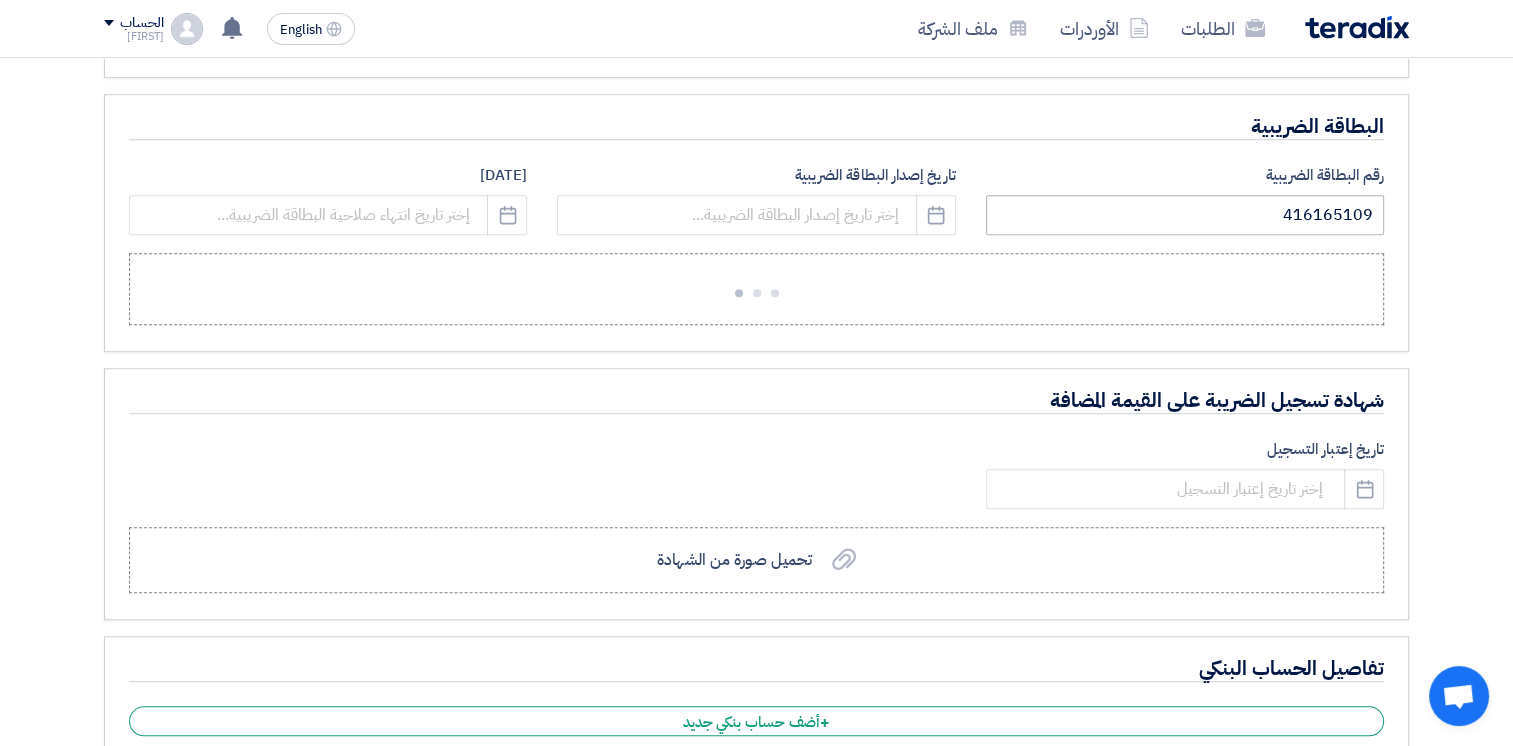 scroll, scrollTop: 1492, scrollLeft: 0, axis: vertical 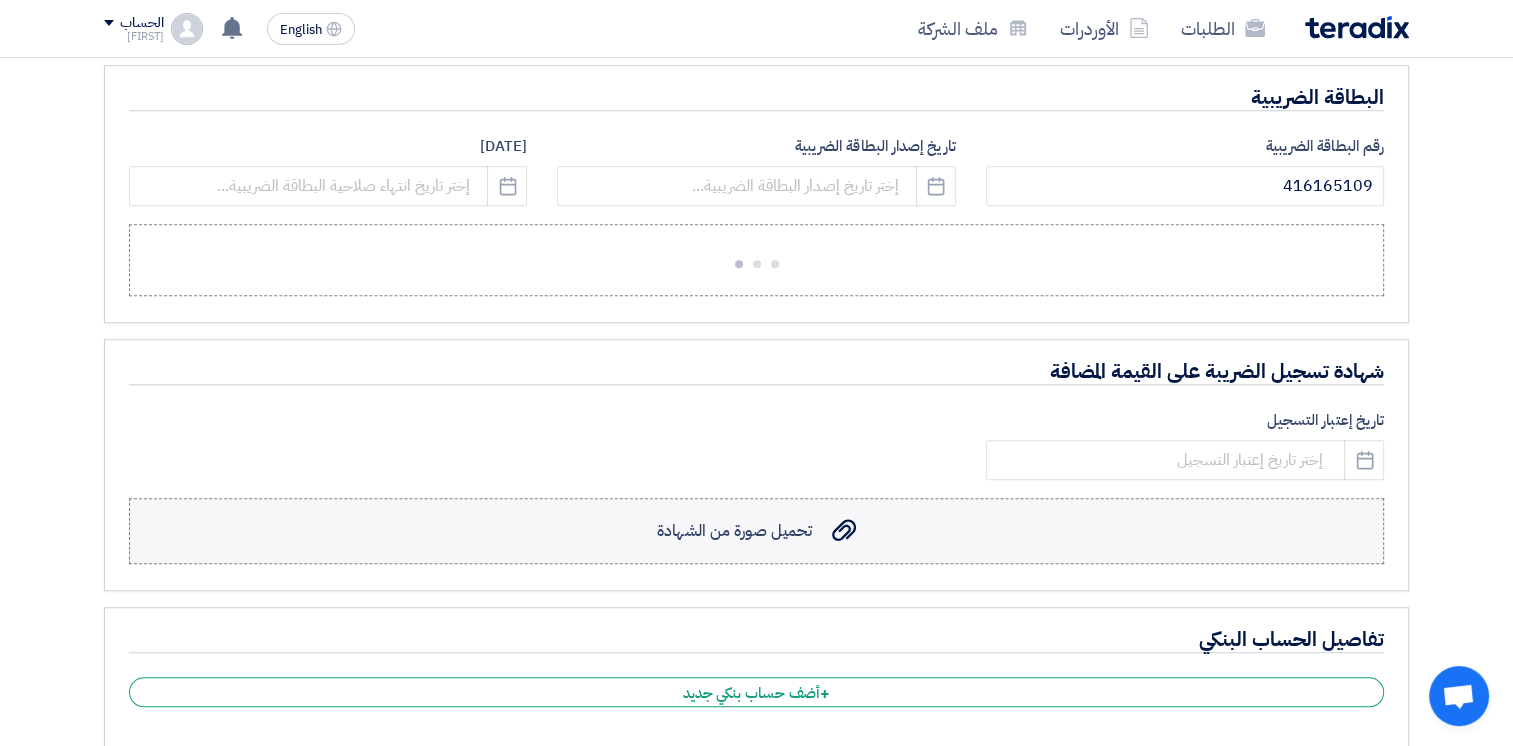 click on "تحميل صورة من الشهادة" 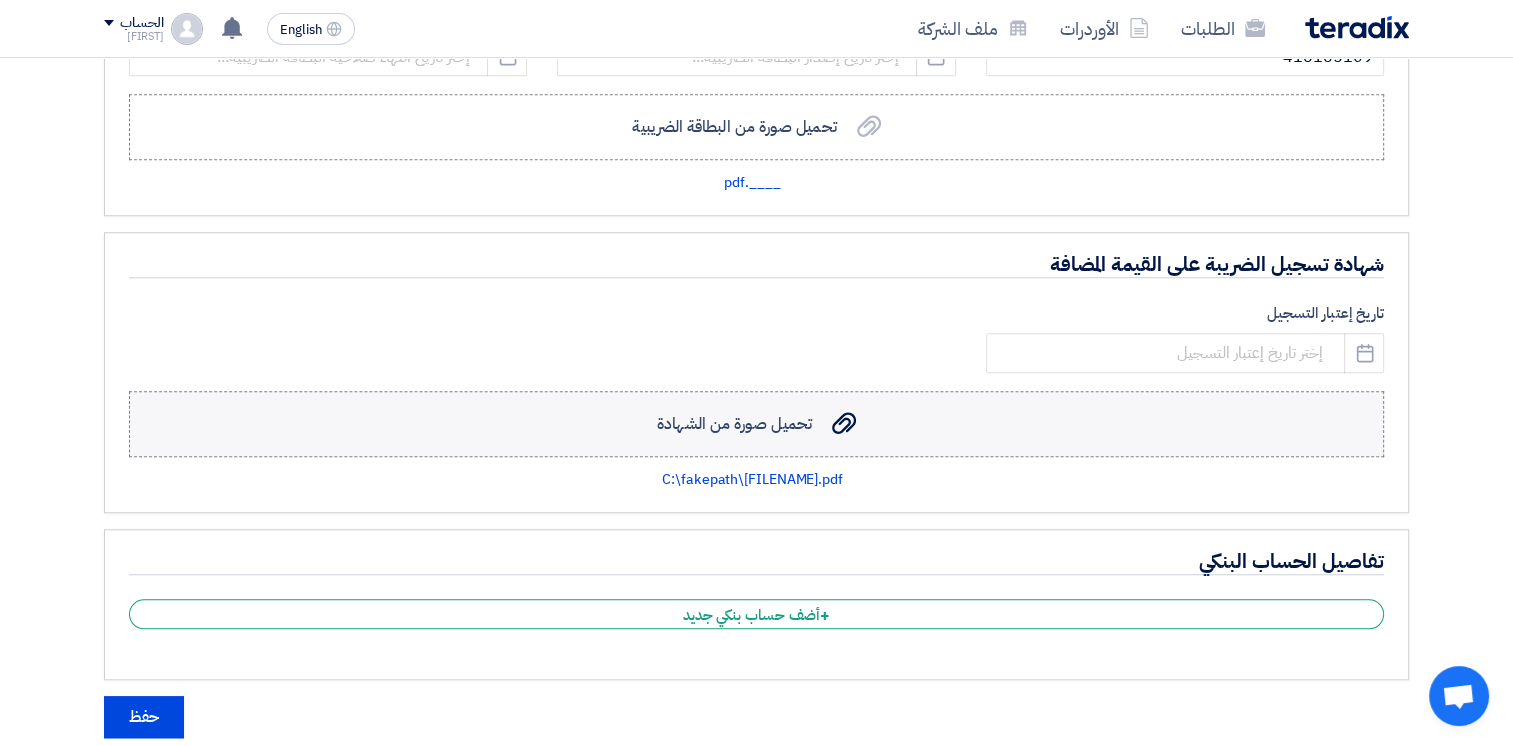 scroll, scrollTop: 1844, scrollLeft: 0, axis: vertical 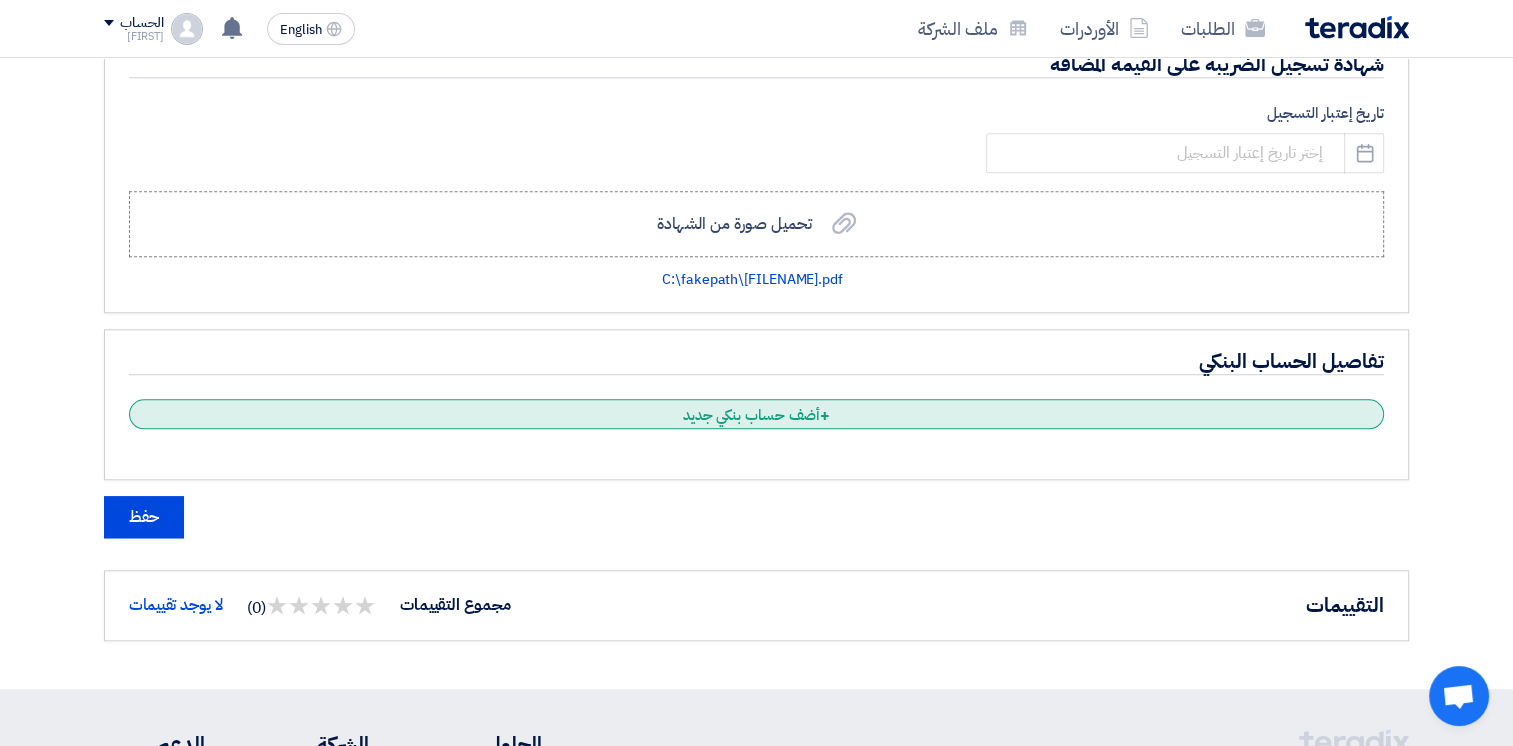 click on "+
أضف حساب بنكي جديد" 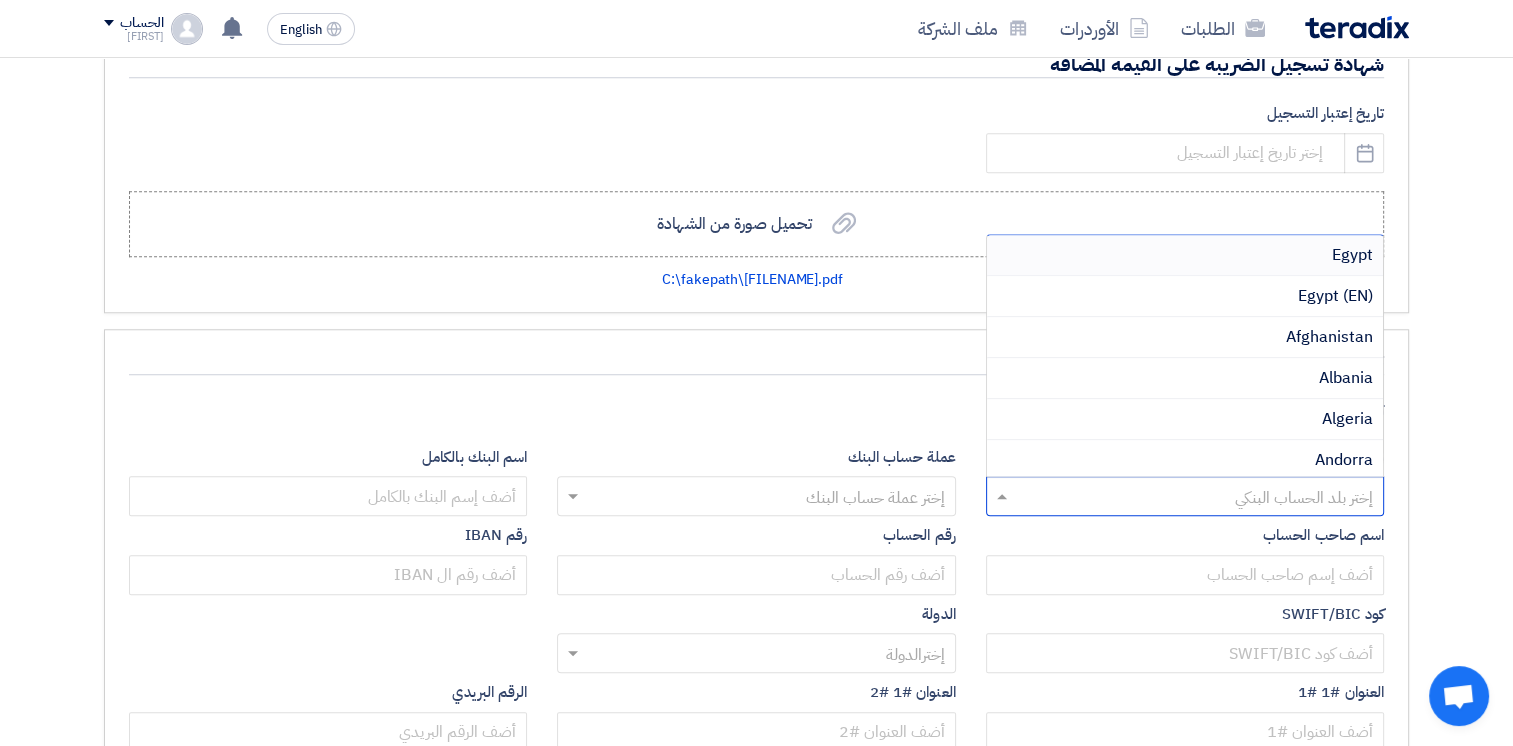 click 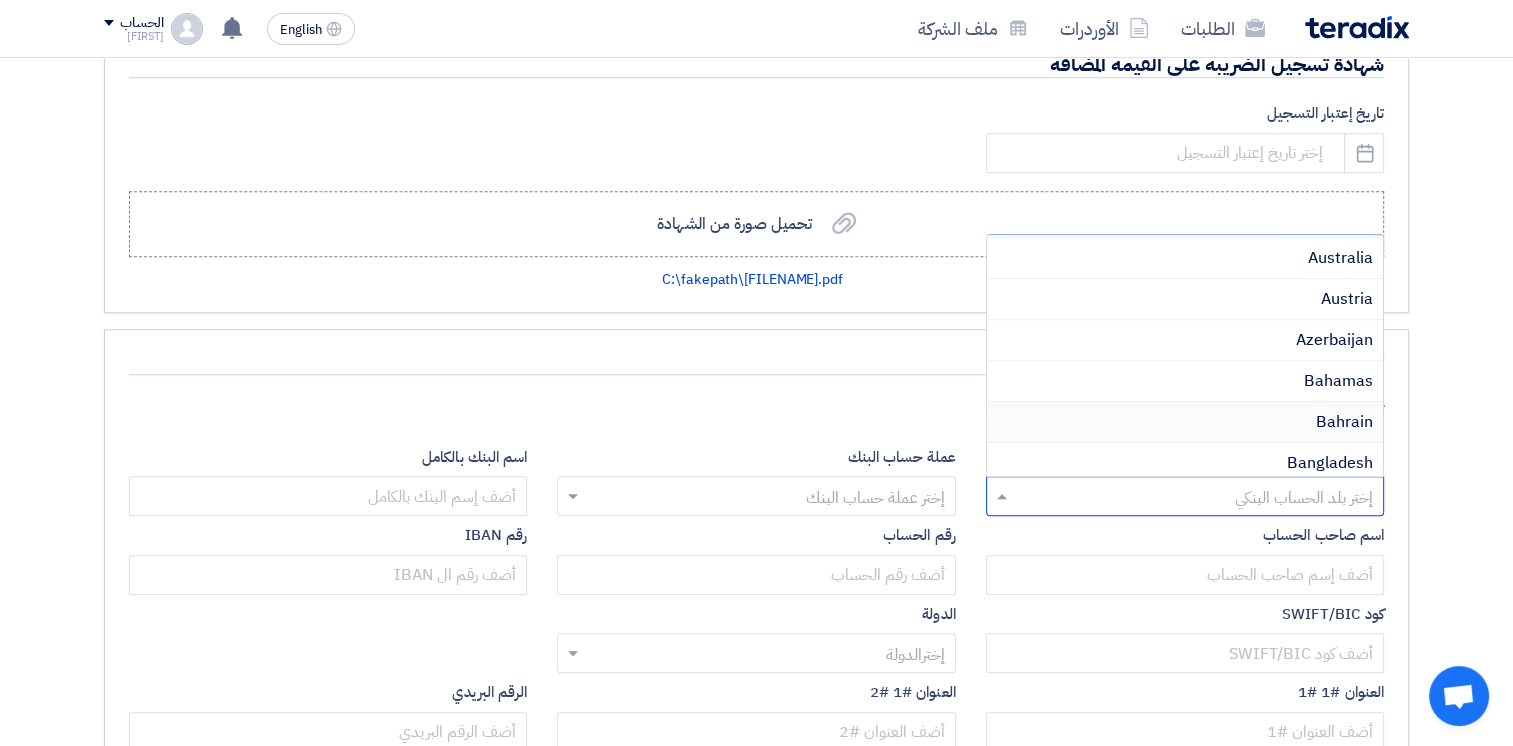 scroll, scrollTop: 564, scrollLeft: 0, axis: vertical 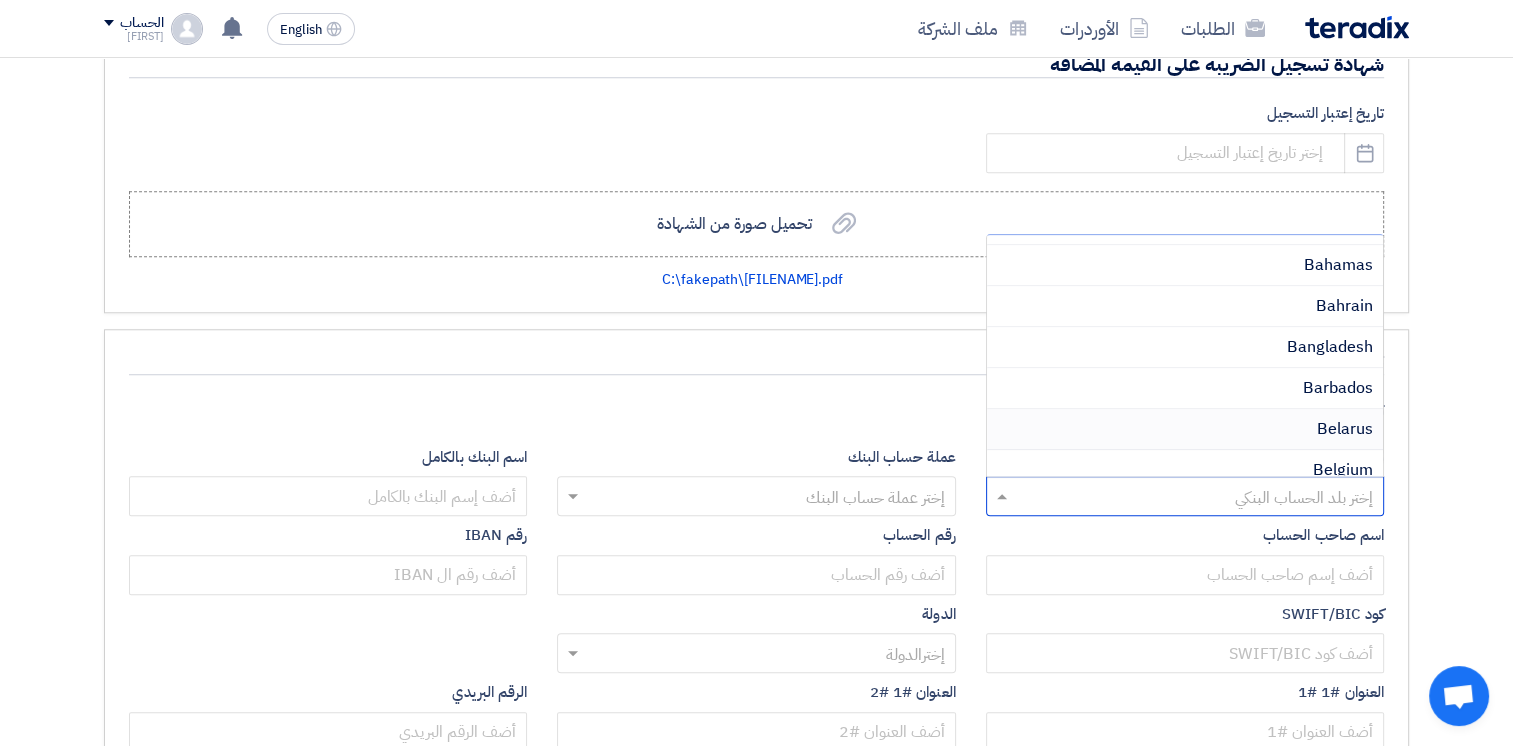 type on "ش" 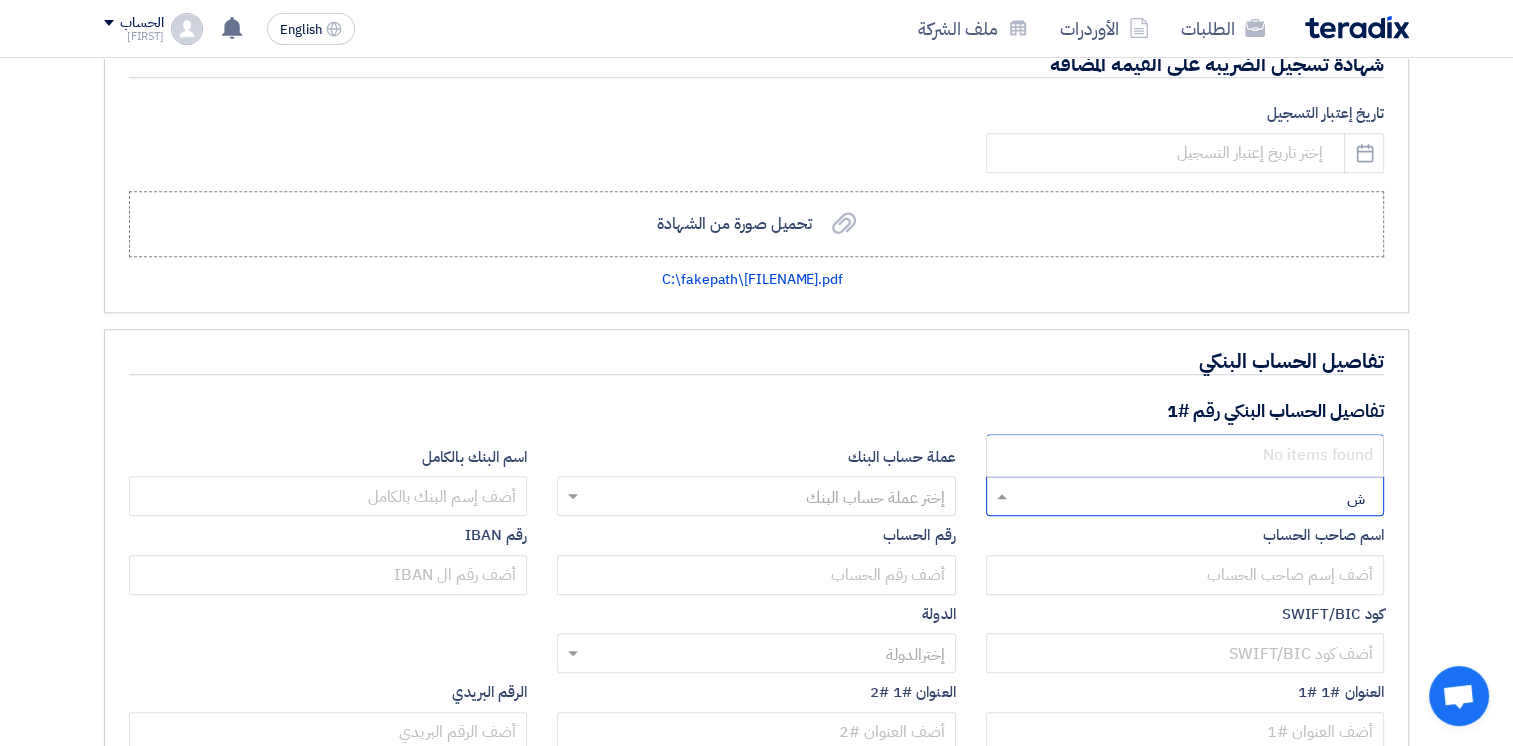 scroll, scrollTop: 0, scrollLeft: 0, axis: both 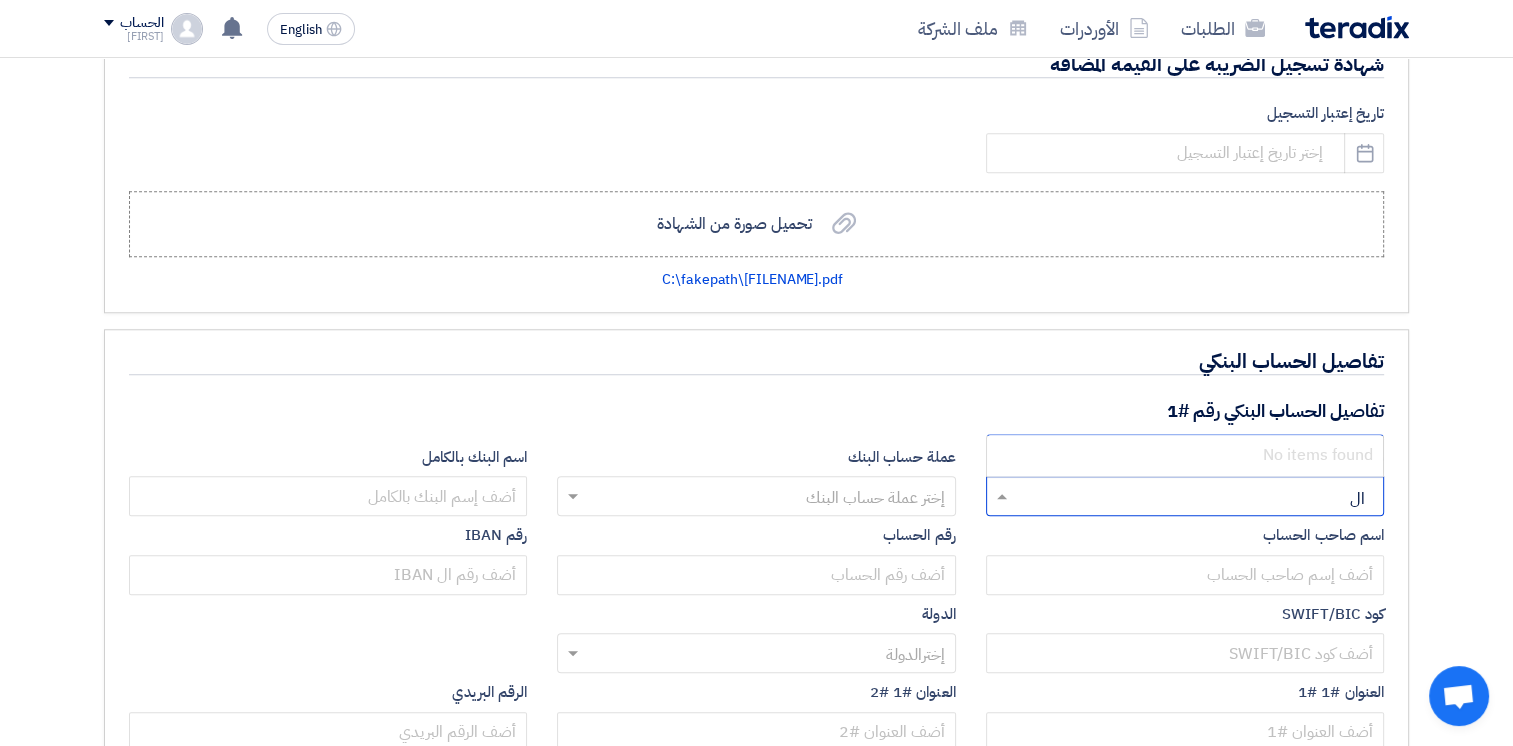 type on "ا" 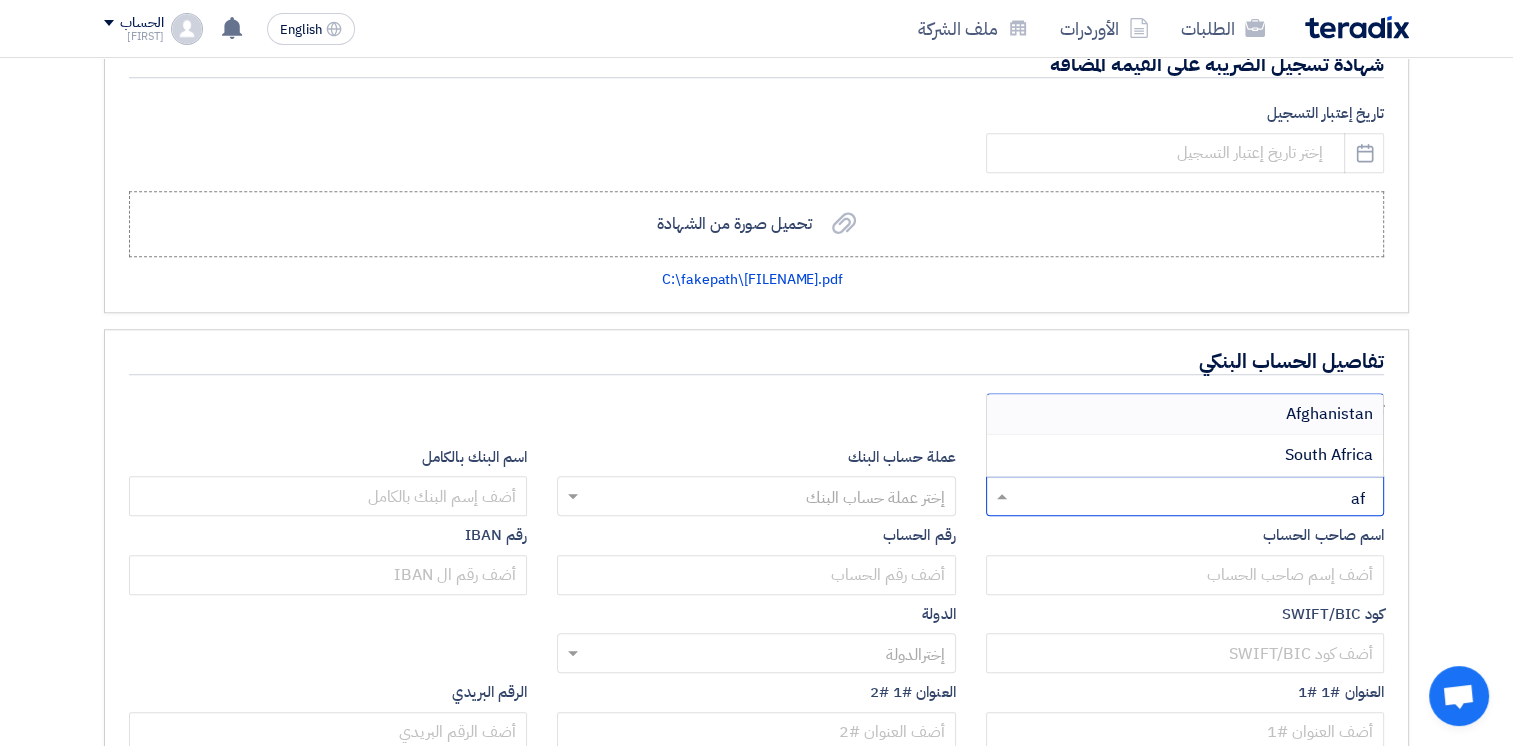 type on "a" 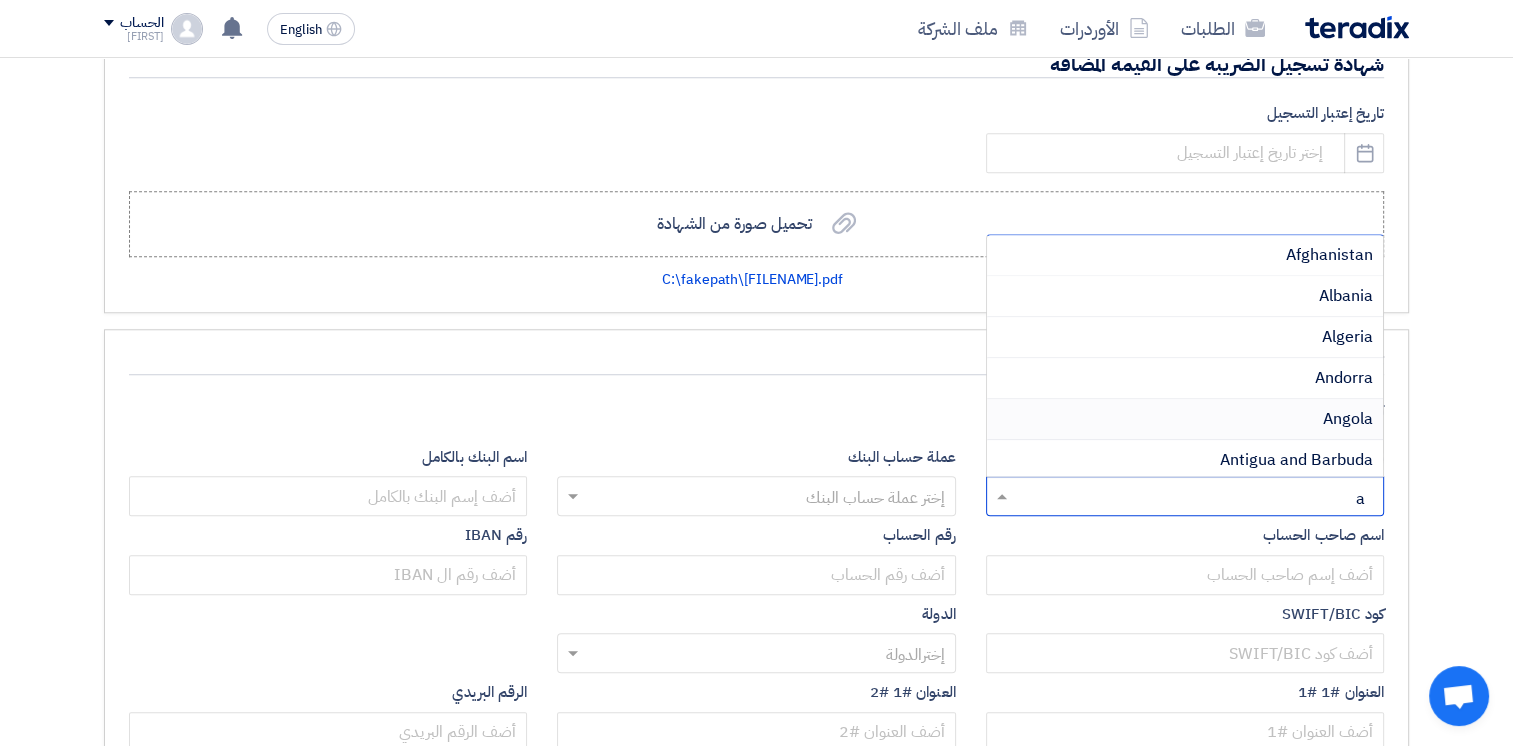 type 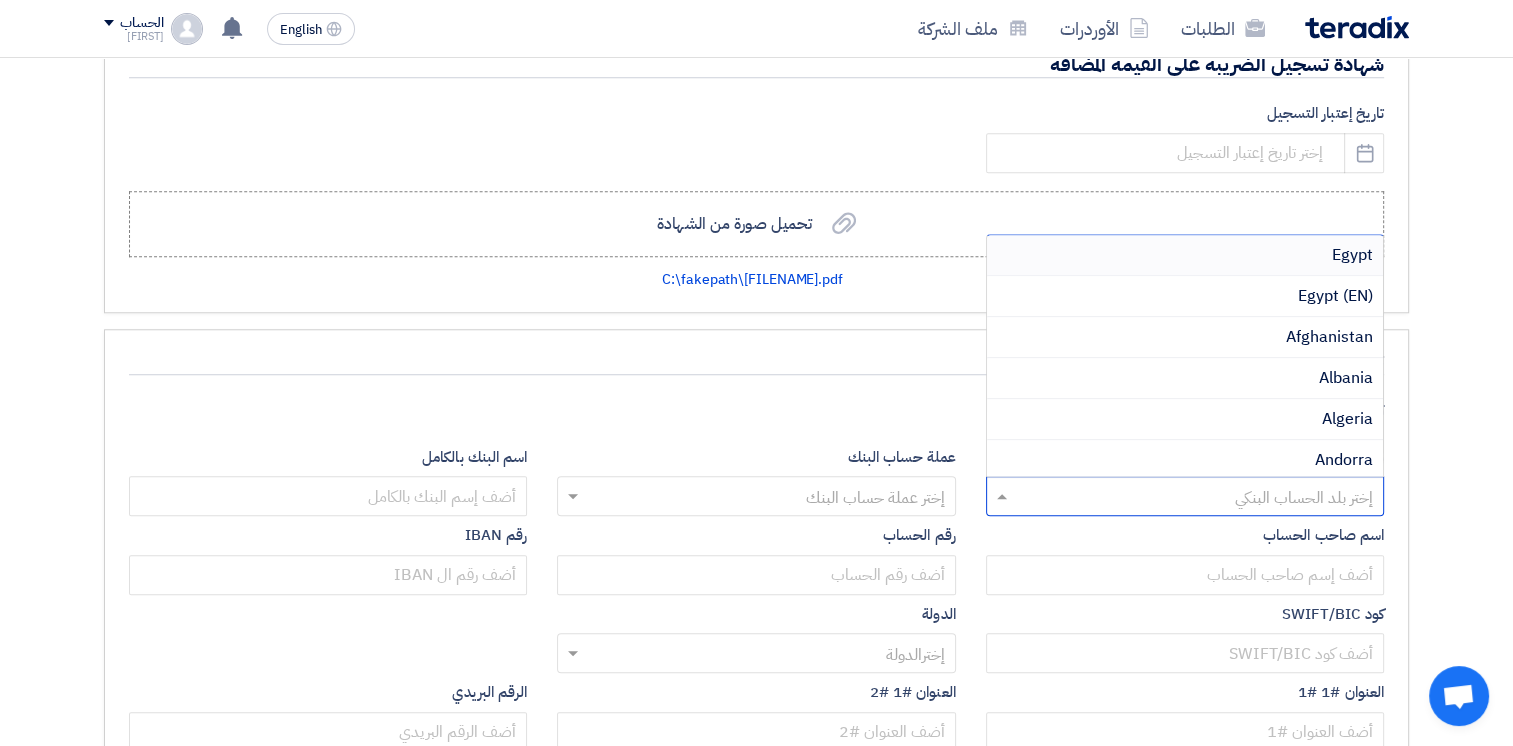 click on "Egypt" at bounding box center (1185, 255) 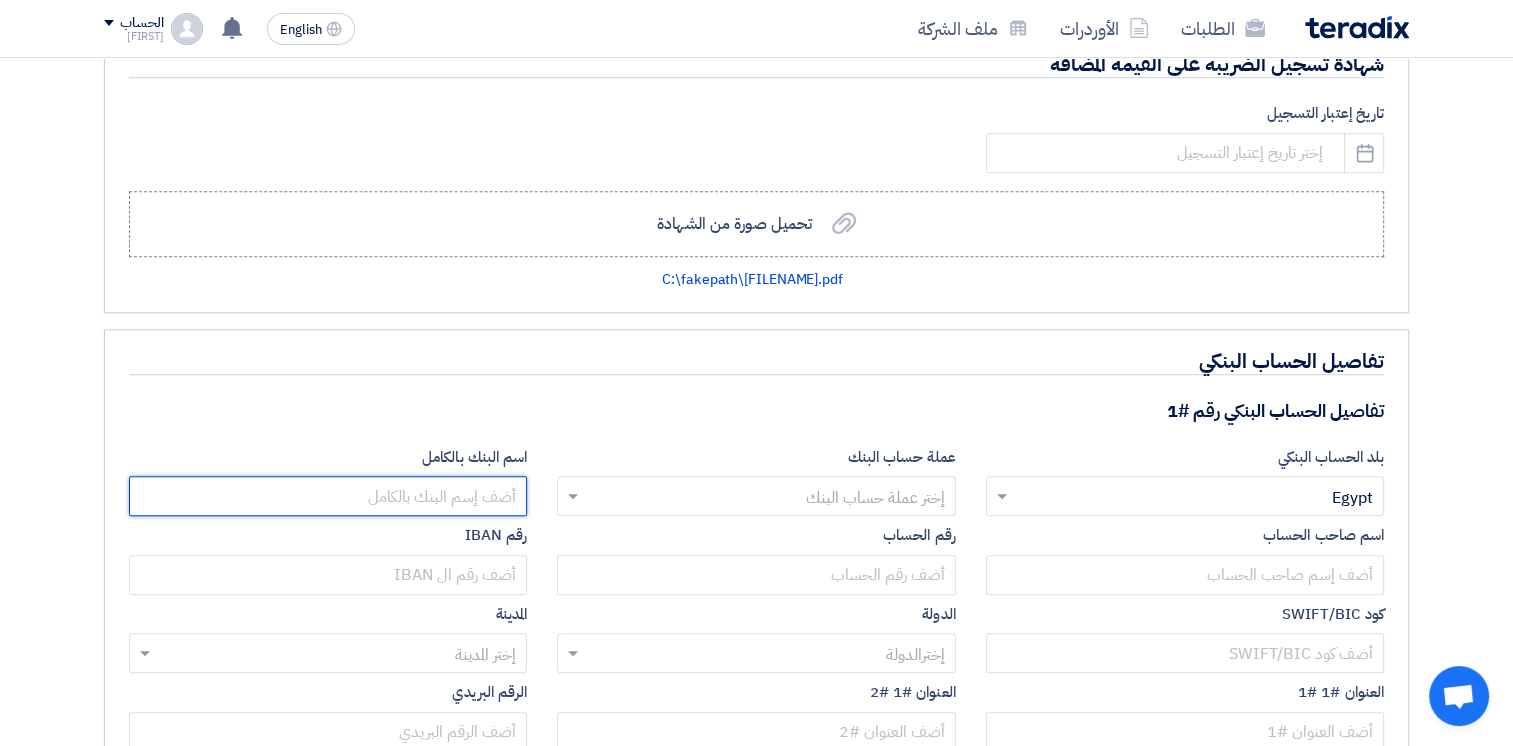 click 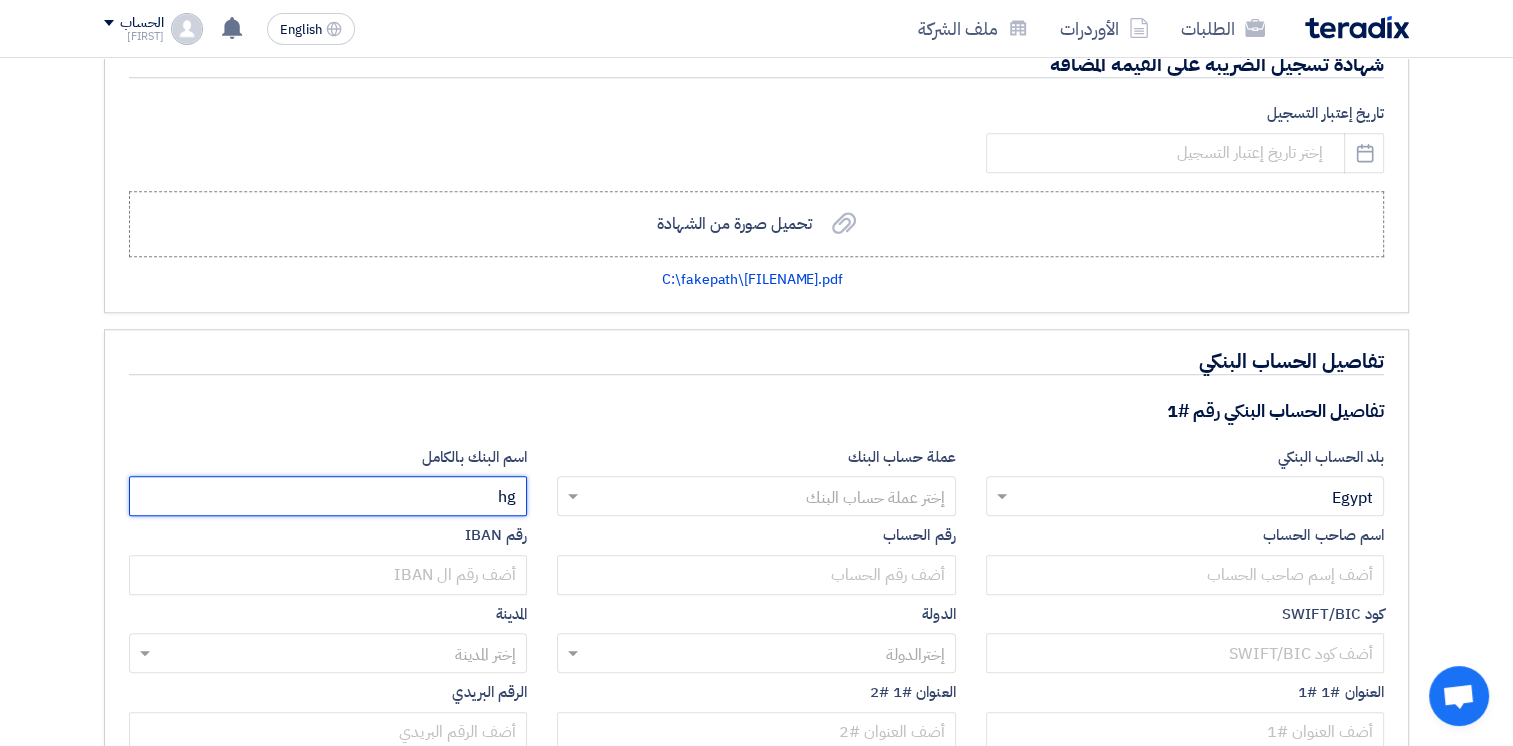 type on "h" 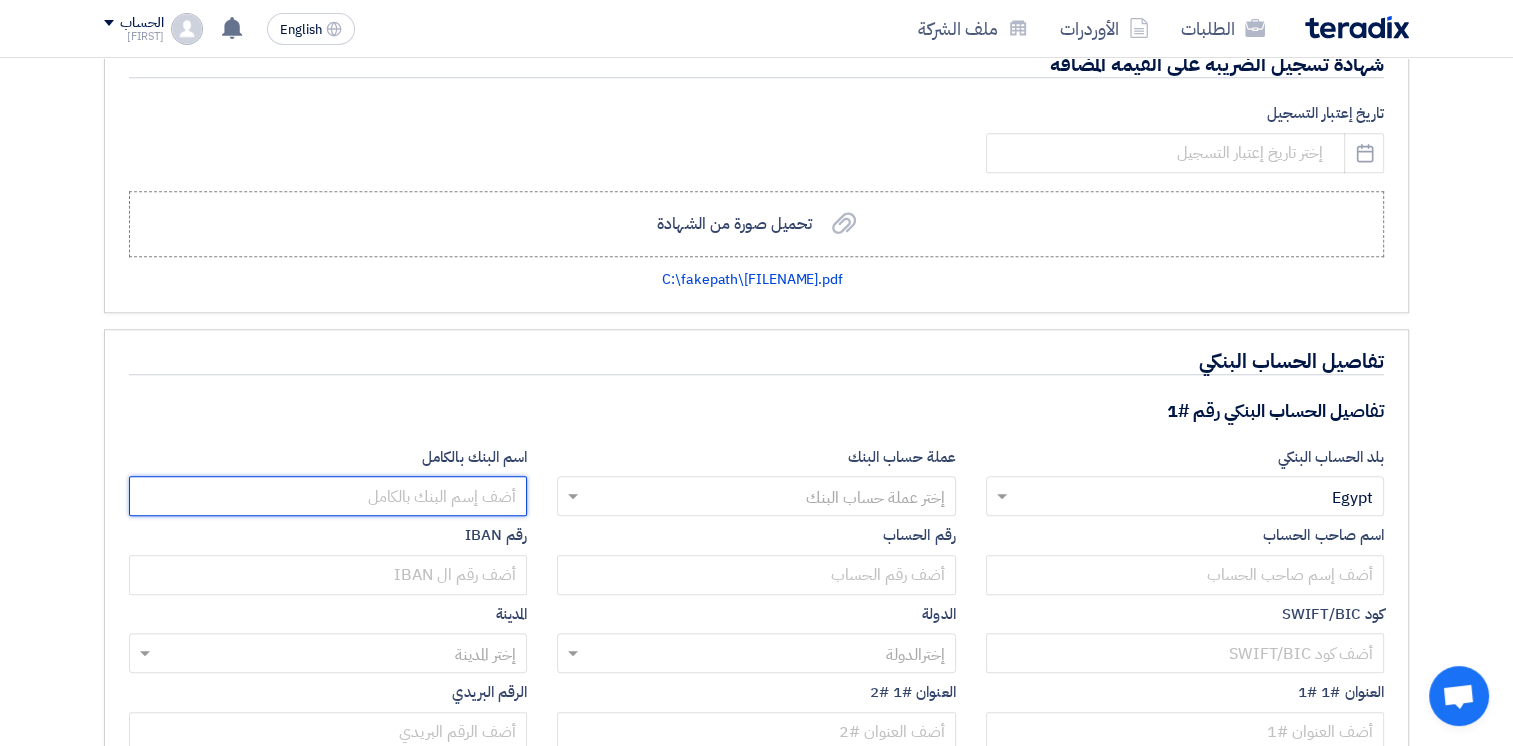 type on "ت" 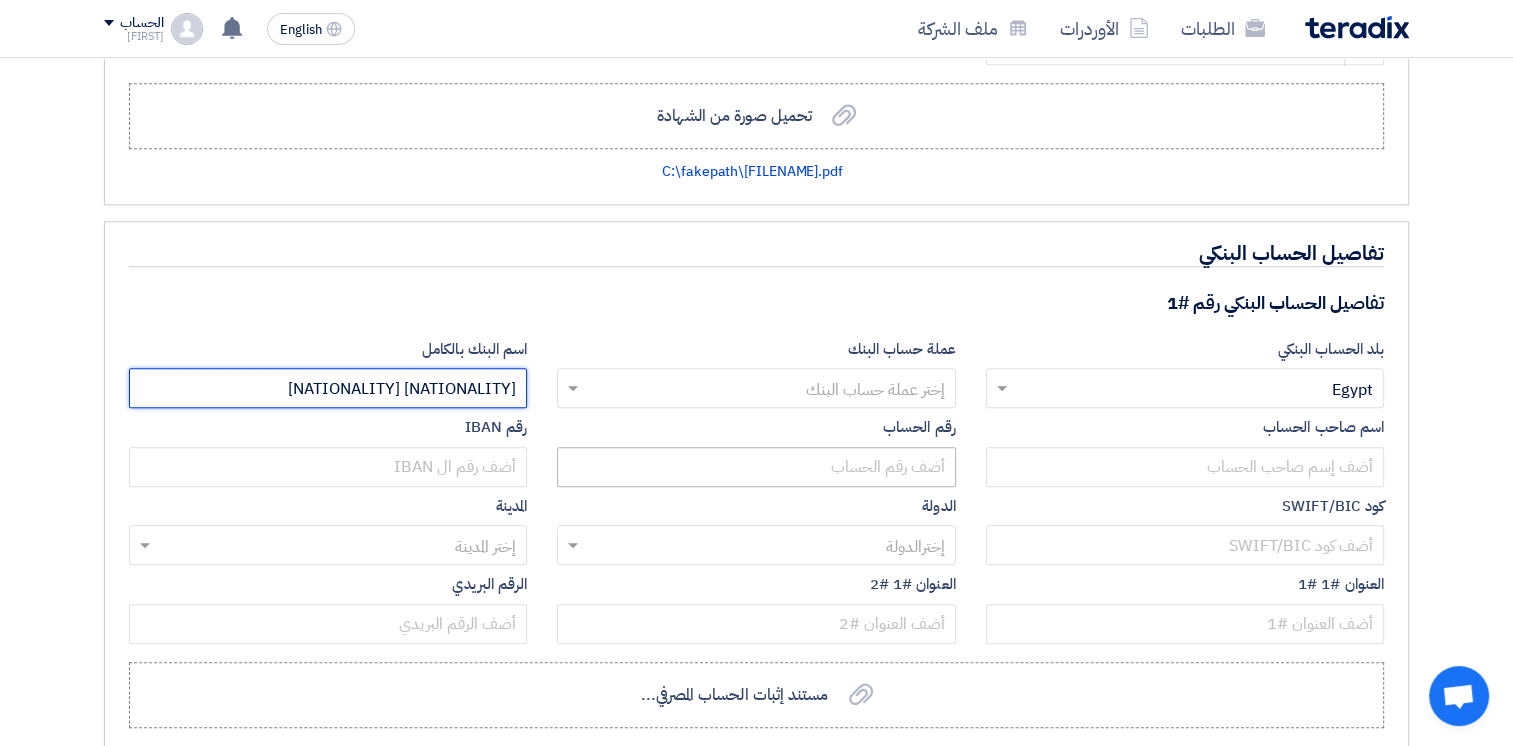 scroll, scrollTop: 1956, scrollLeft: 0, axis: vertical 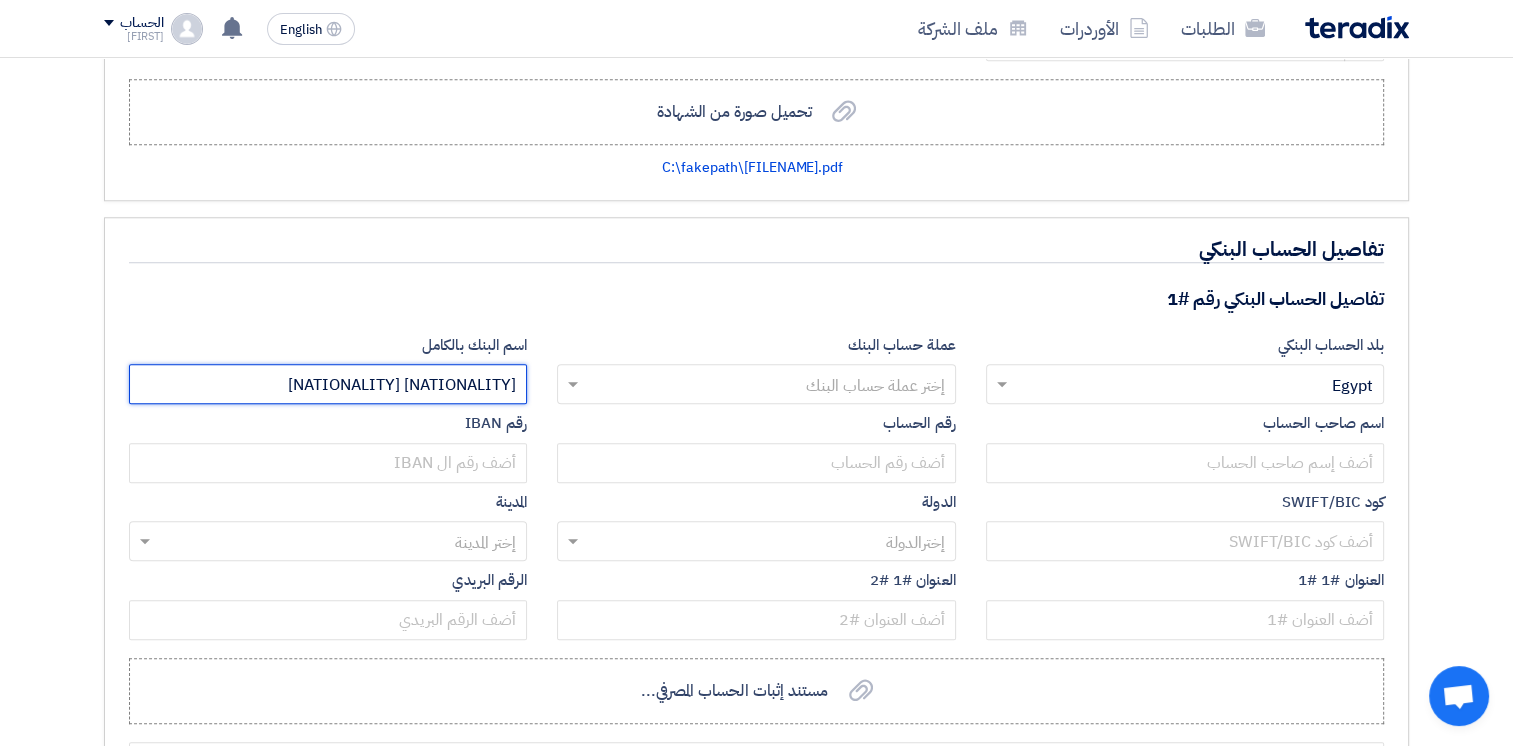 type on "العربي الافريقي" 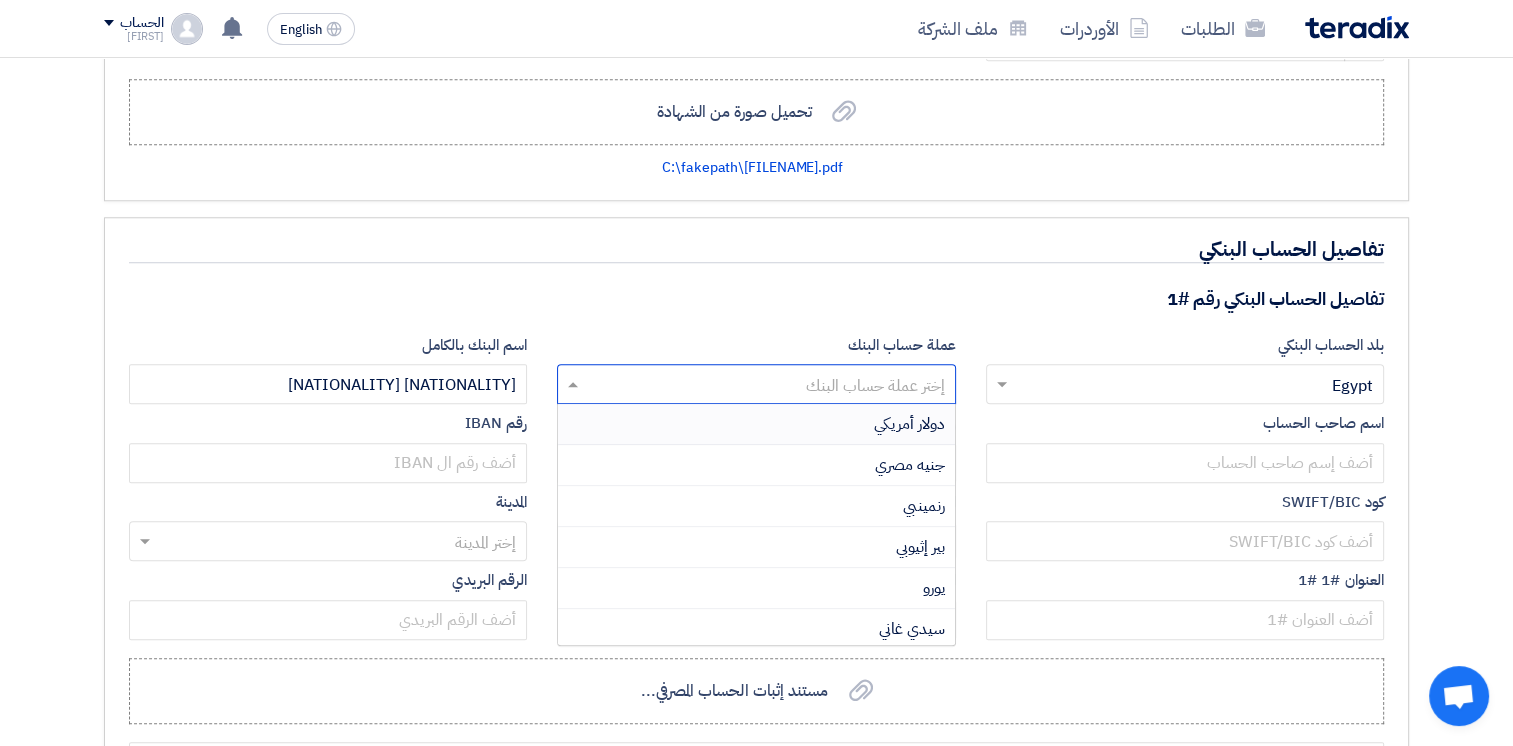 click 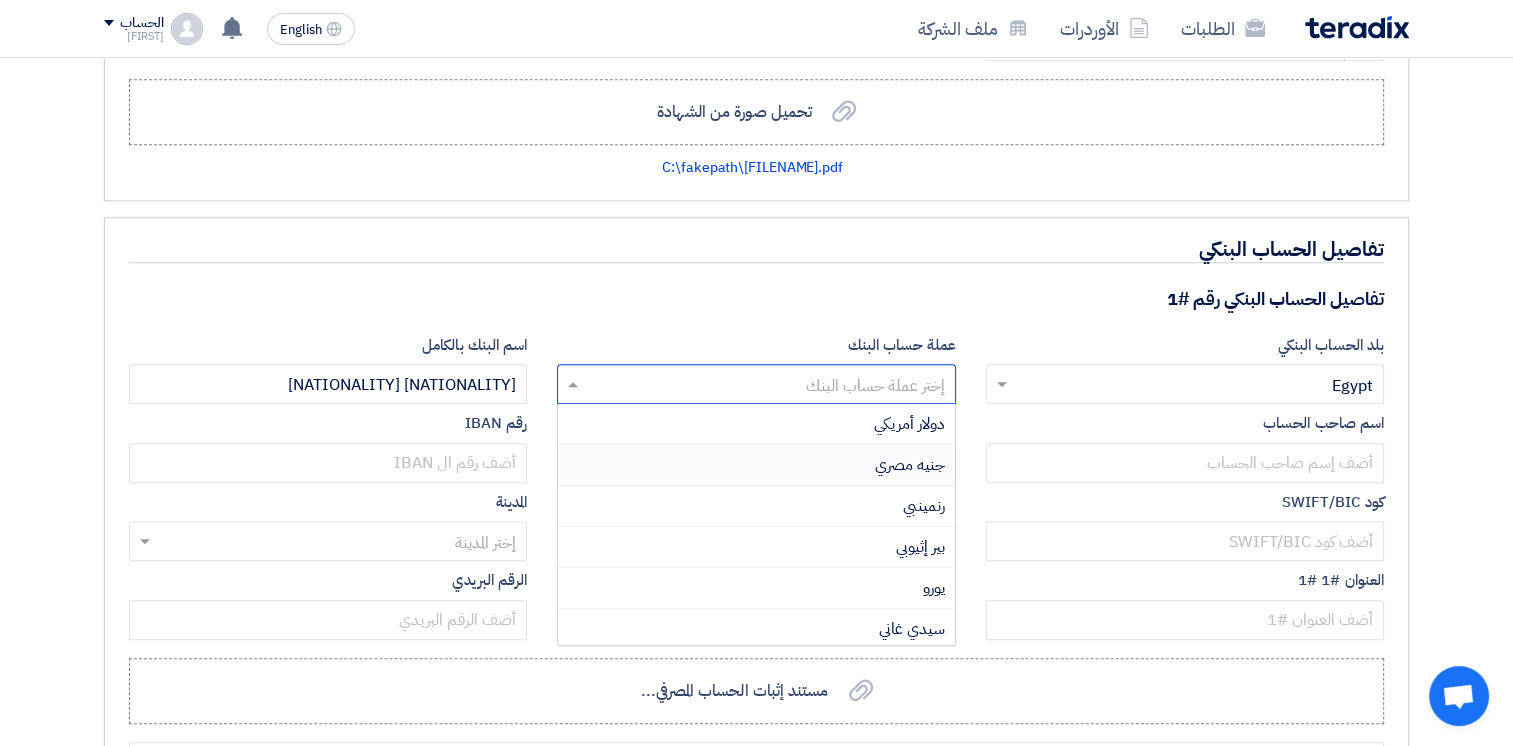 click on "جنيه مصري" at bounding box center [910, 465] 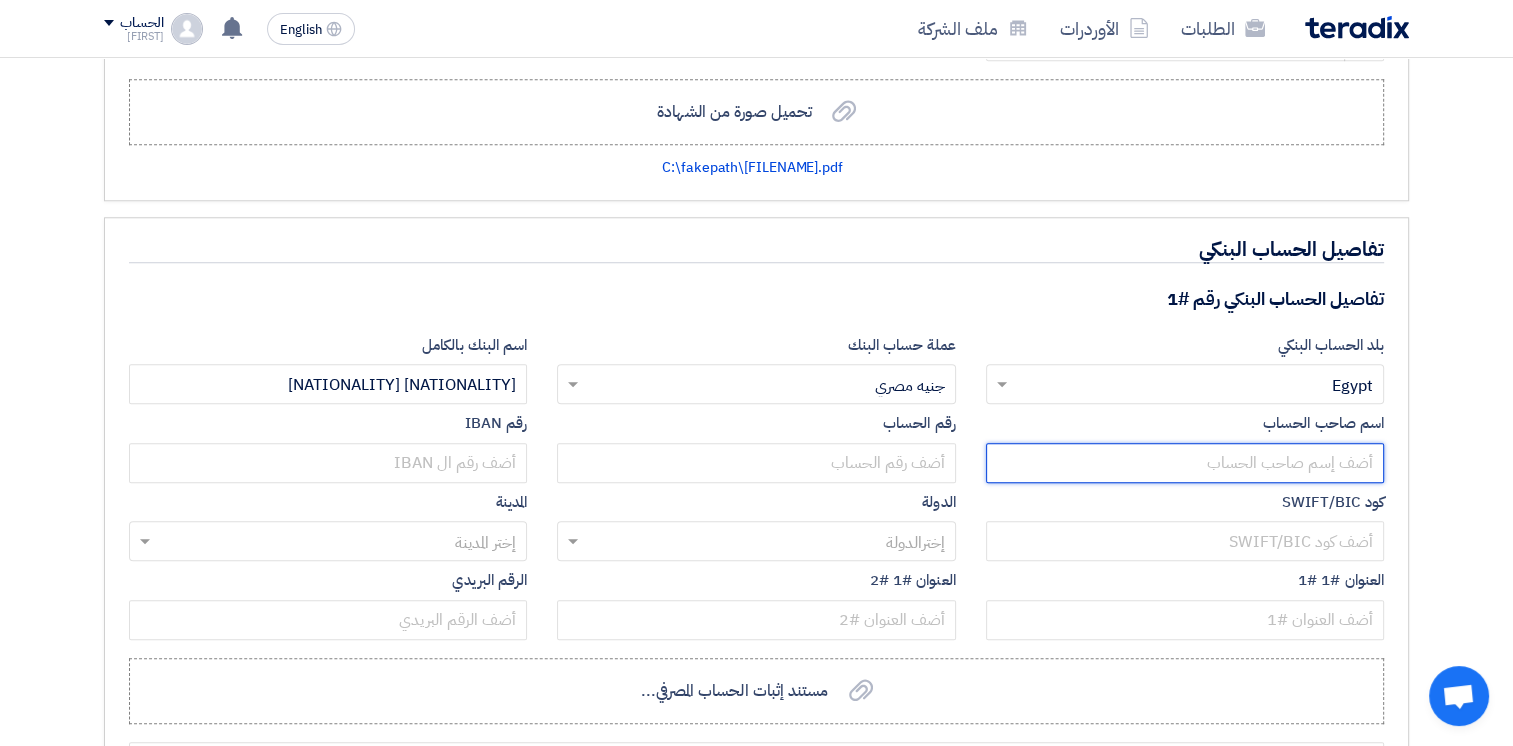 click 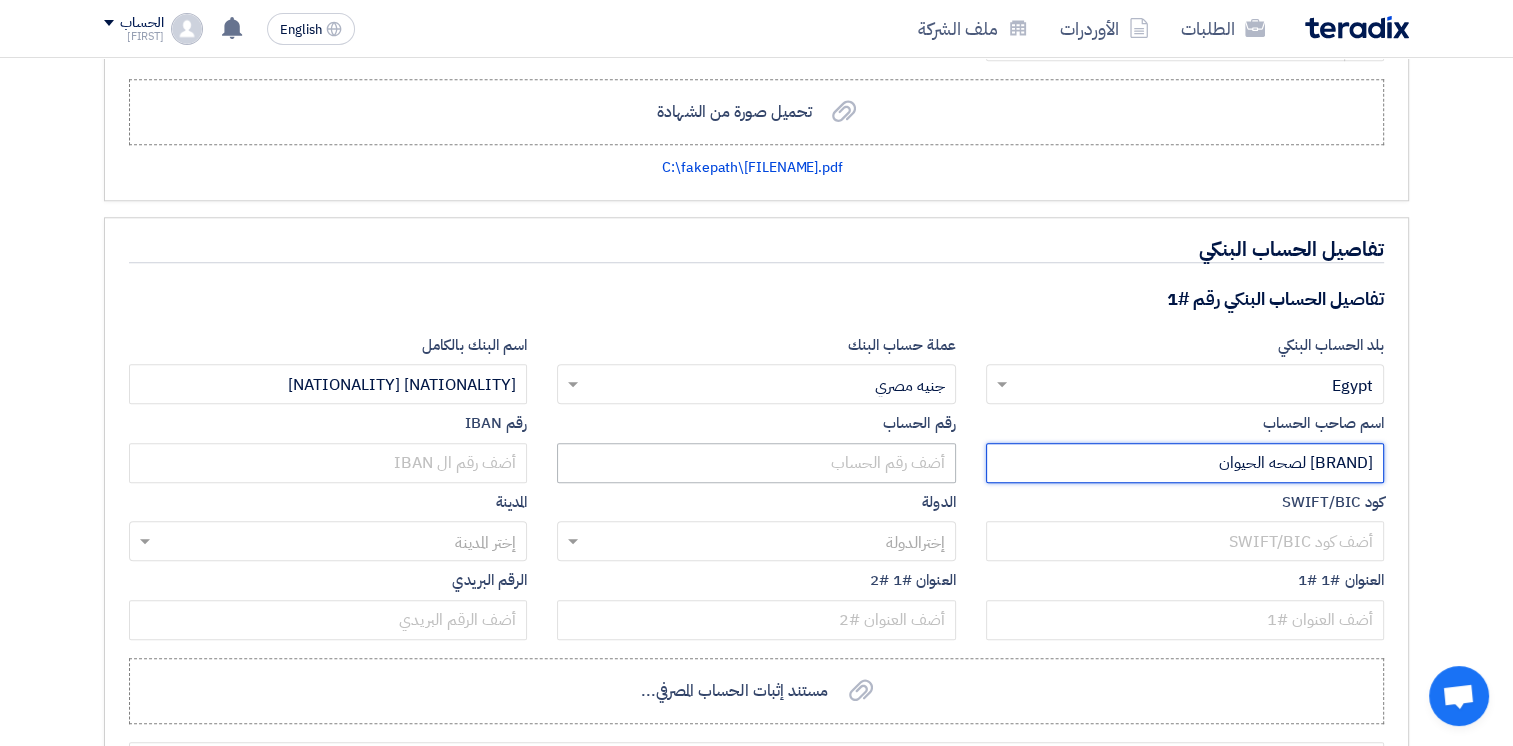 type on "ايليت فيت لصحه الحيوان" 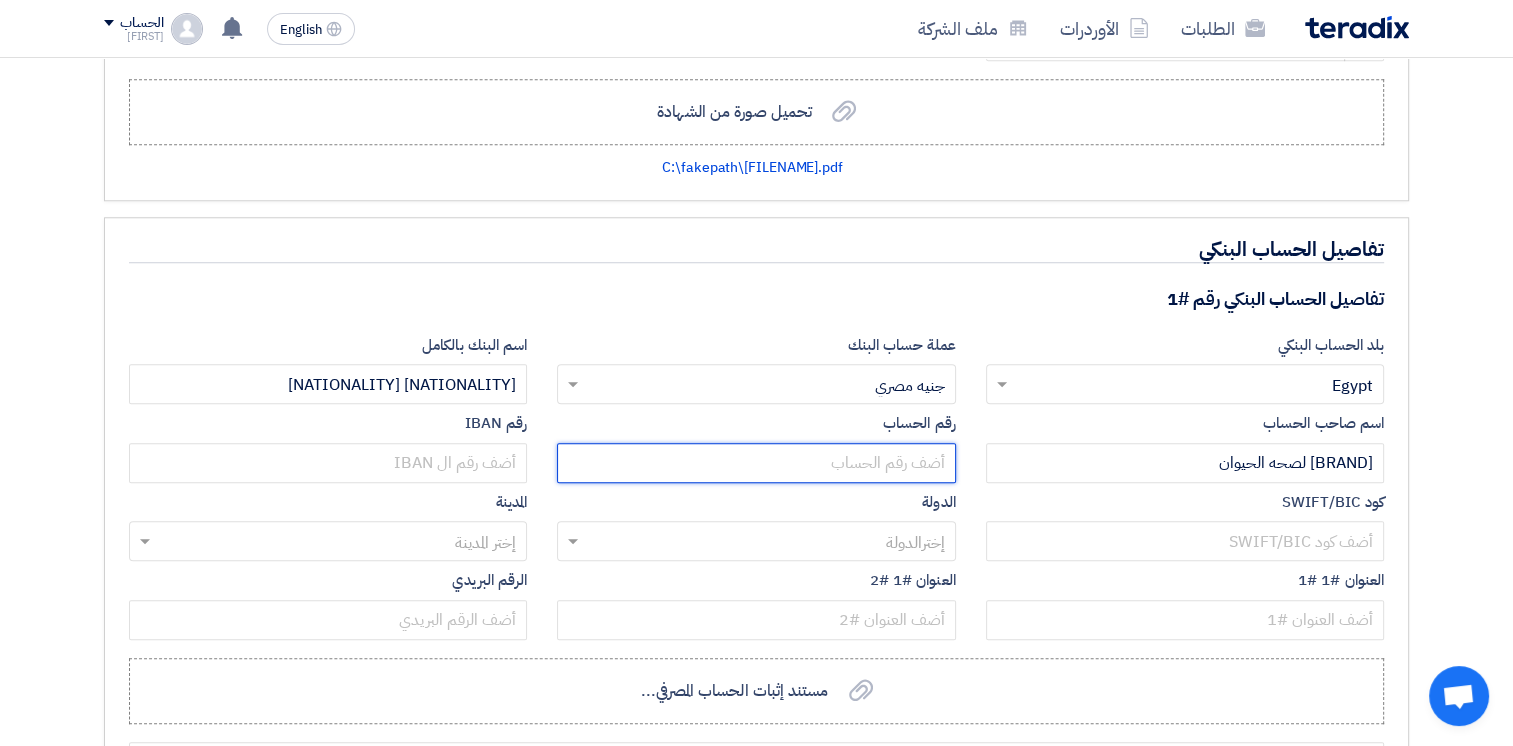 click 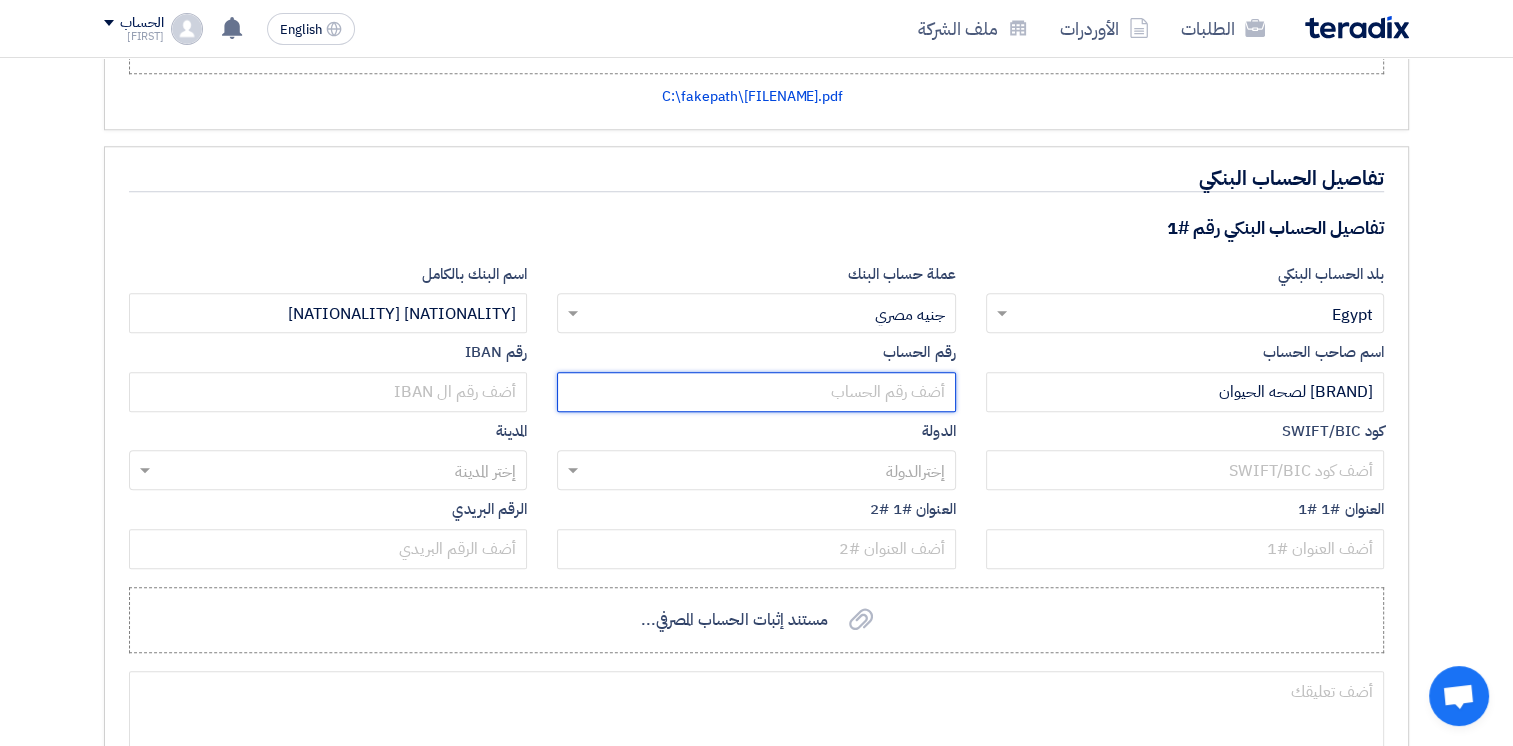 scroll, scrollTop: 2033, scrollLeft: 0, axis: vertical 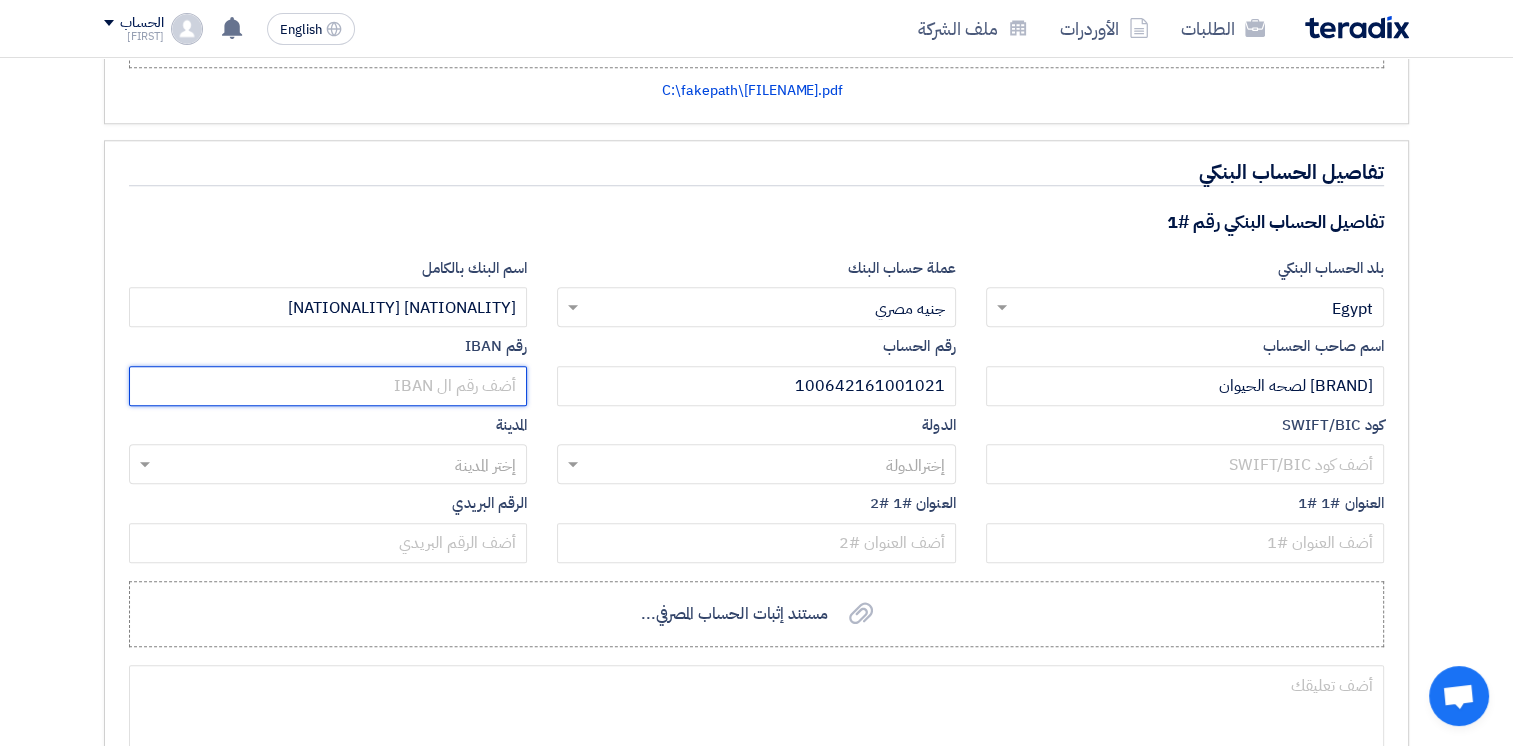 click 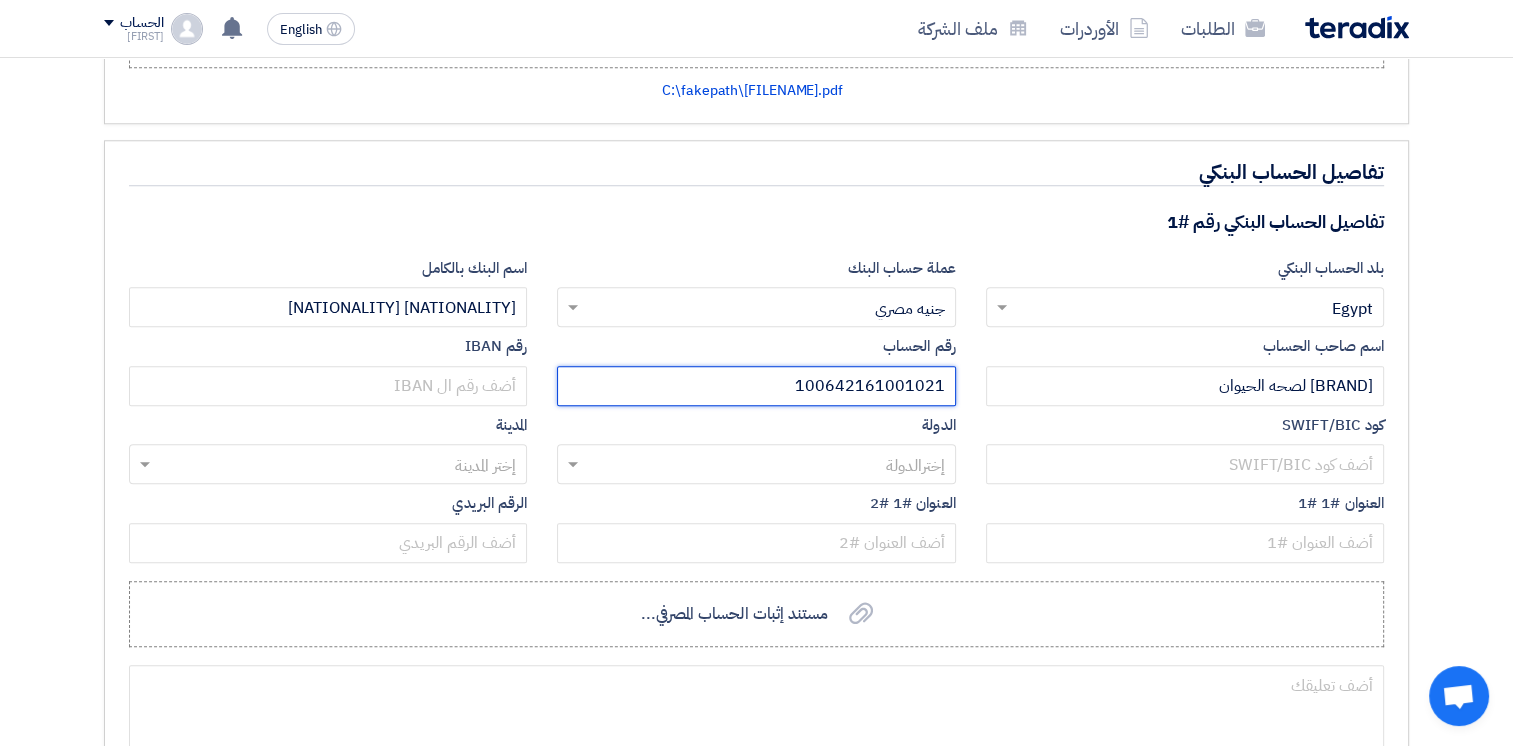 click on "100642161001021" 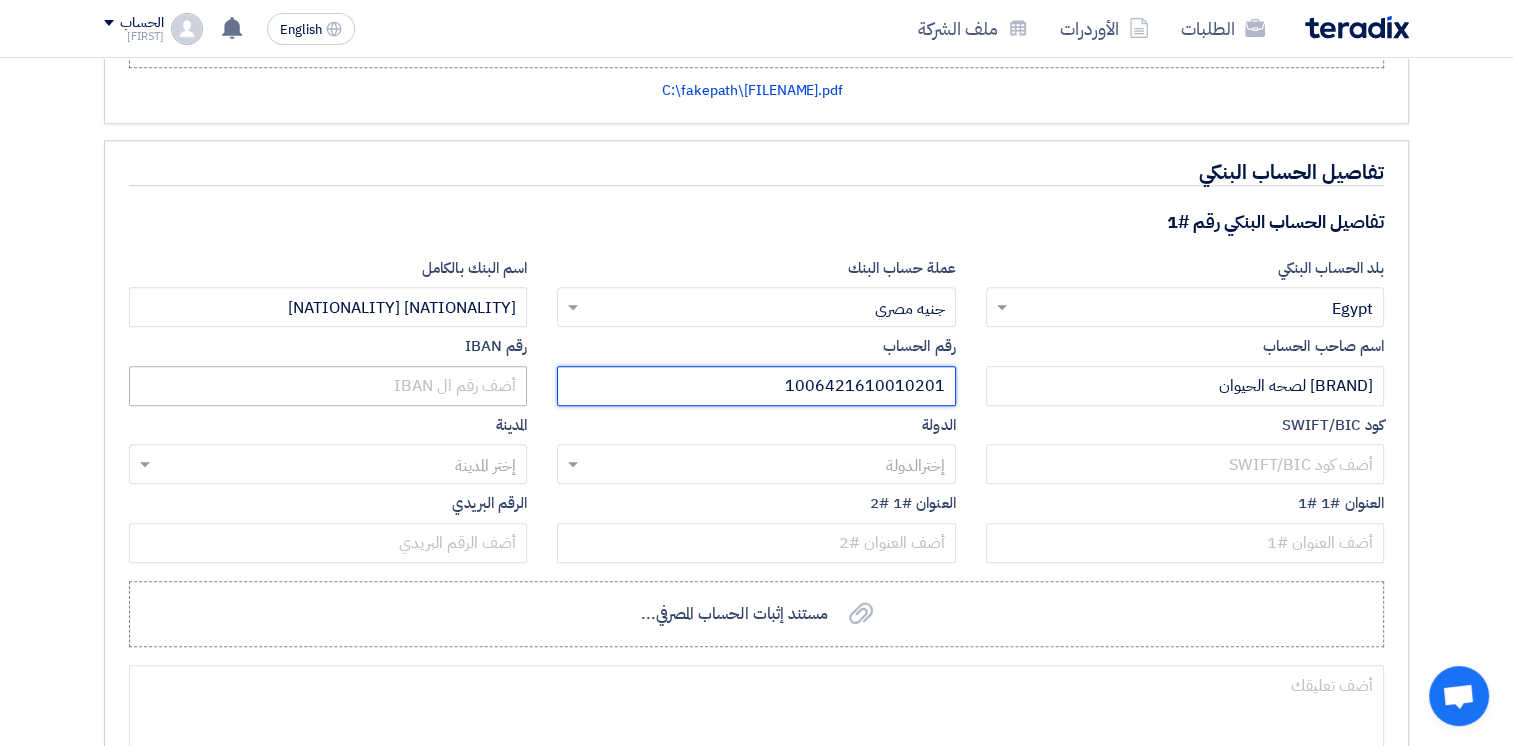 type on "1006421610010201" 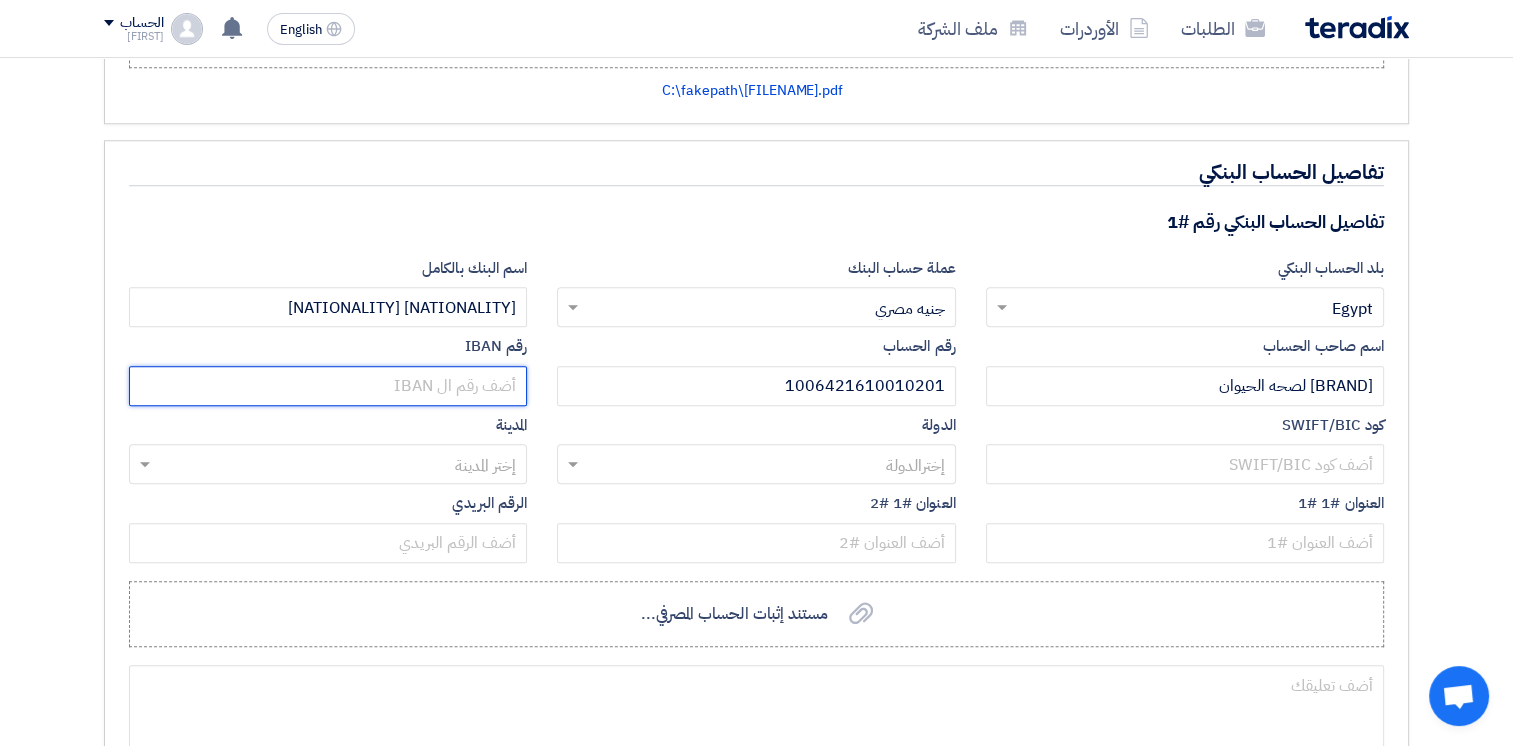click 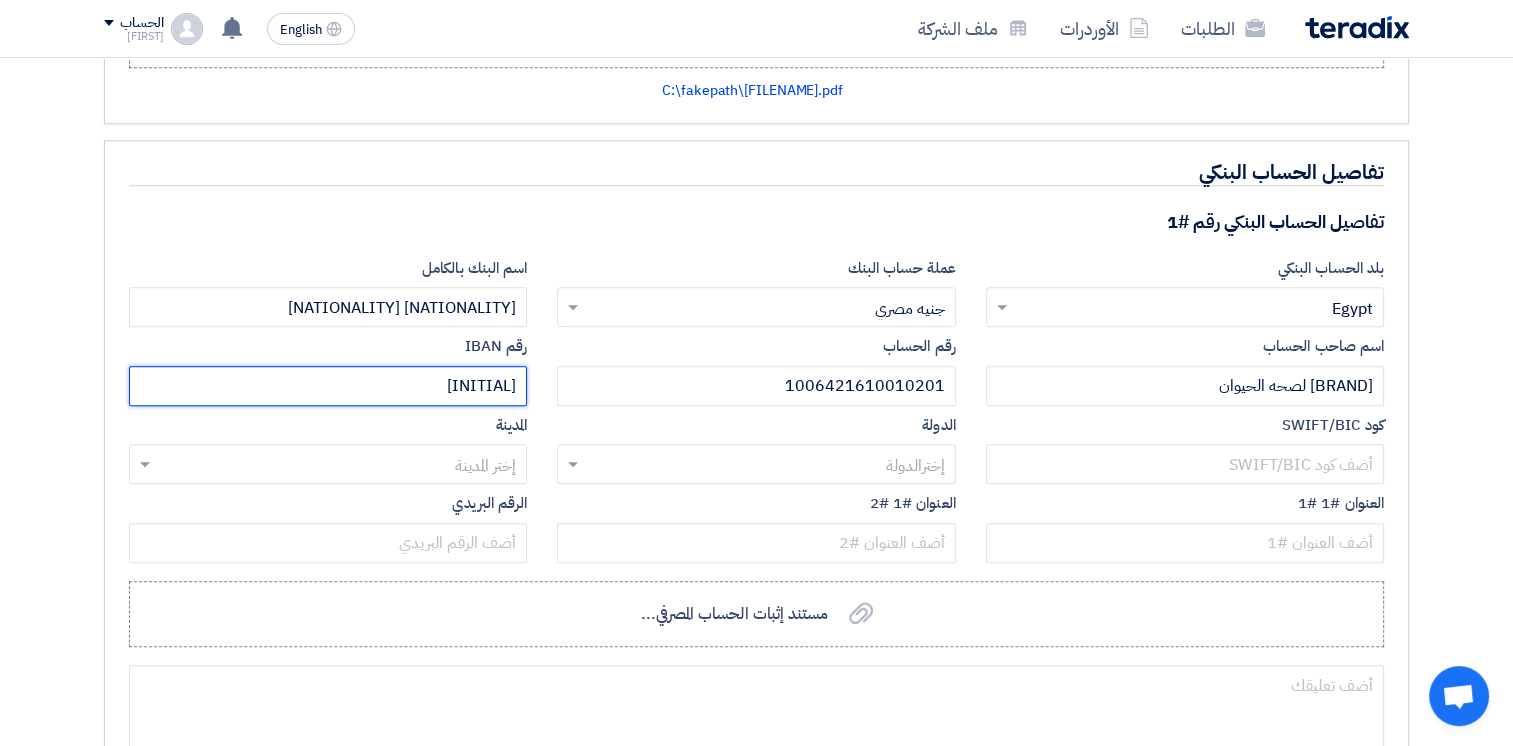 type on "e" 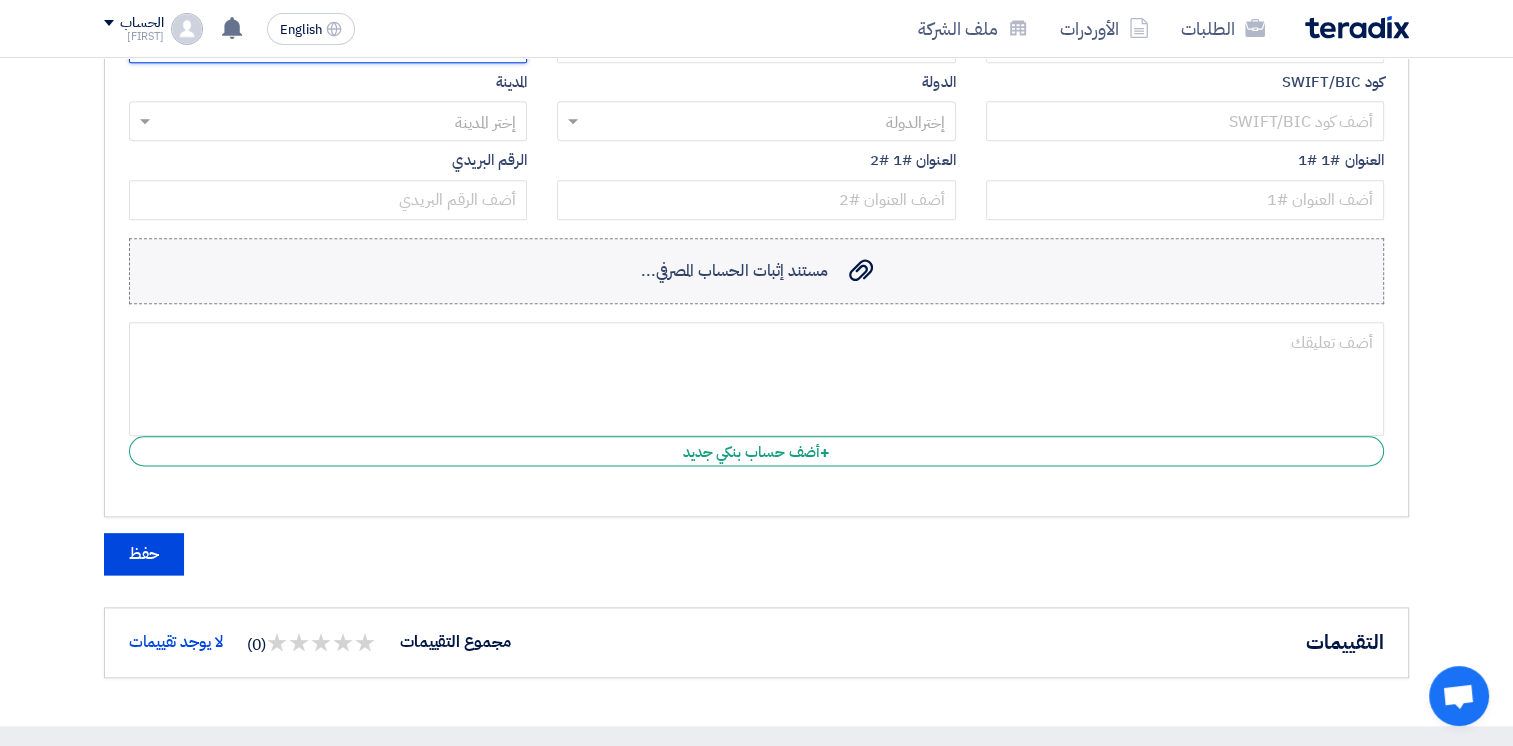 scroll, scrollTop: 2378, scrollLeft: 0, axis: vertical 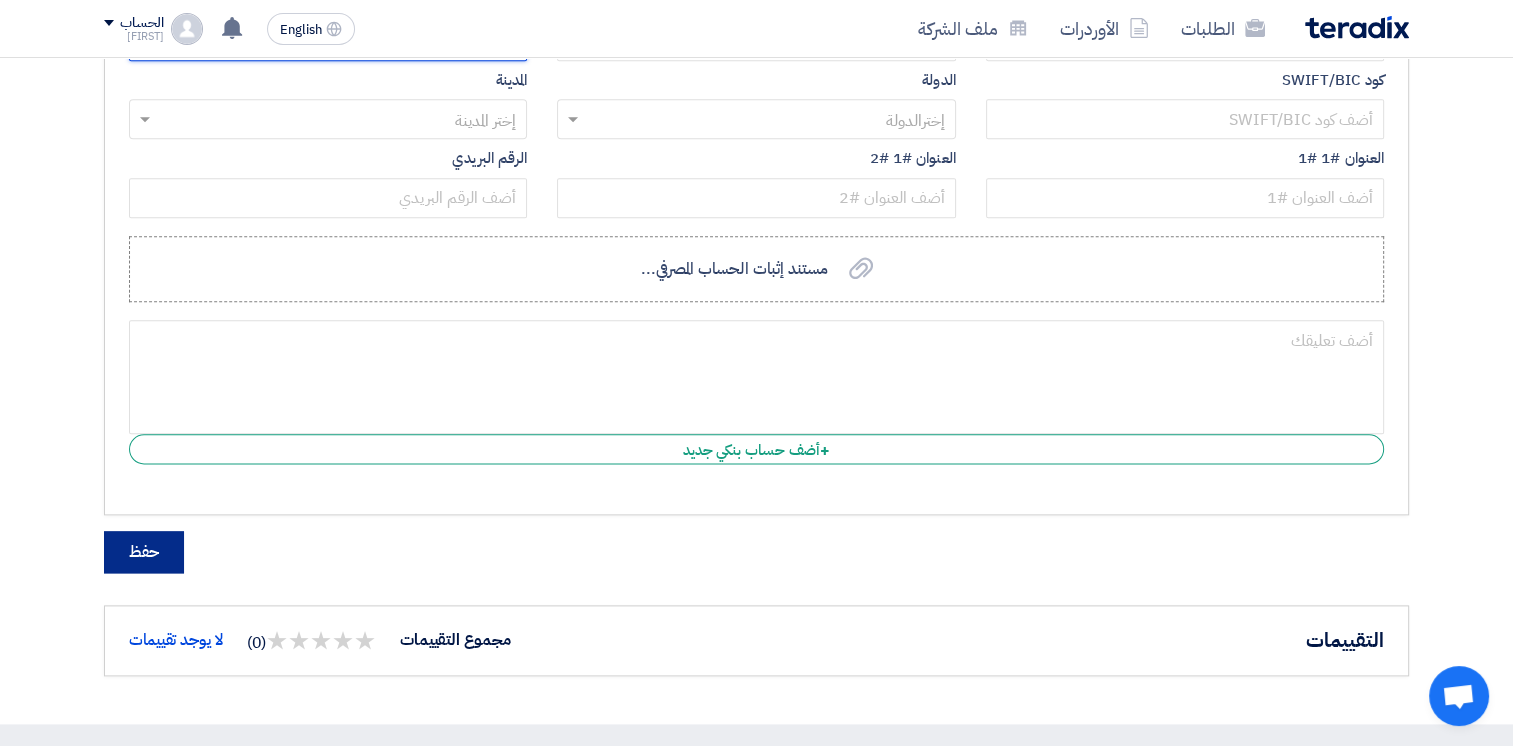 type on "EG660057026701006421610010201" 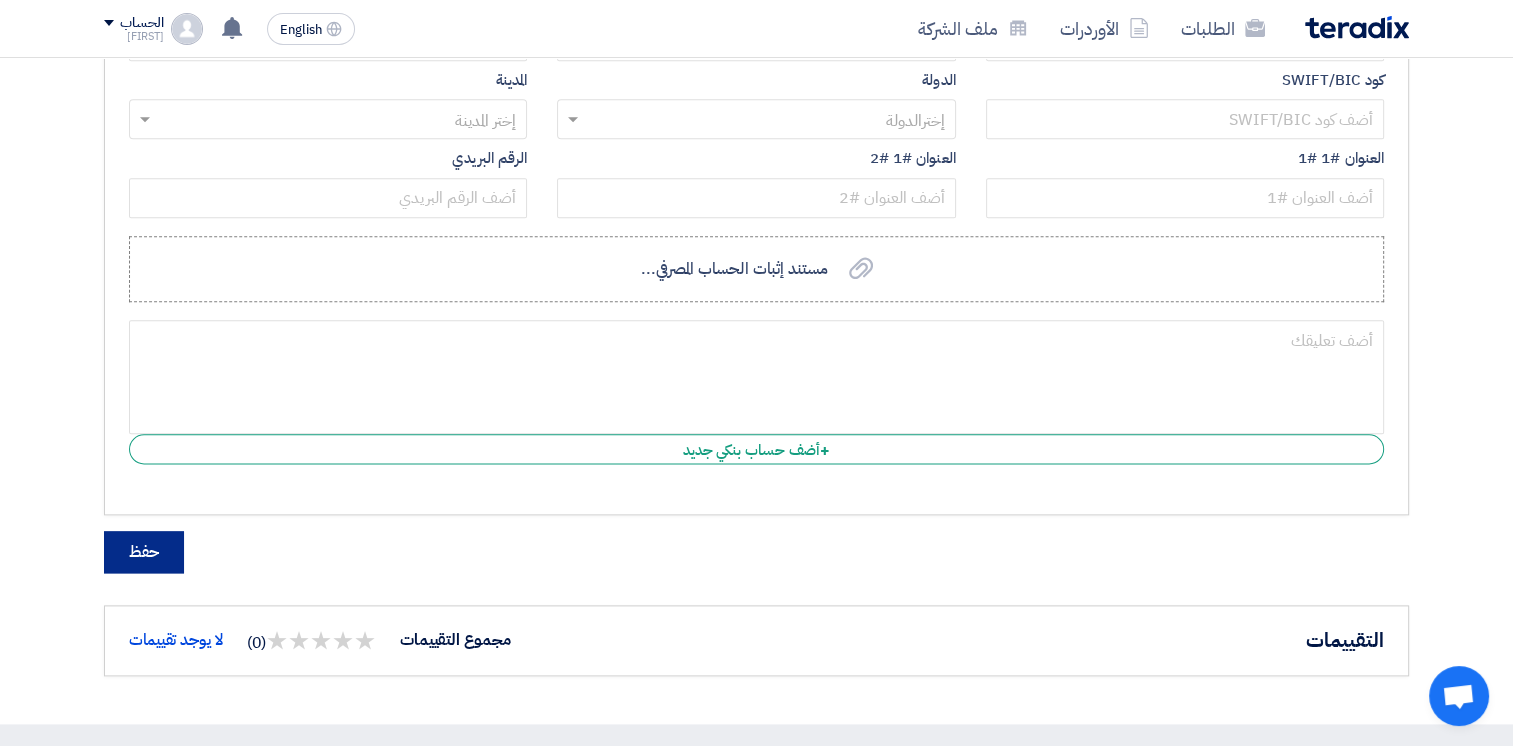 click on "حفظ" 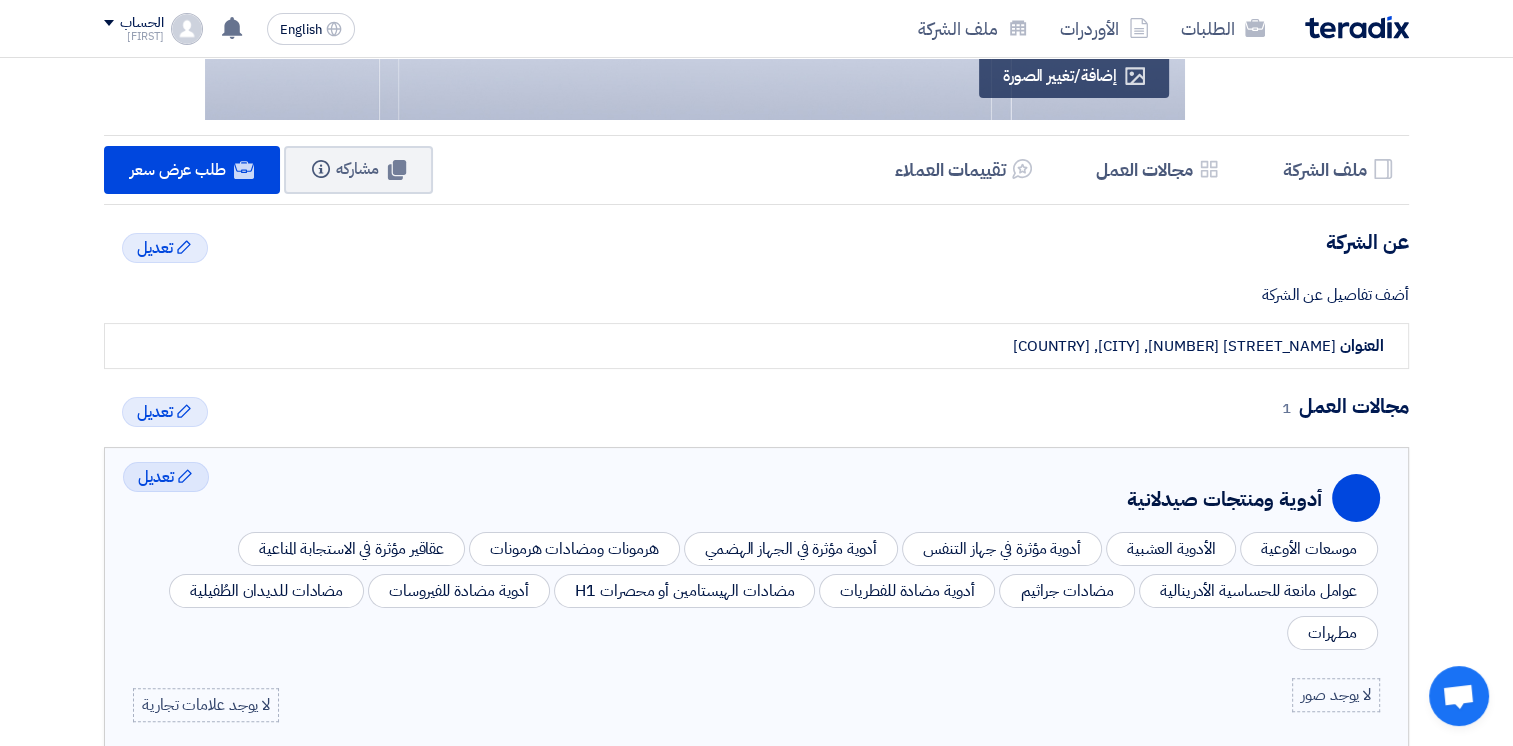 scroll, scrollTop: 0, scrollLeft: 0, axis: both 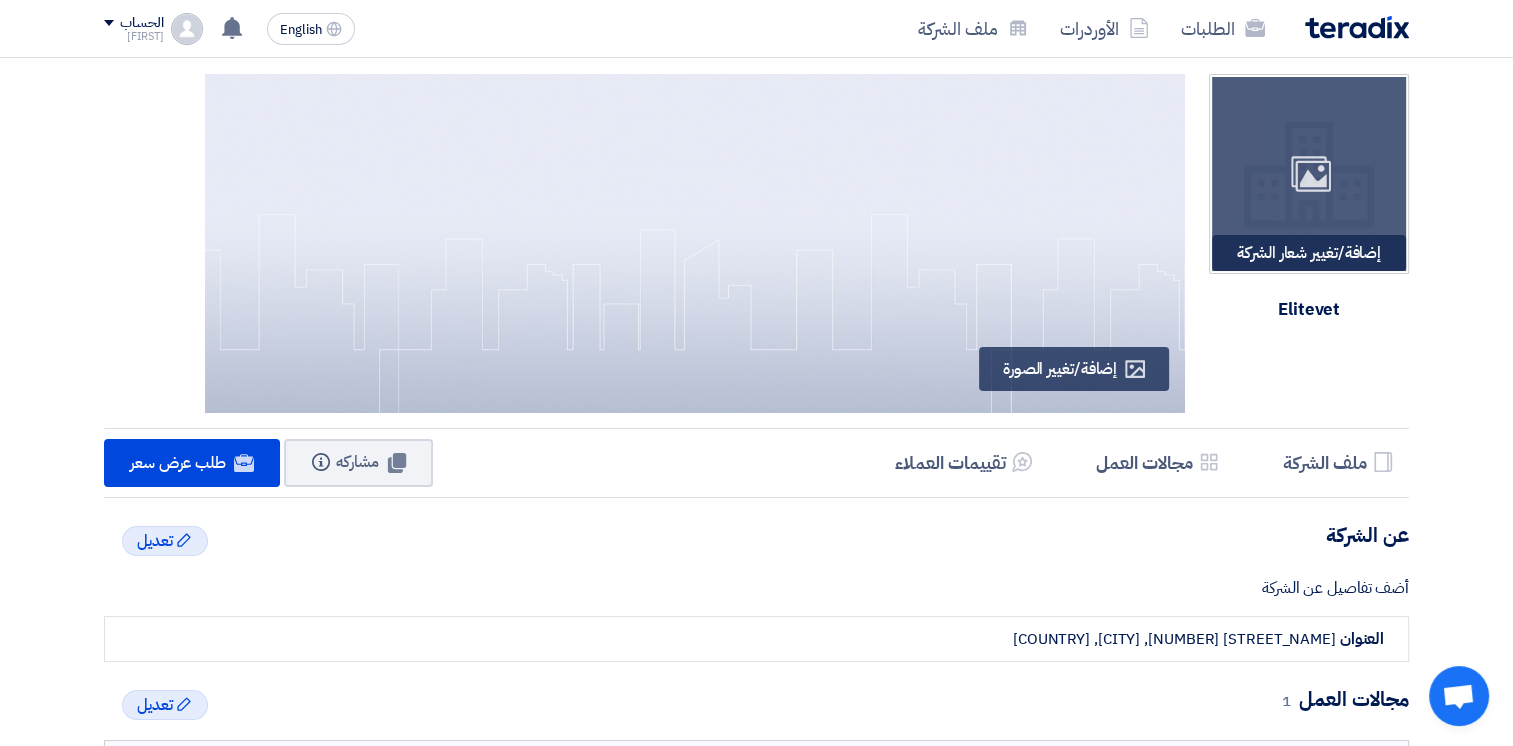 click on "إضافة/تغيير شعار الشركة
Image" 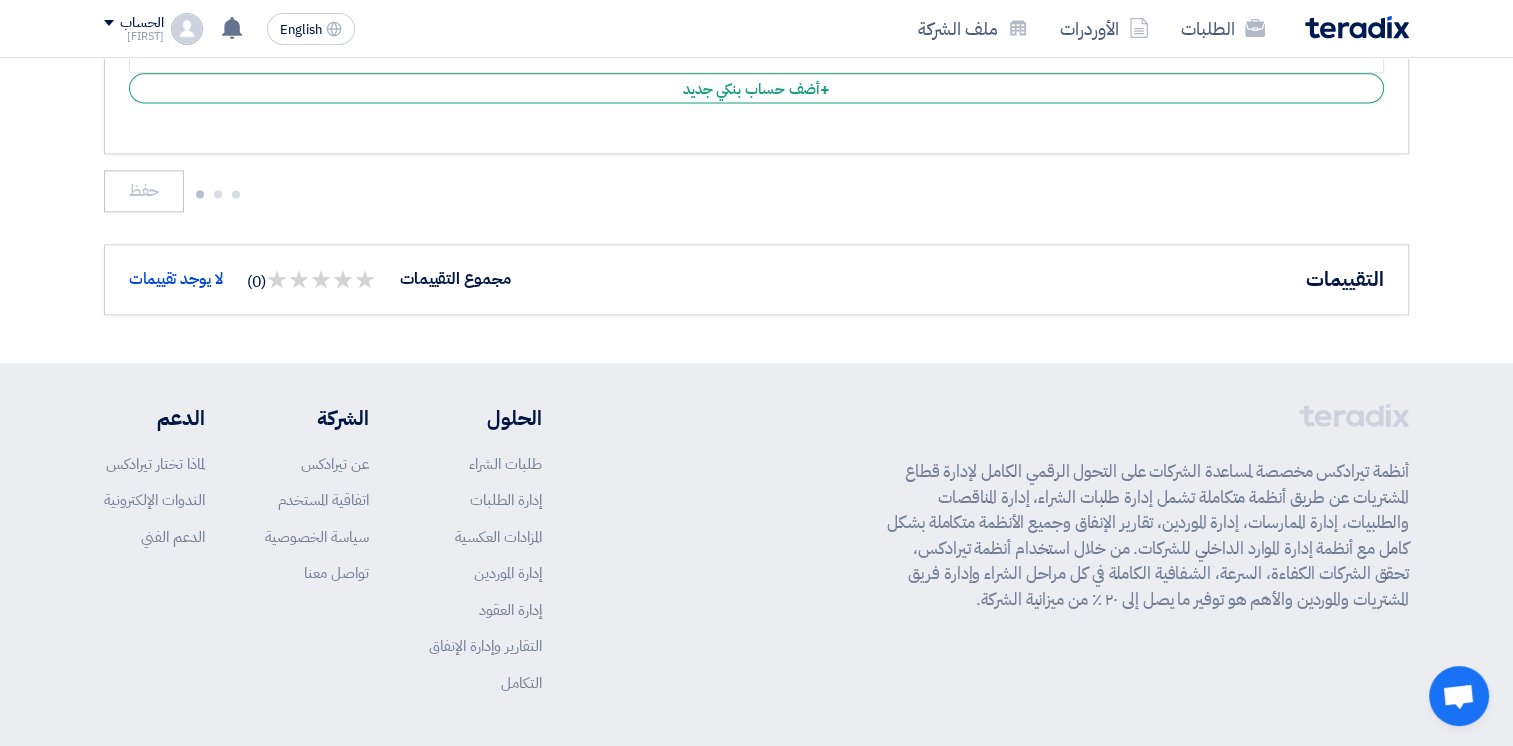 scroll, scrollTop: 2804, scrollLeft: 0, axis: vertical 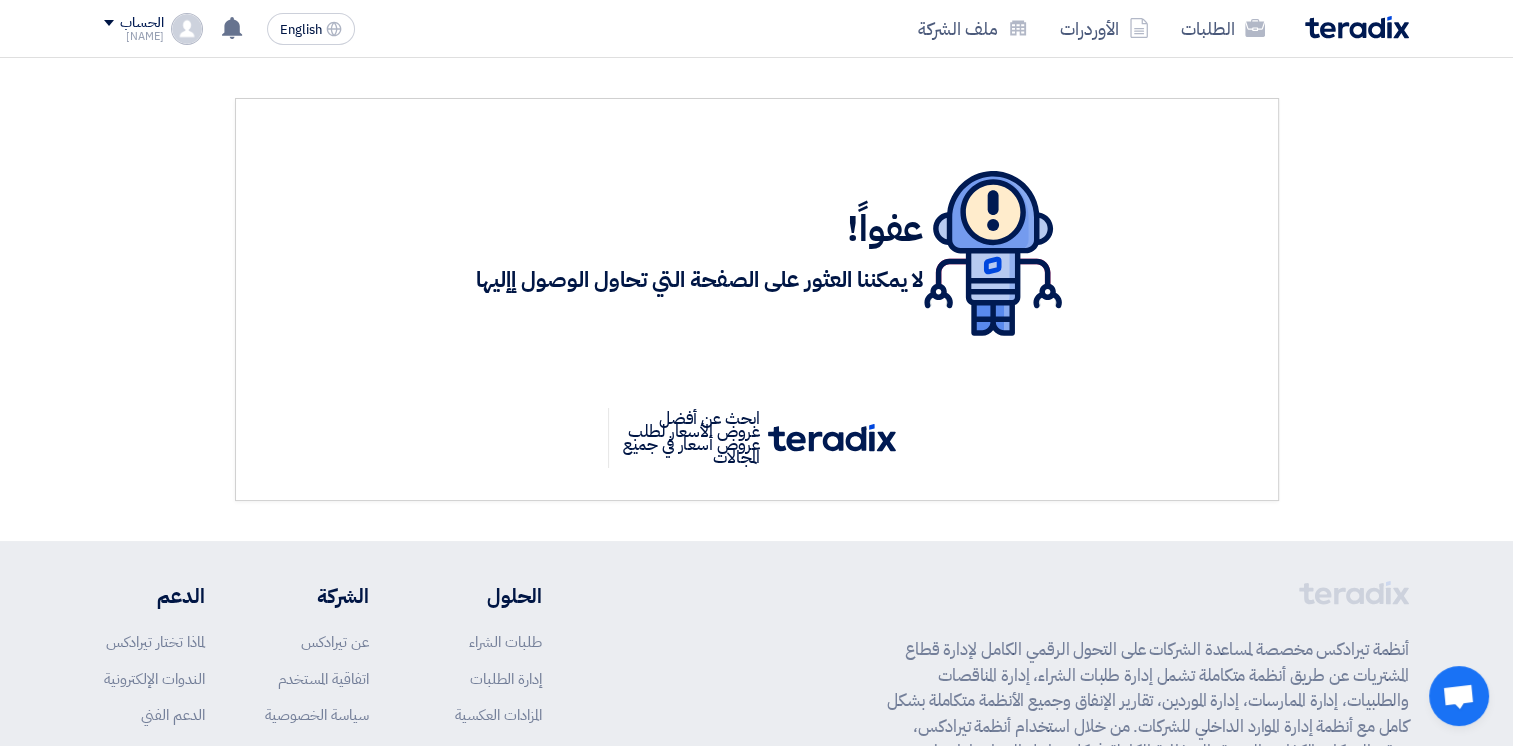 click on "الحساب" 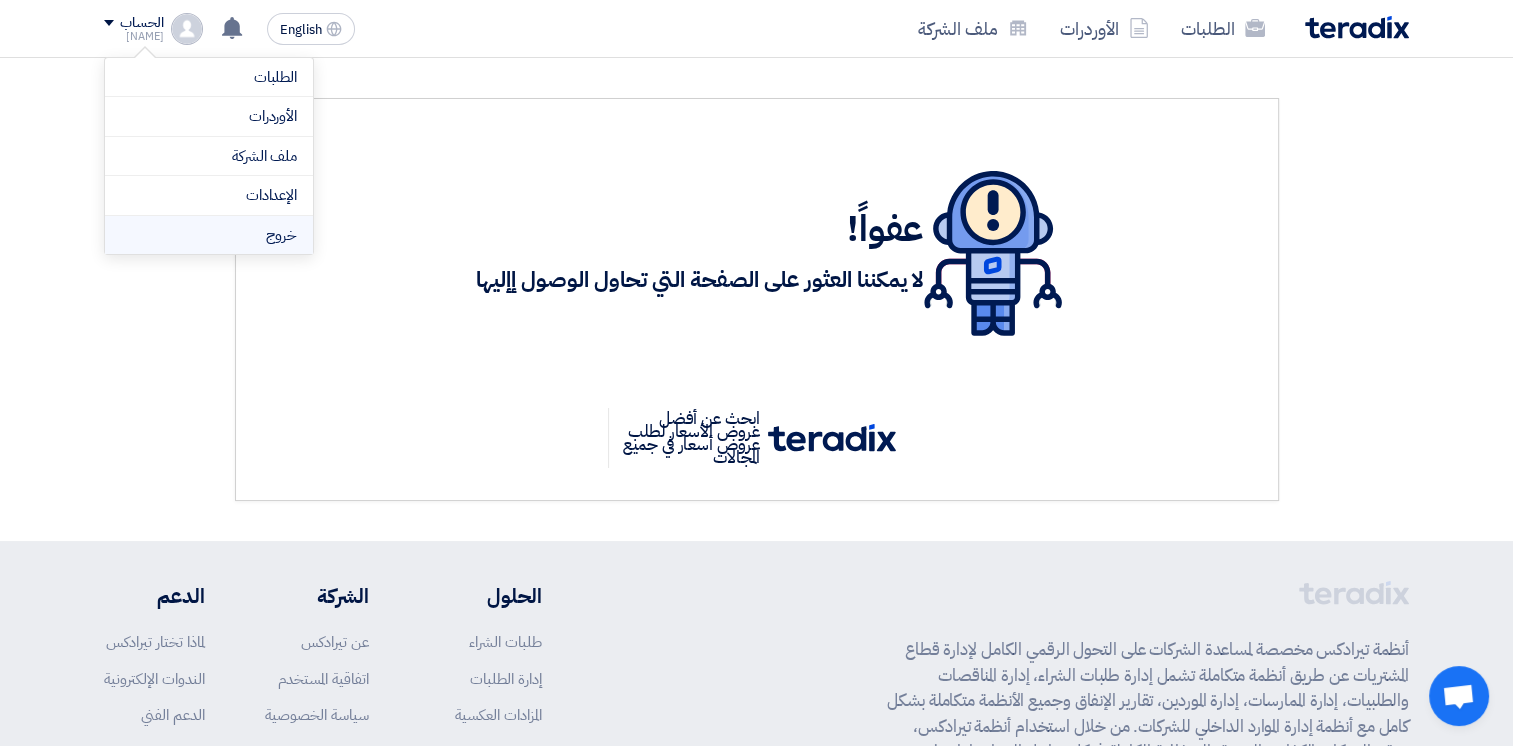click on "خروج" 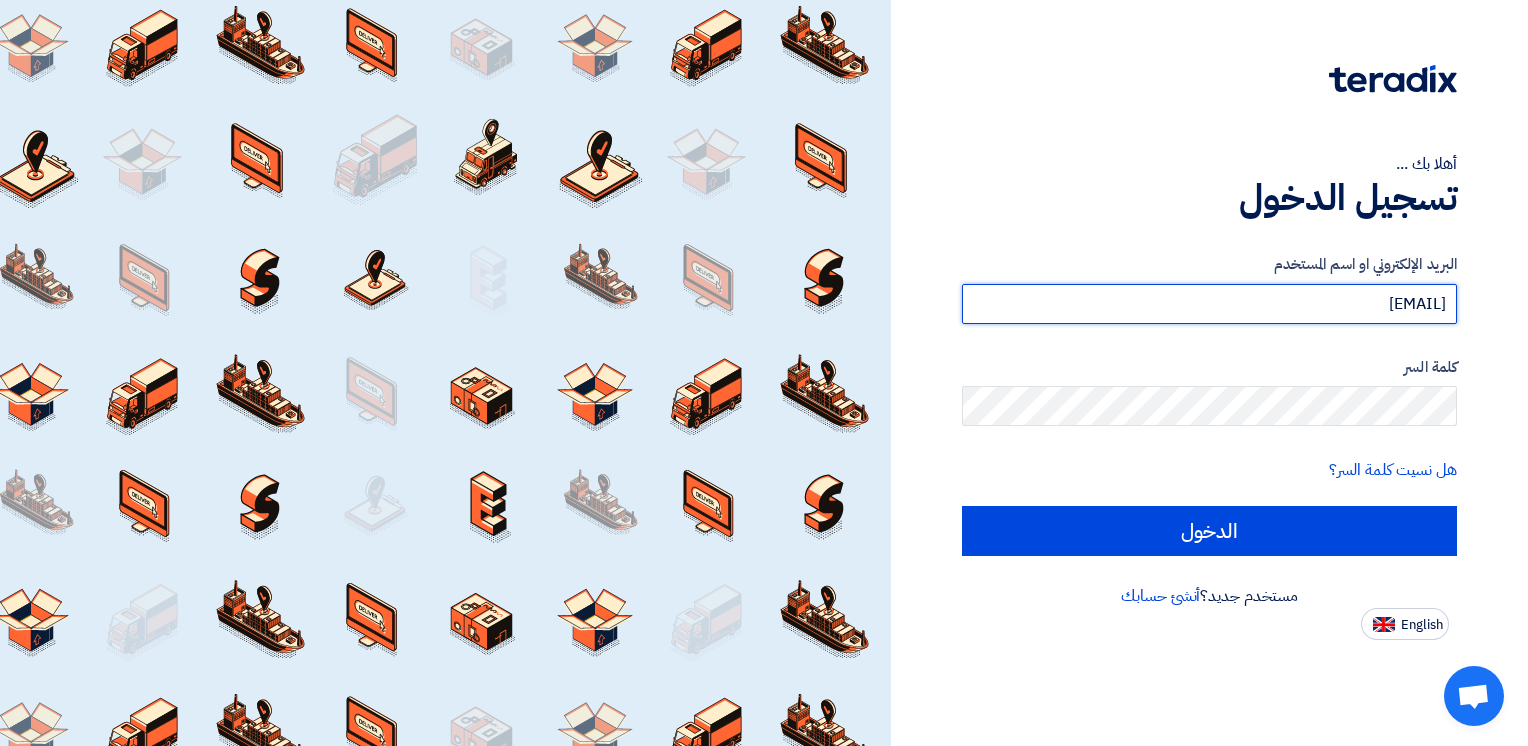 click on "TENDER@ELITEVET.NET" at bounding box center [1209, 304] 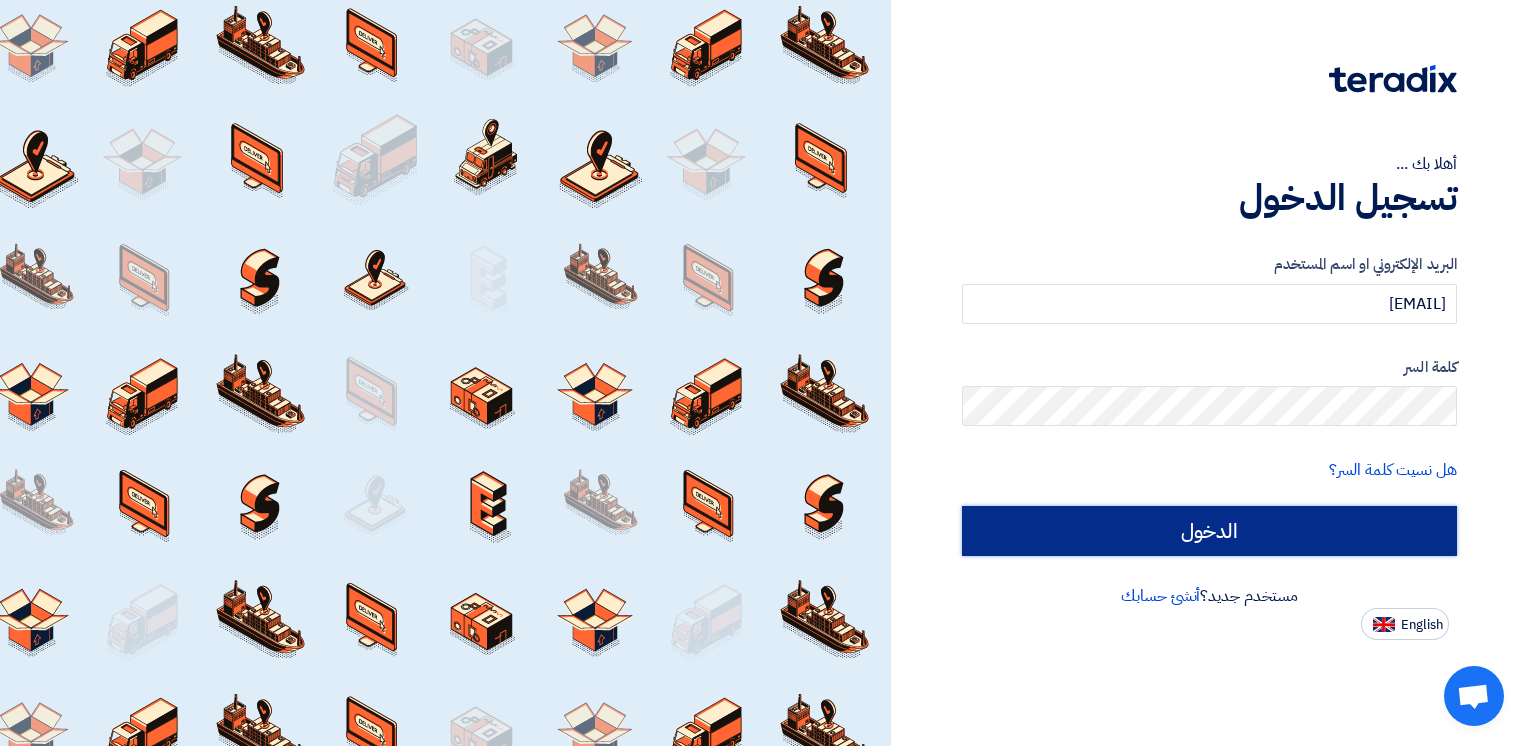 click on "الدخول" 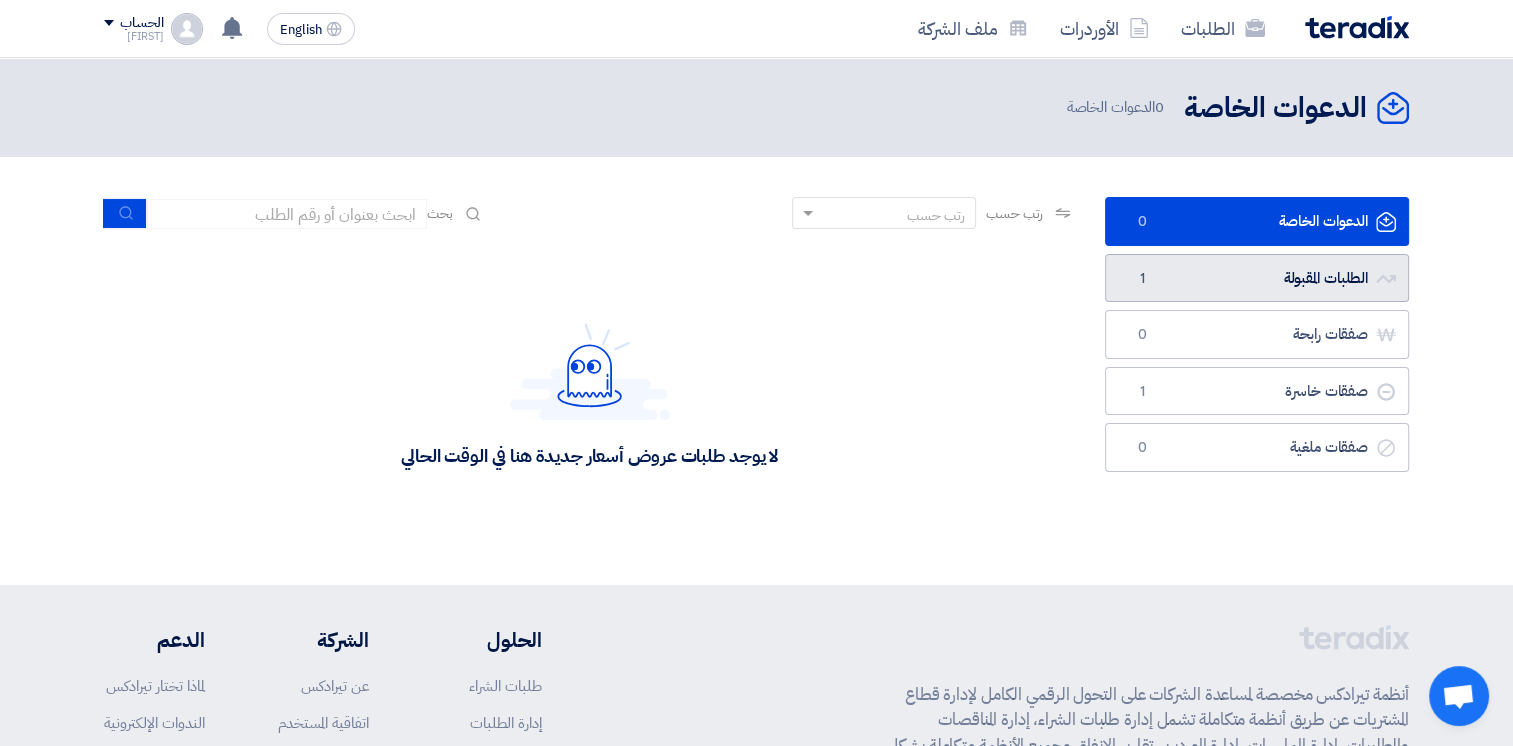 click on "الطلبات المقبولة
الطلبات المقبولة
1" 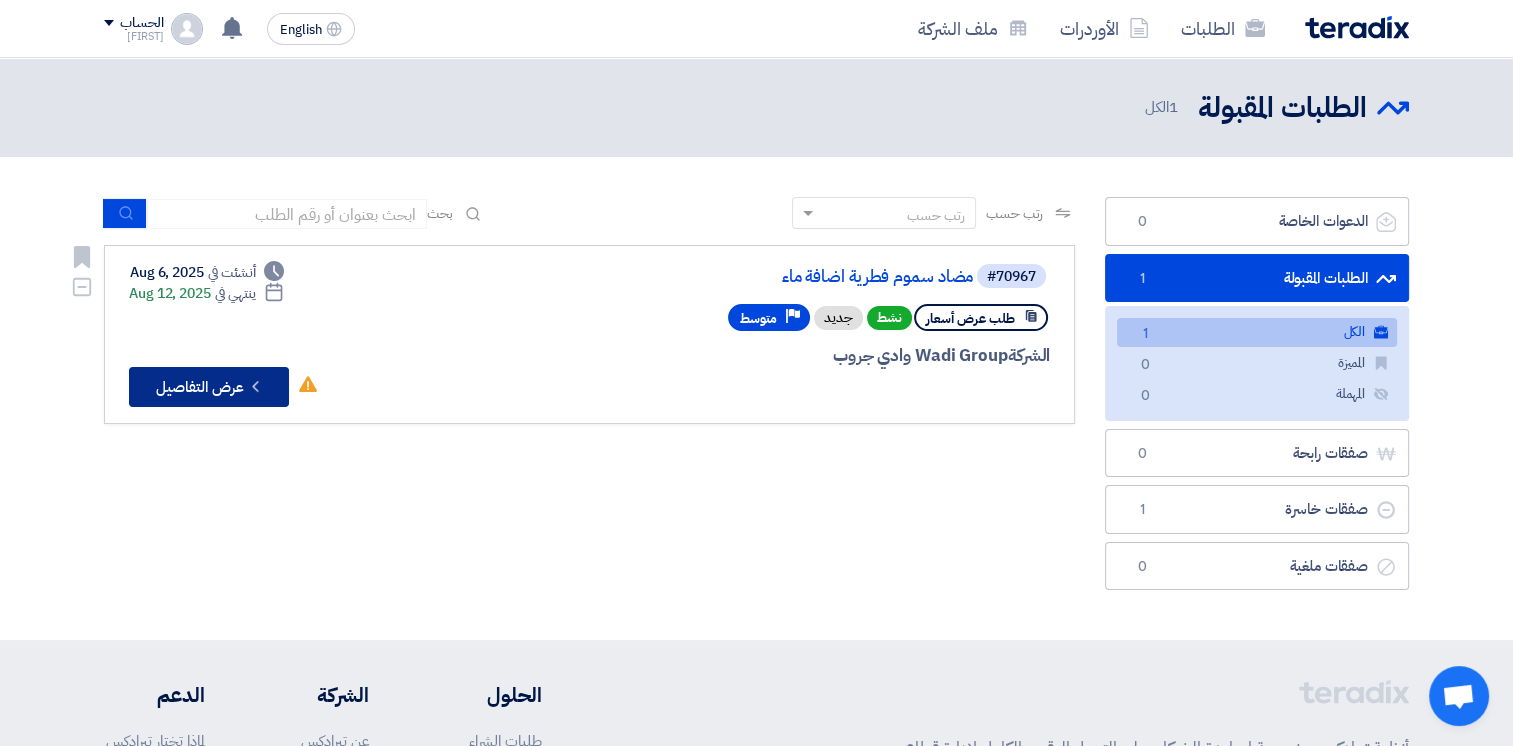 click on "Check details
عرض التفاصيل" 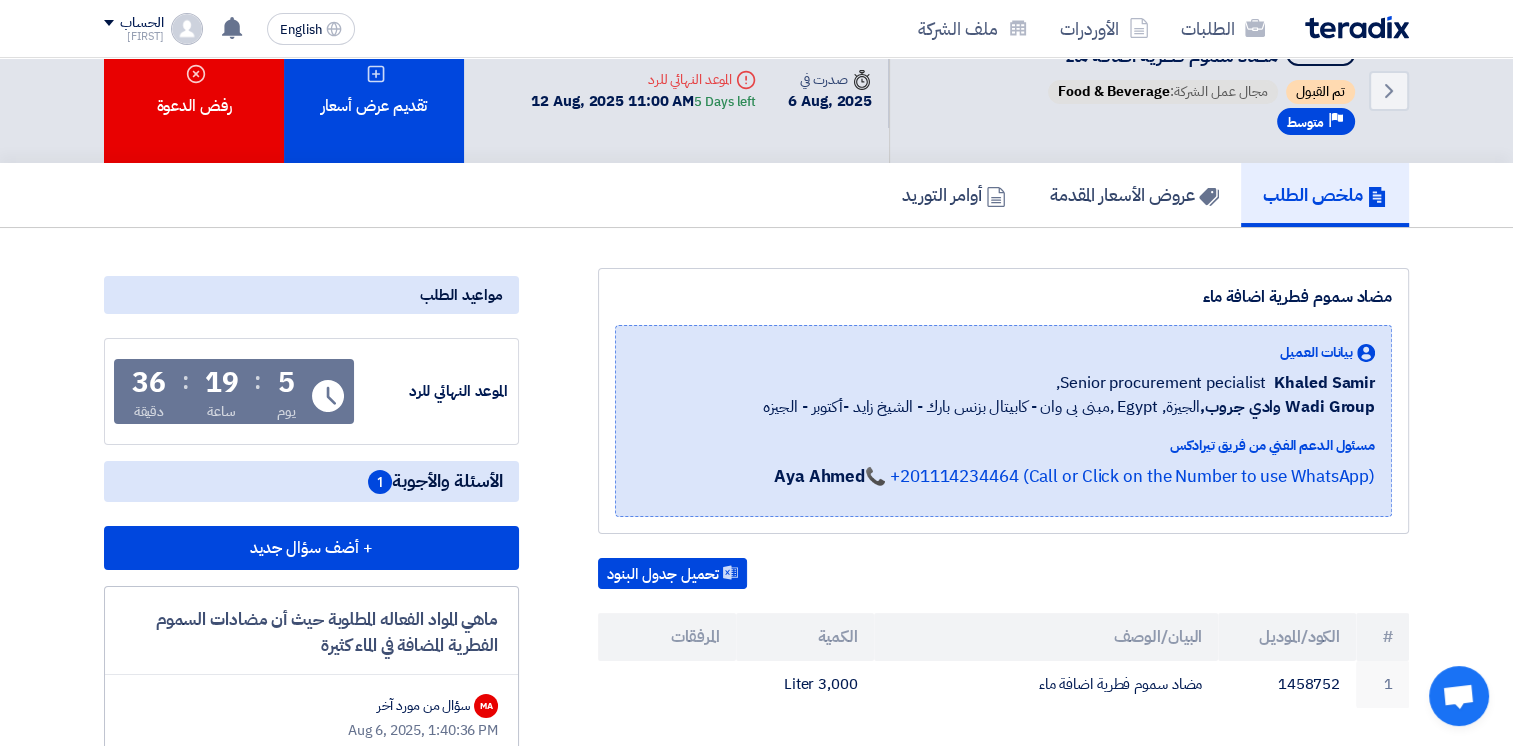scroll, scrollTop: 0, scrollLeft: 0, axis: both 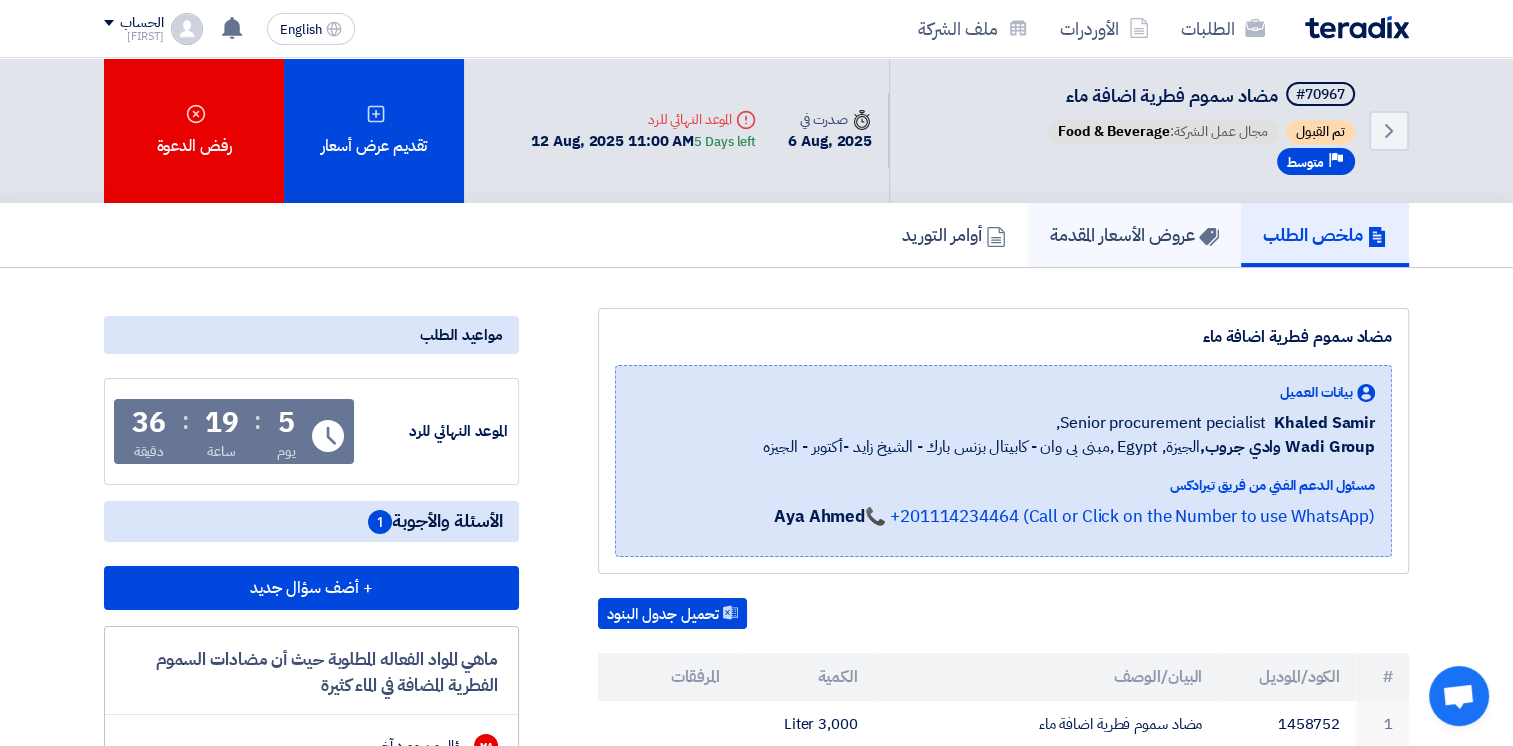 click on "عروض الأسعار المقدمة" 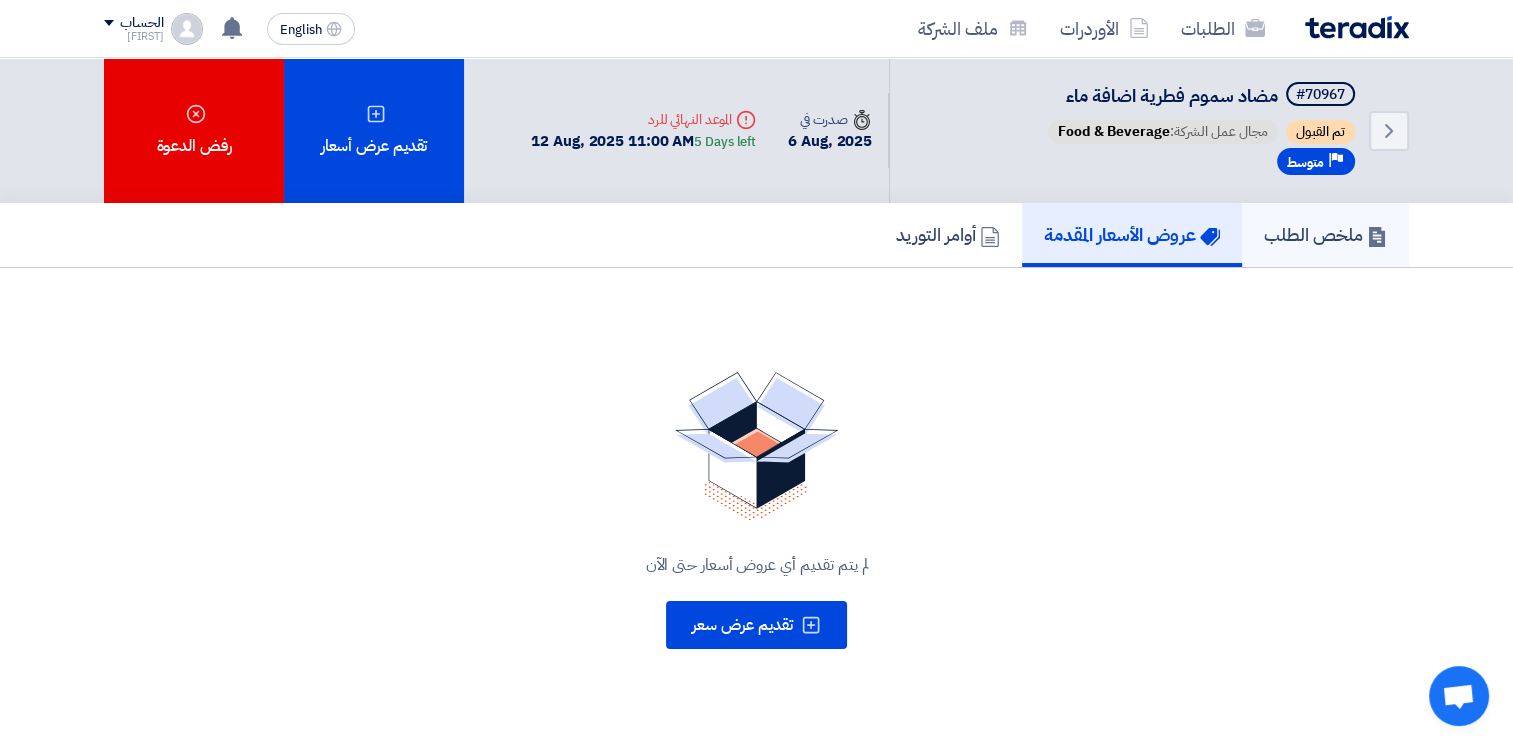 click on "ملخص الطلب" 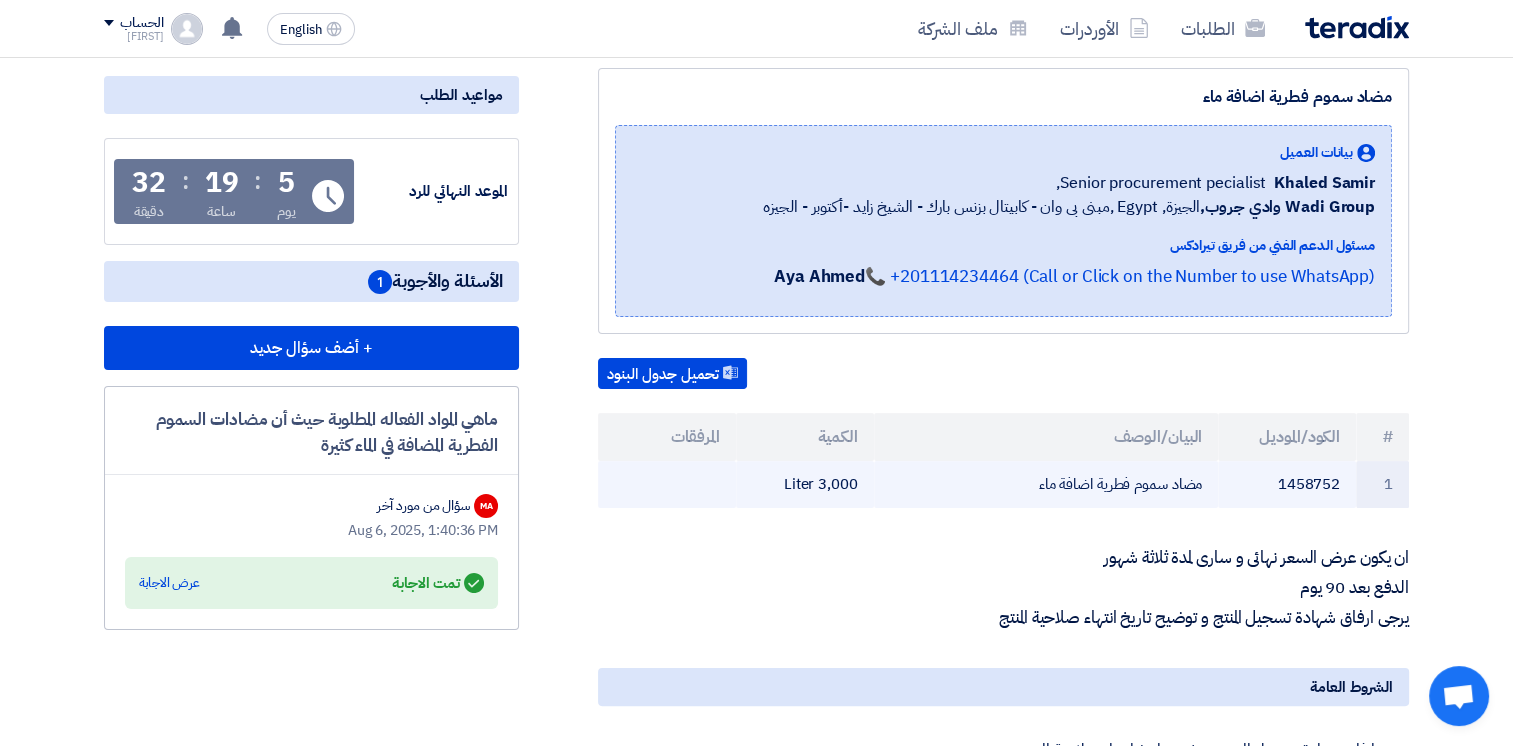 scroll, scrollTop: 0, scrollLeft: 0, axis: both 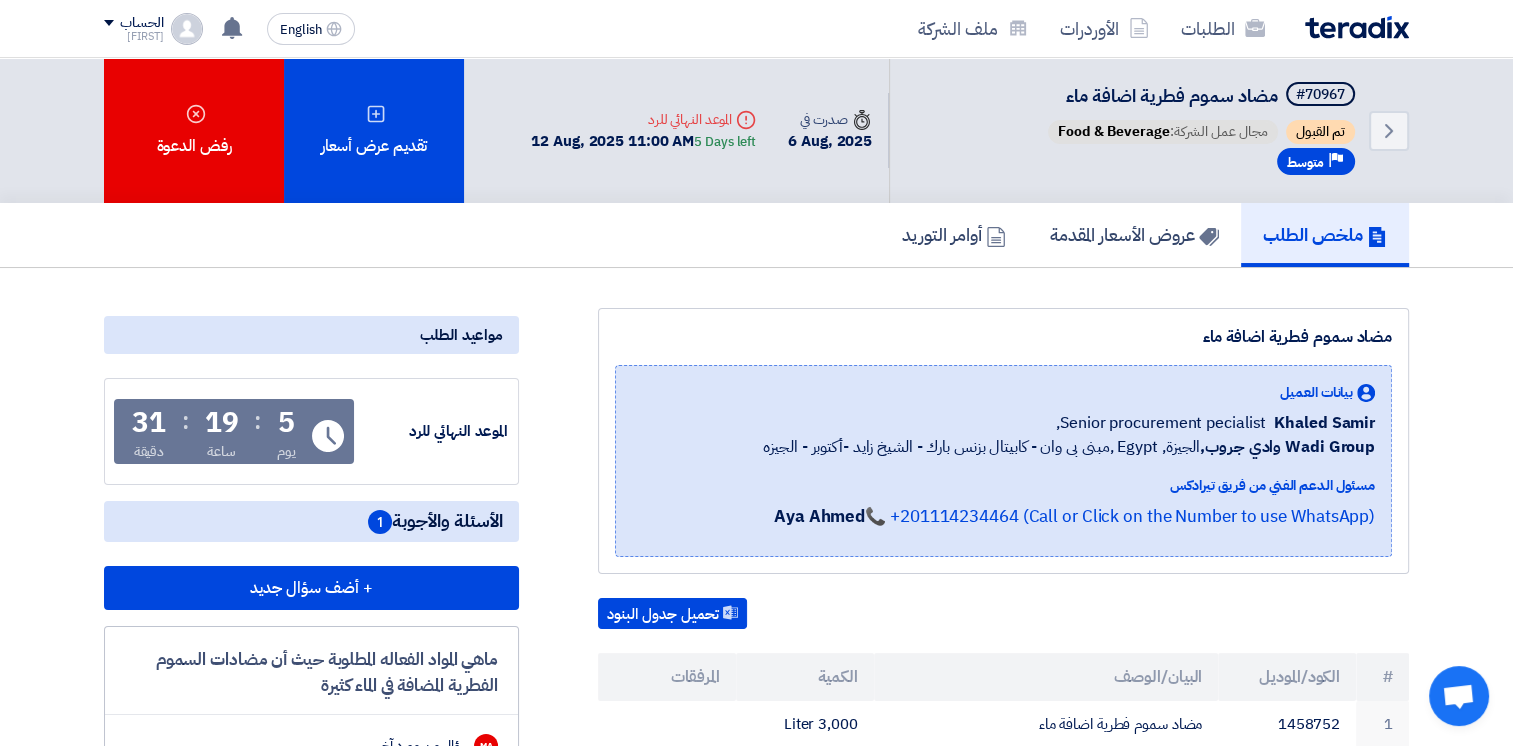 click on "Asmaa" 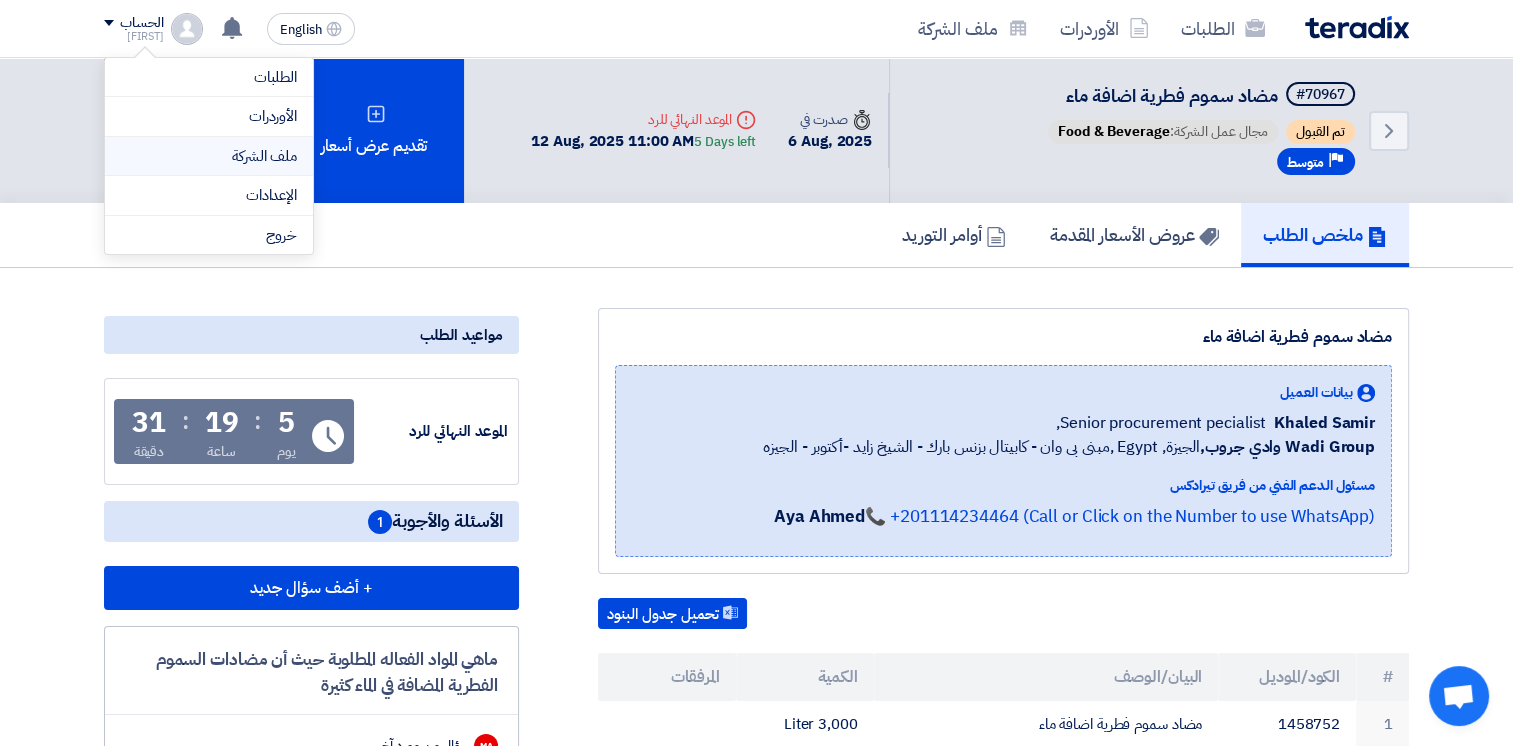 click on "ملف الشركة" 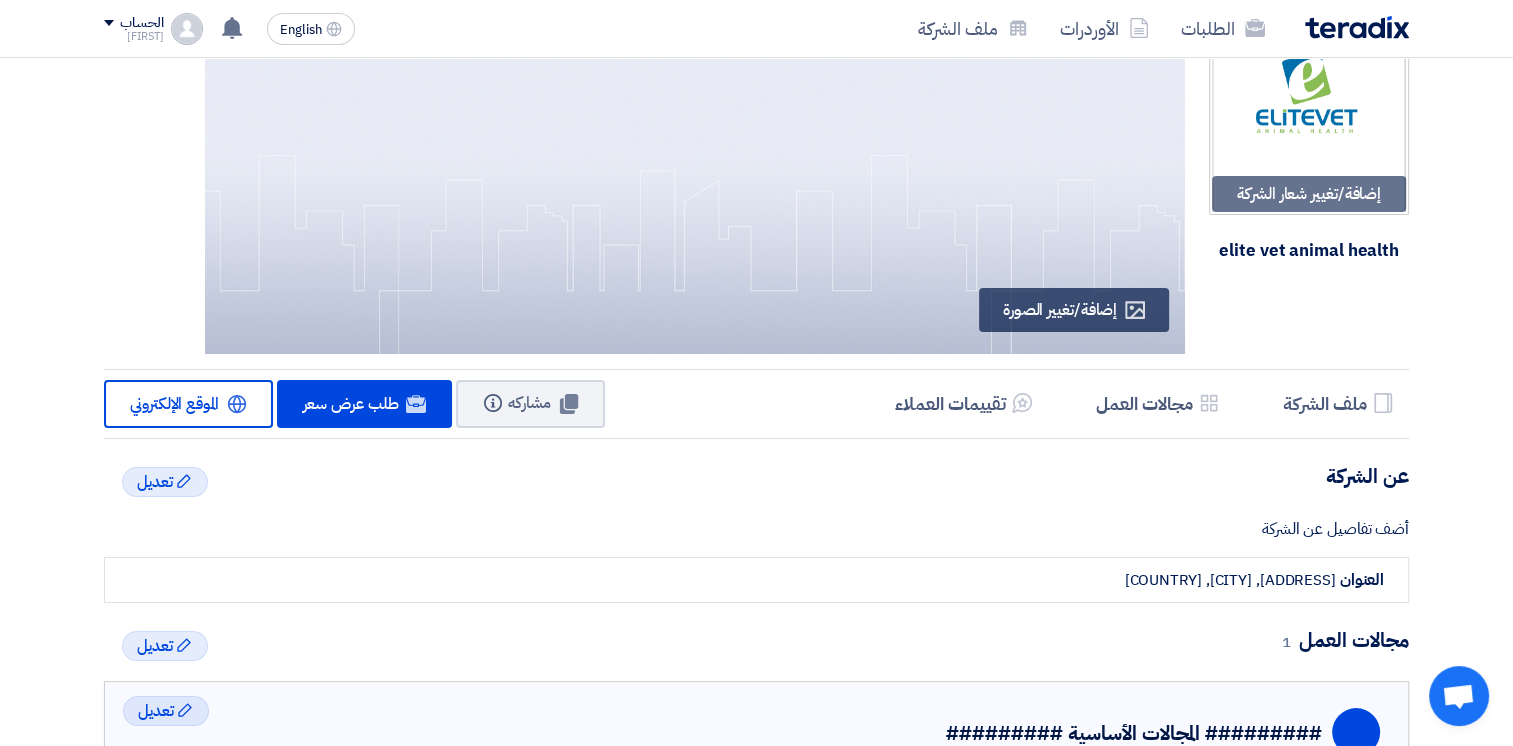 scroll, scrollTop: 0, scrollLeft: 0, axis: both 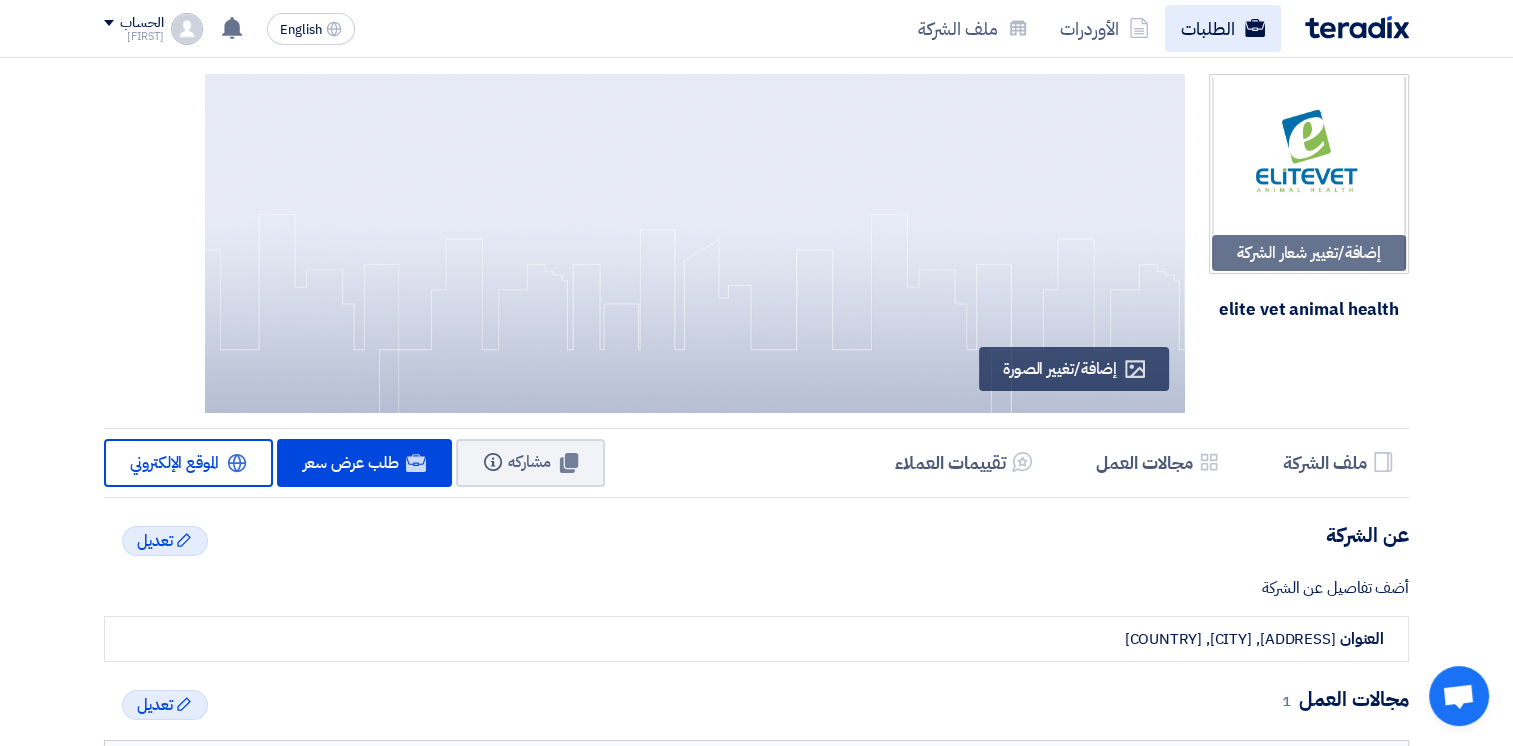 click on "الطلبات" 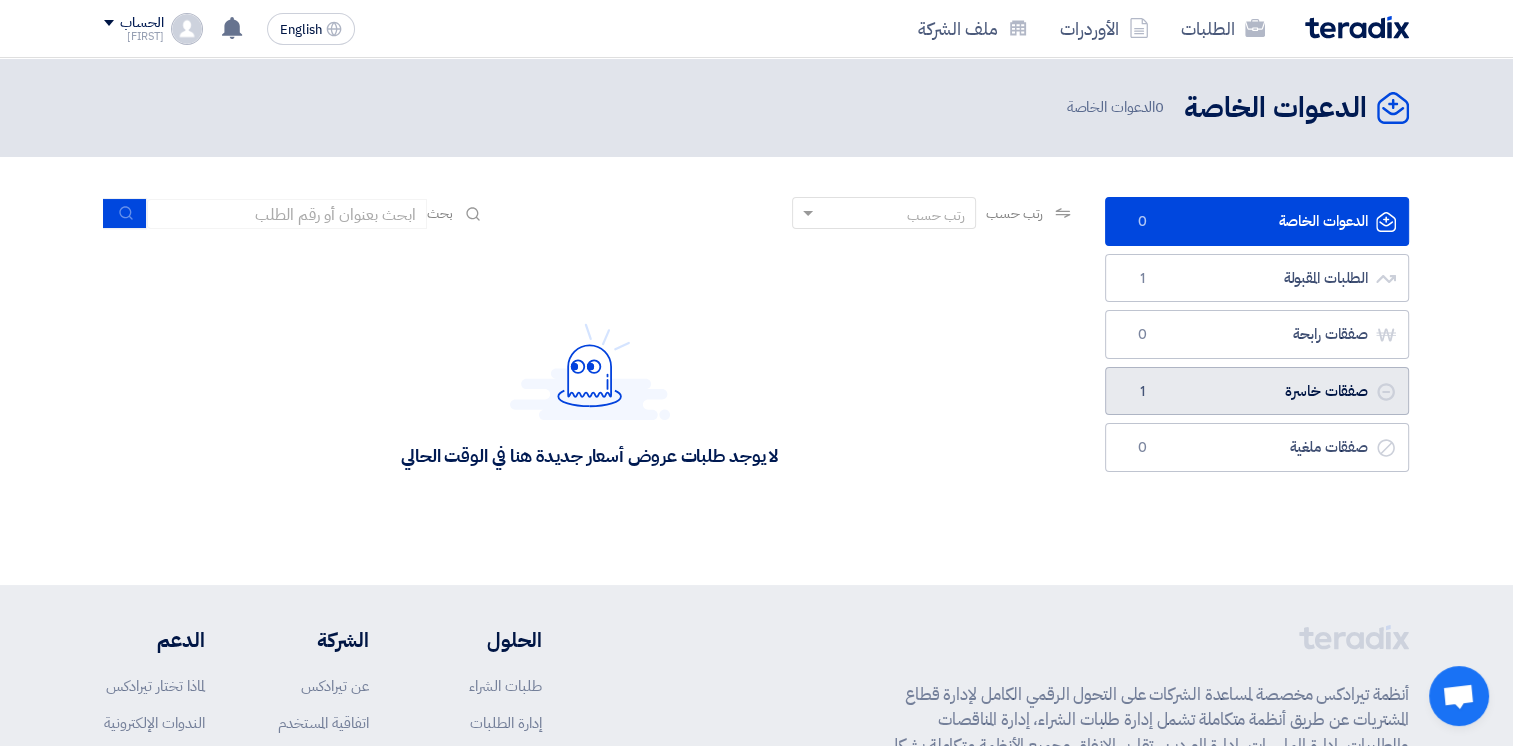 click on "صفقات خاسرة
صفقات خاسرة
1" 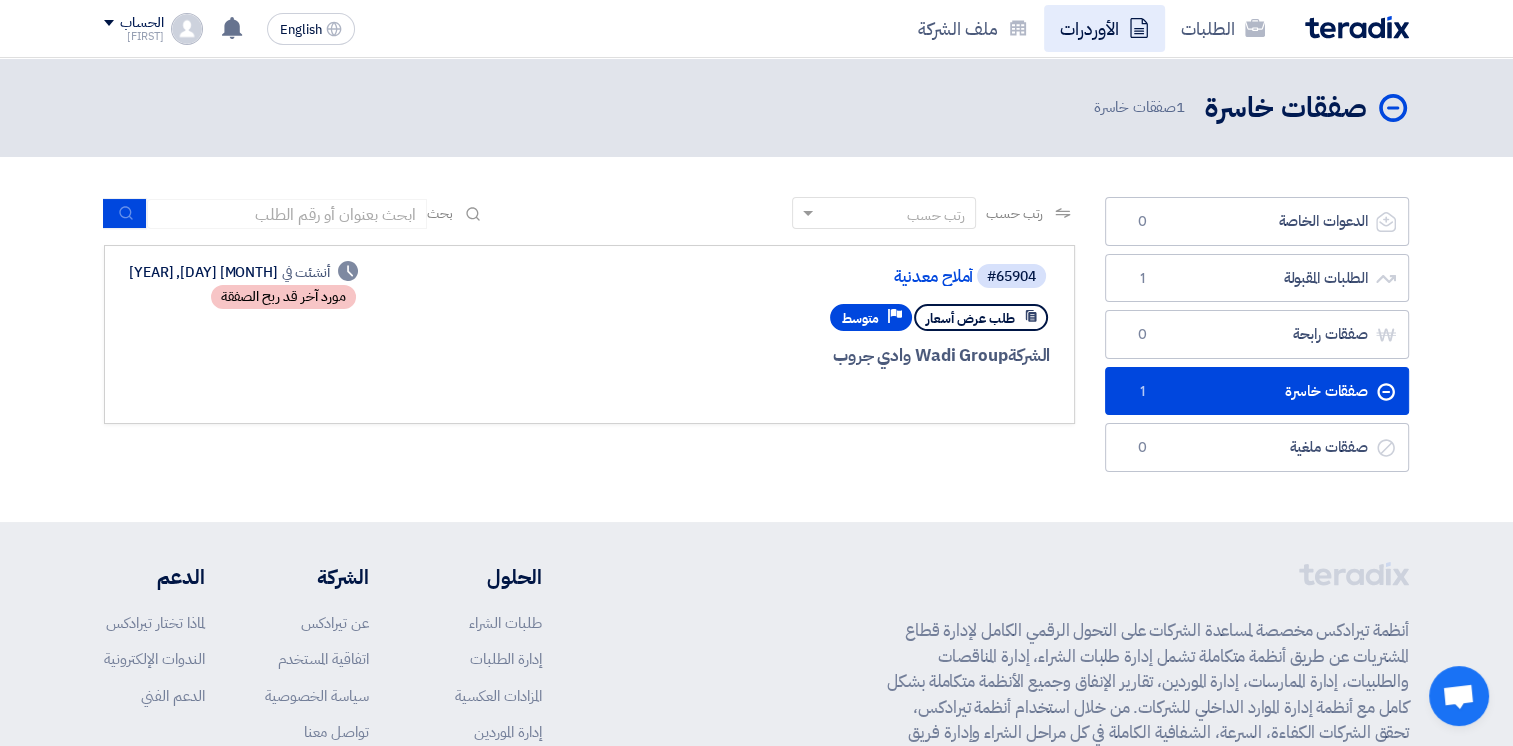 click on "الأوردرات" 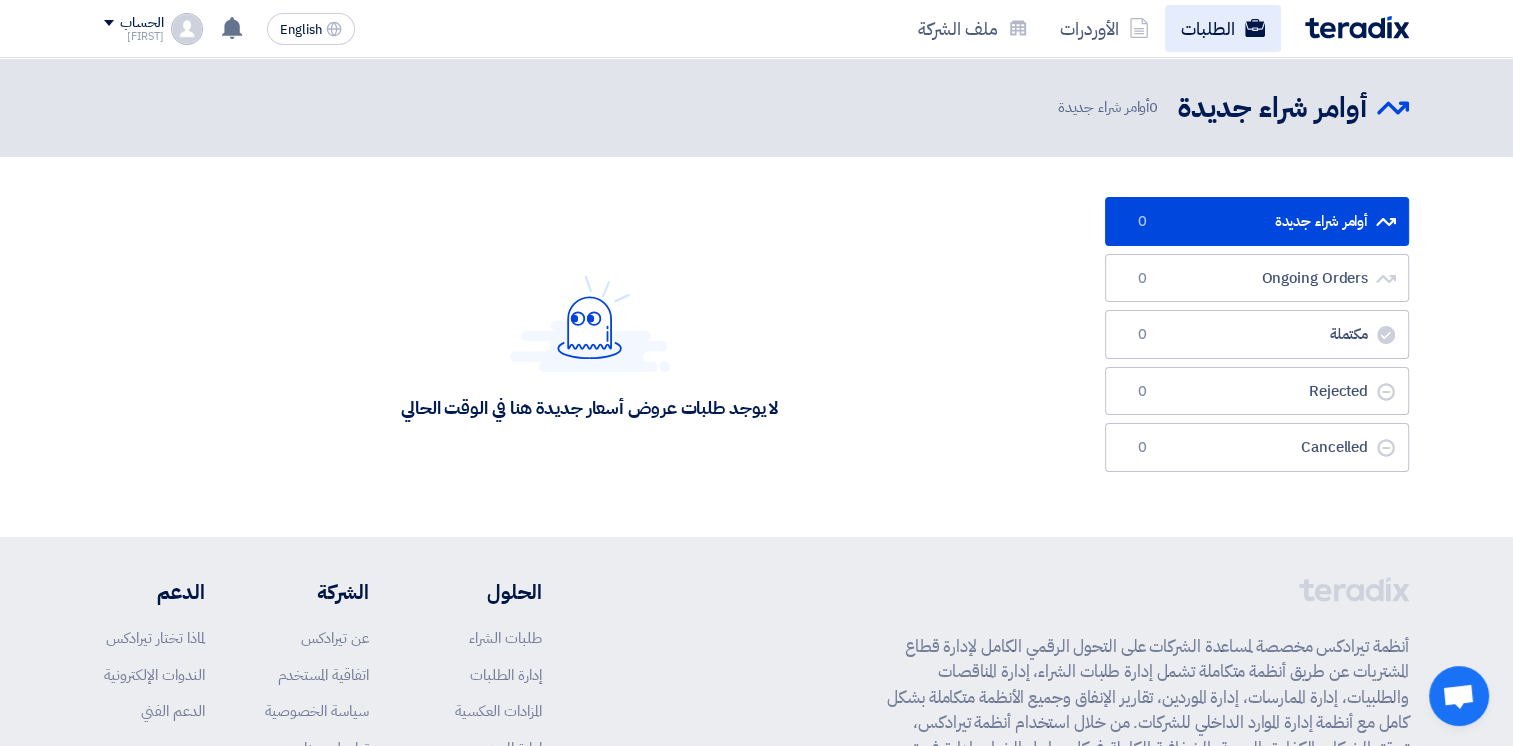 click on "الطلبات" 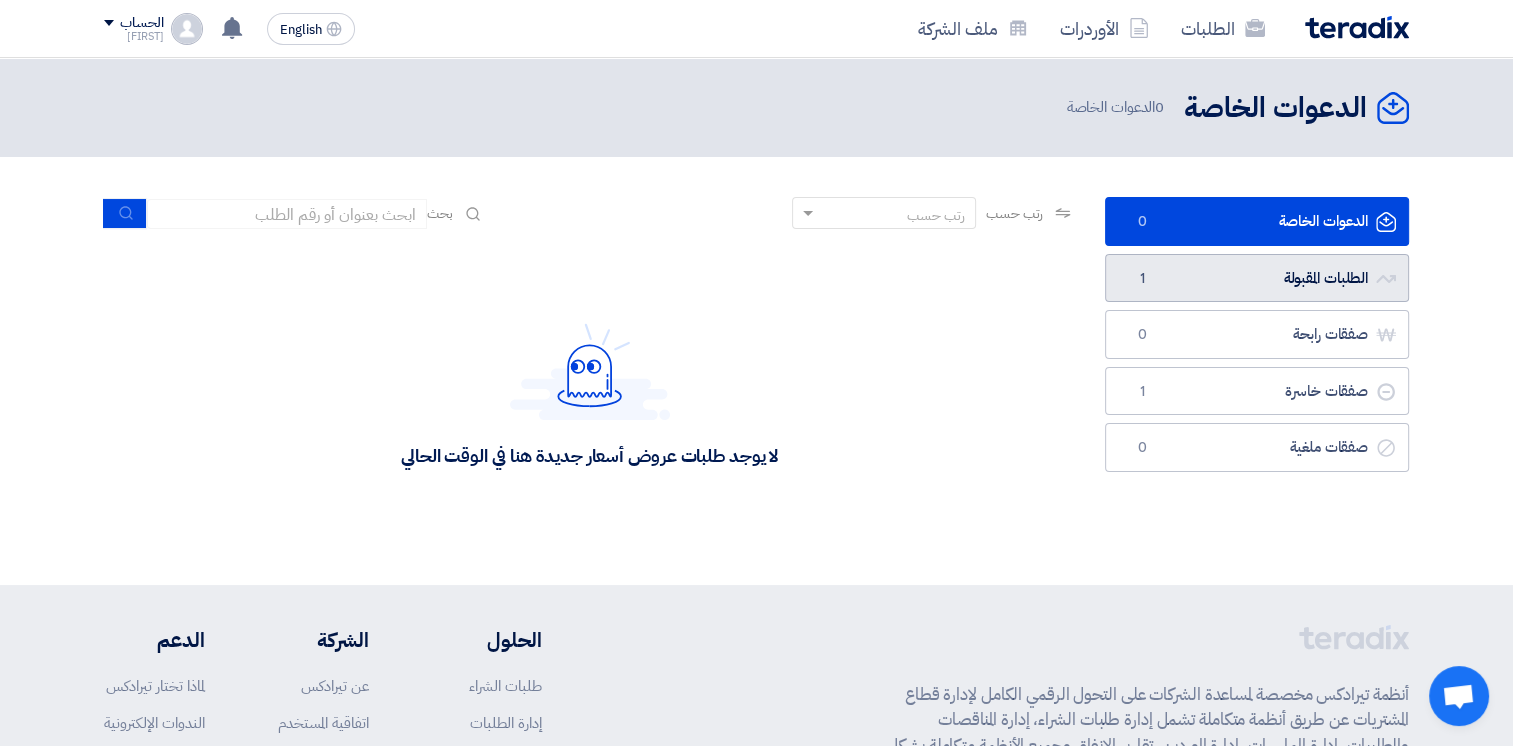 click on "الطلبات المقبولة
الطلبات المقبولة
1" 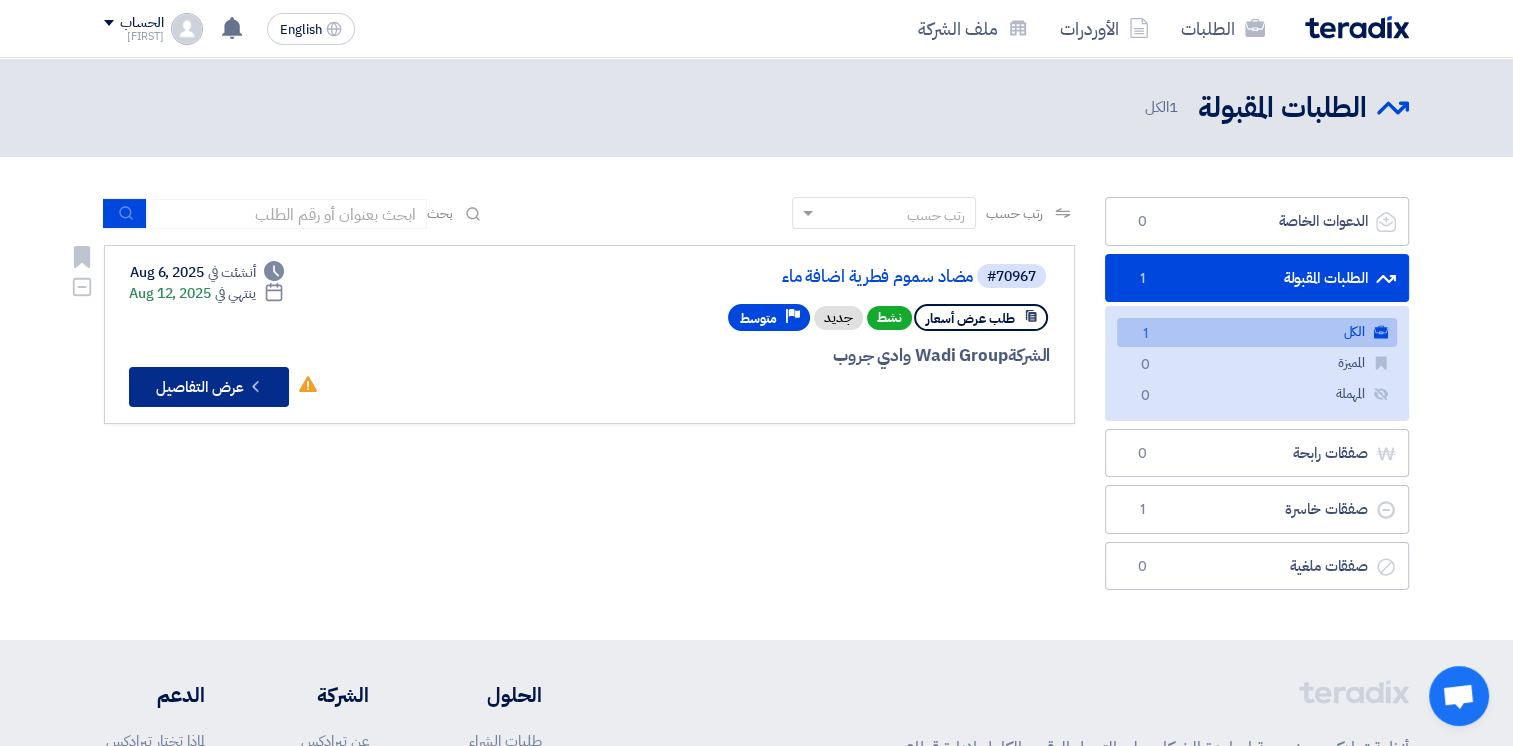 click on "Check details
عرض التفاصيل" 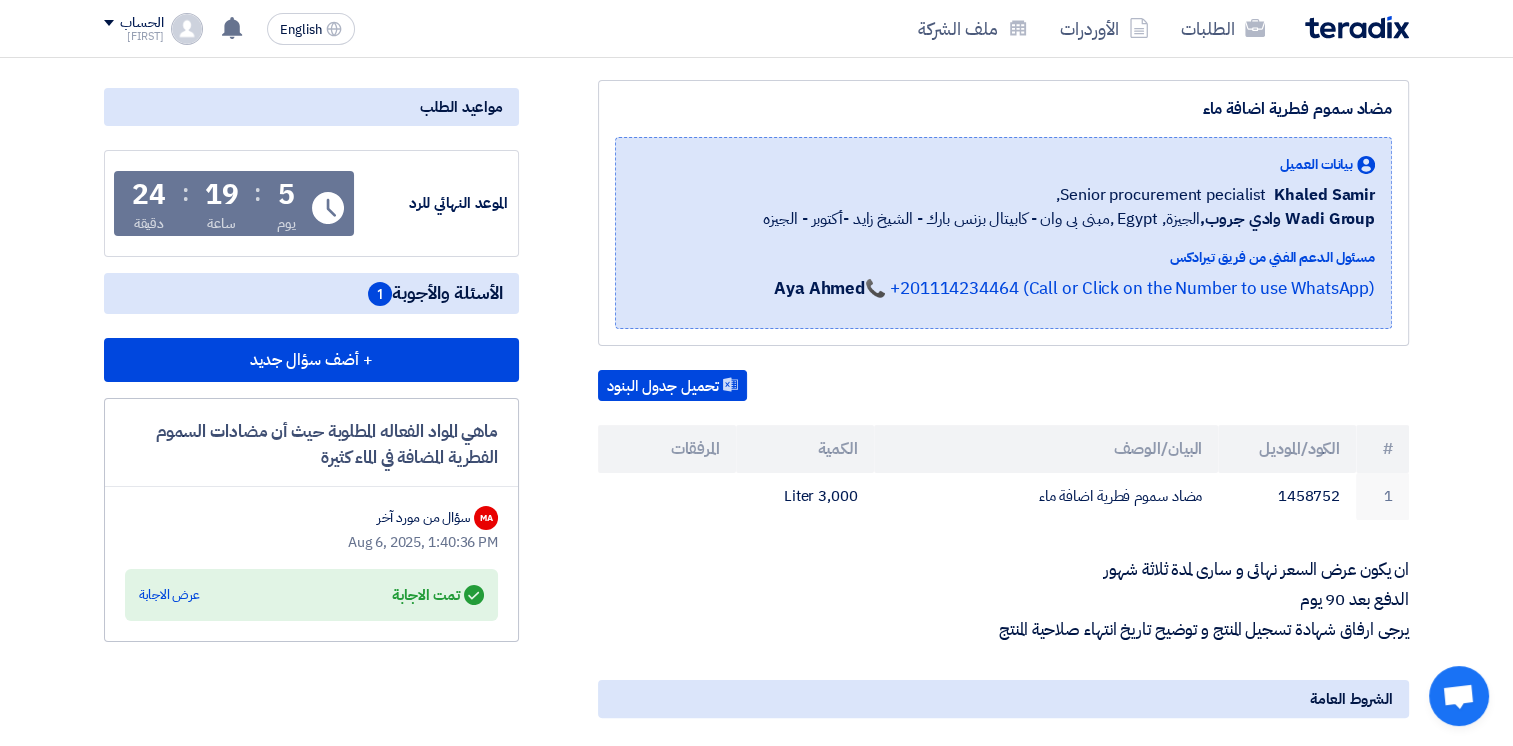 scroll, scrollTop: 298, scrollLeft: 0, axis: vertical 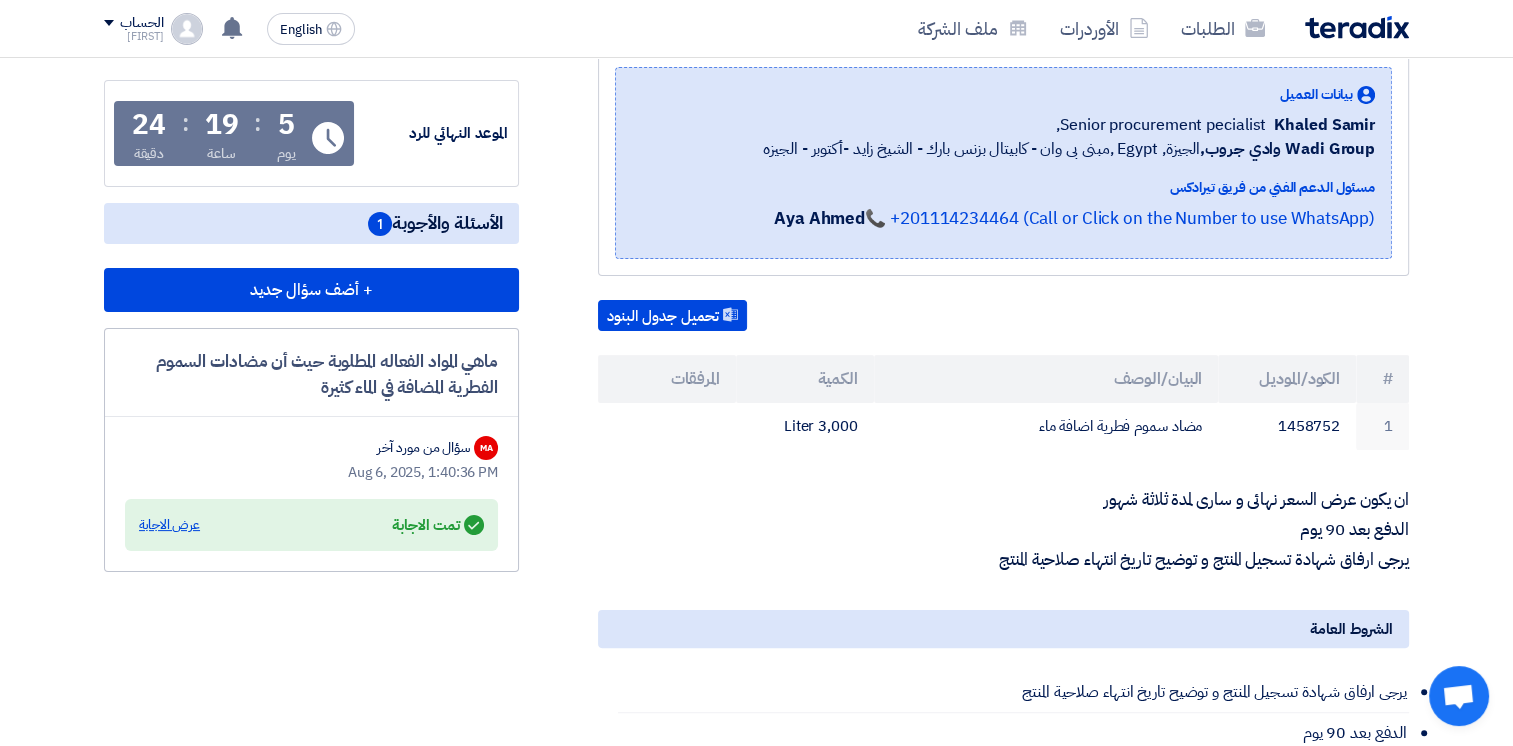 click on "عرض الاجابة" 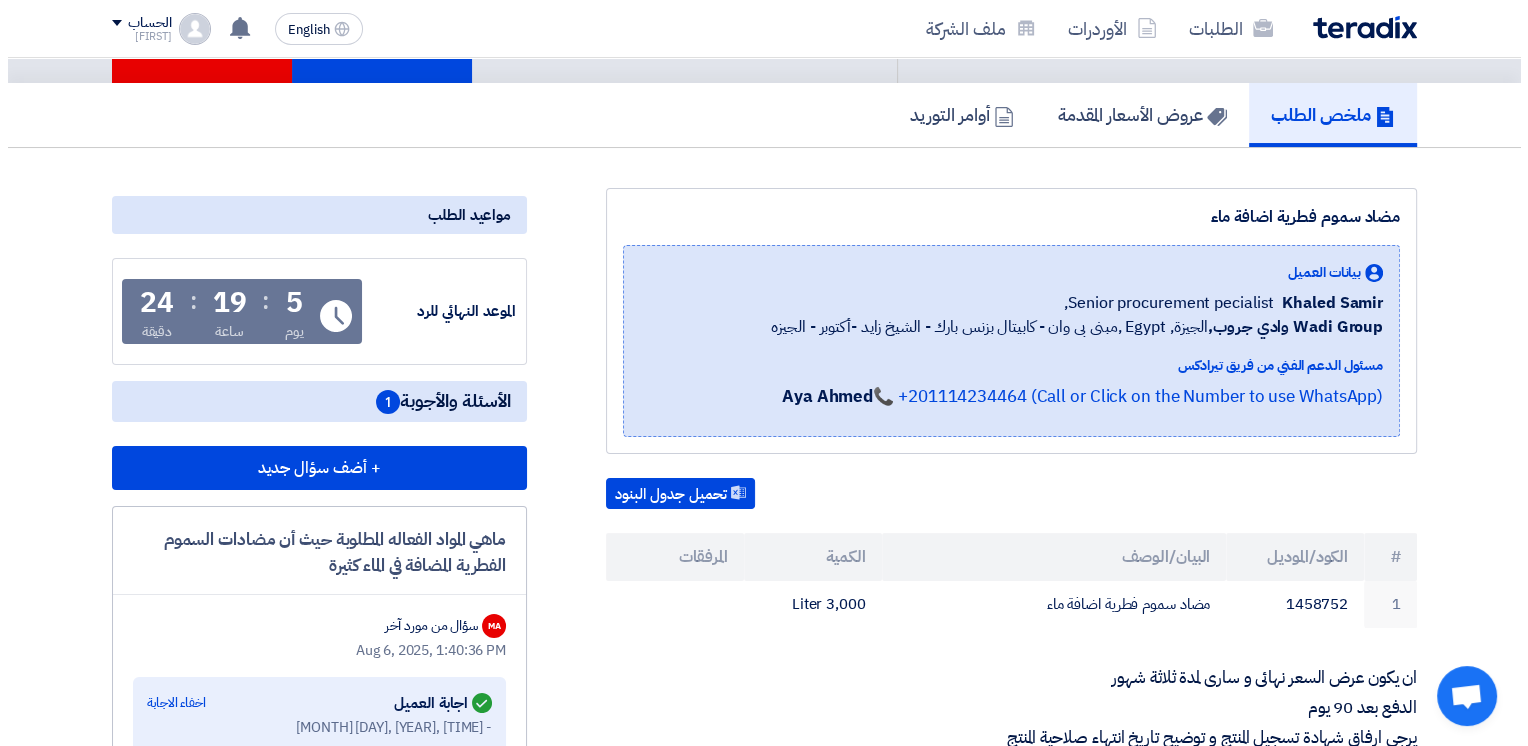 scroll, scrollTop: 85, scrollLeft: 0, axis: vertical 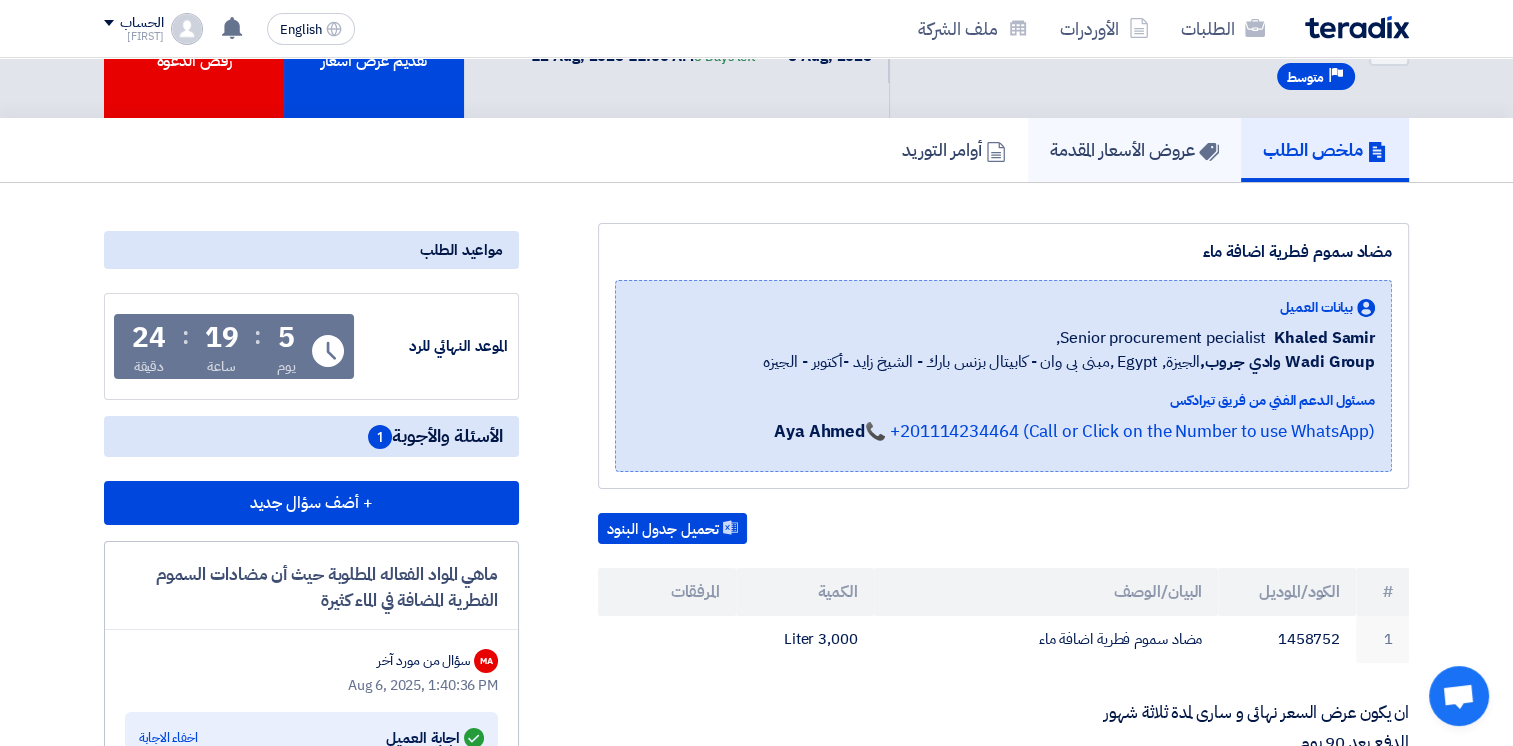 click on "عروض الأسعار المقدمة" 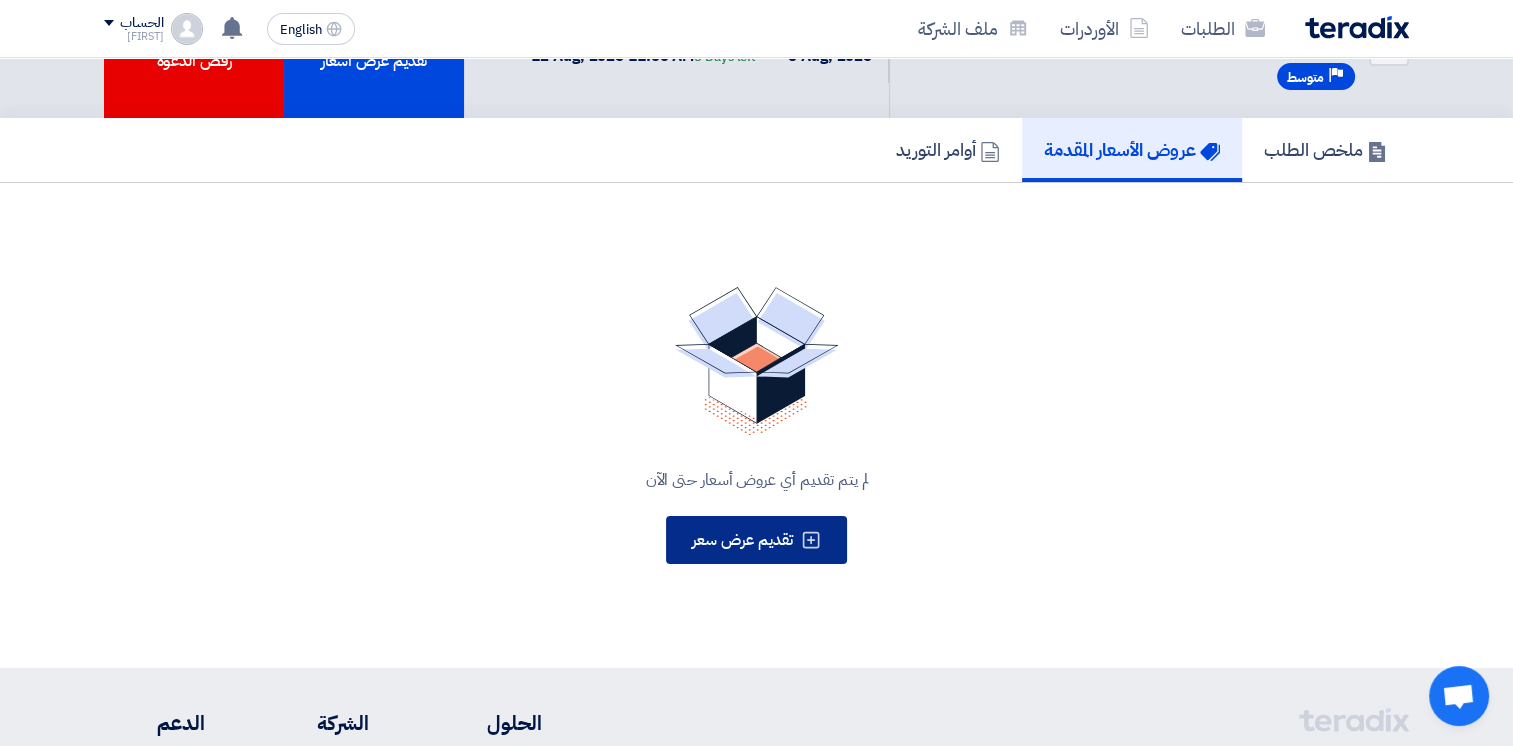 click on "تقديم عرض سعر" 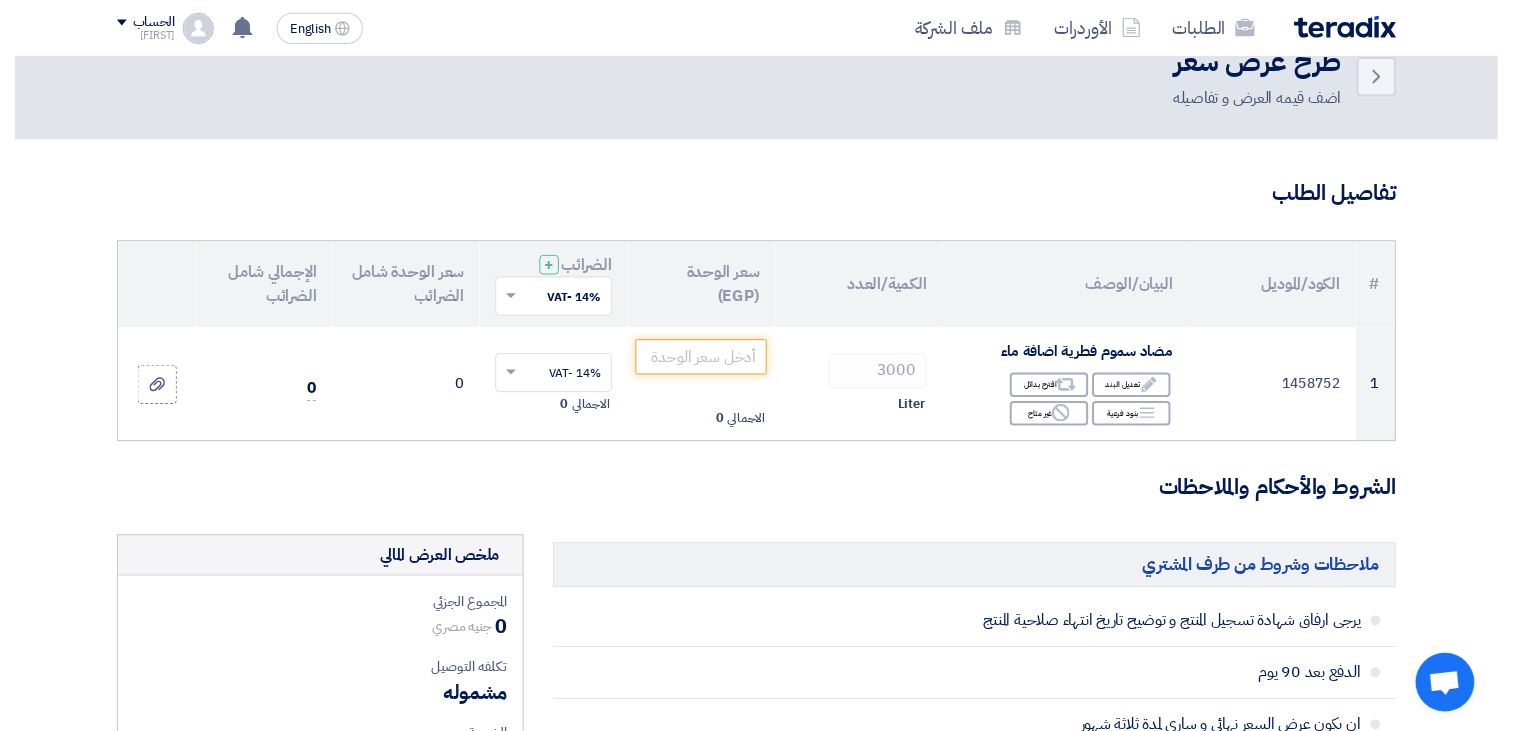 scroll, scrollTop: 0, scrollLeft: 0, axis: both 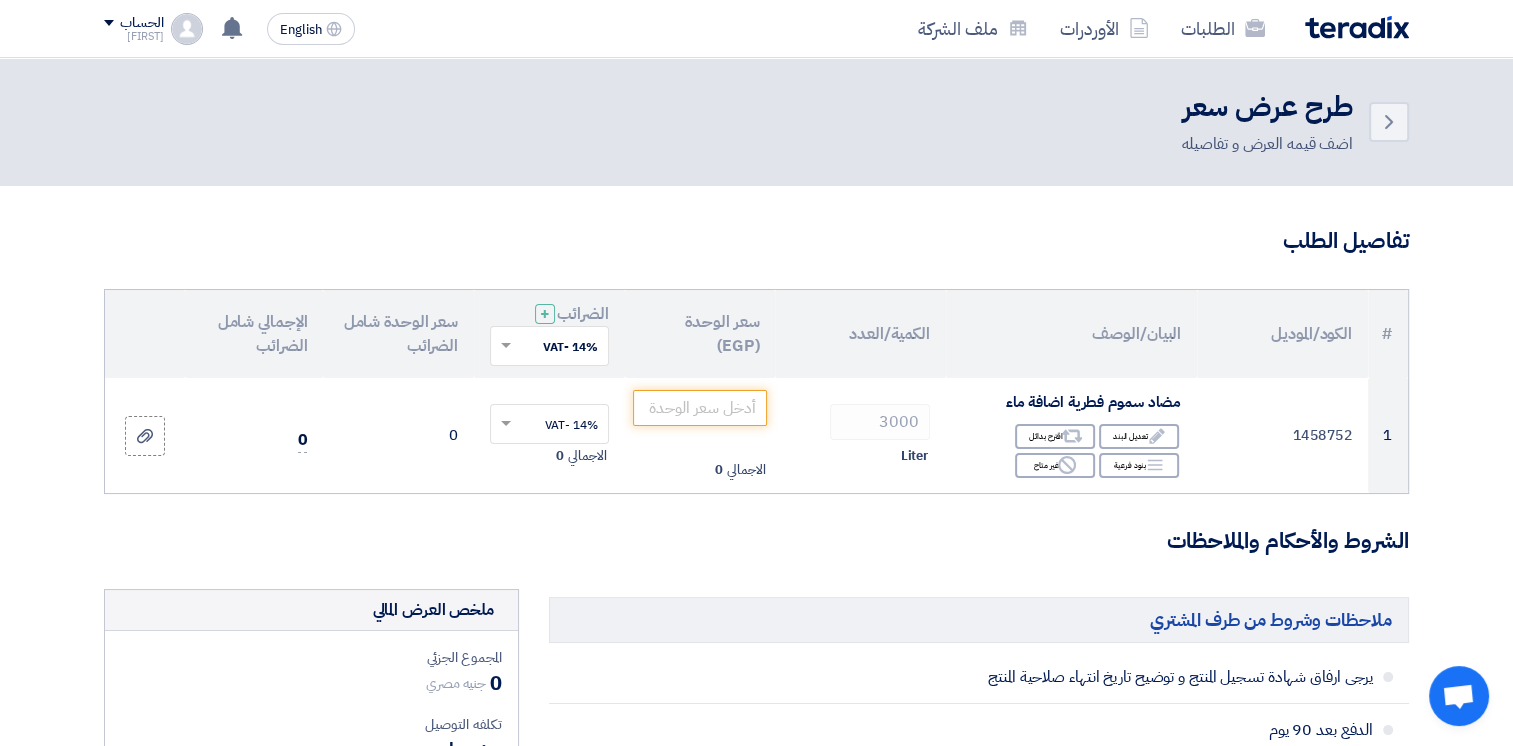 click on "Asmaa" 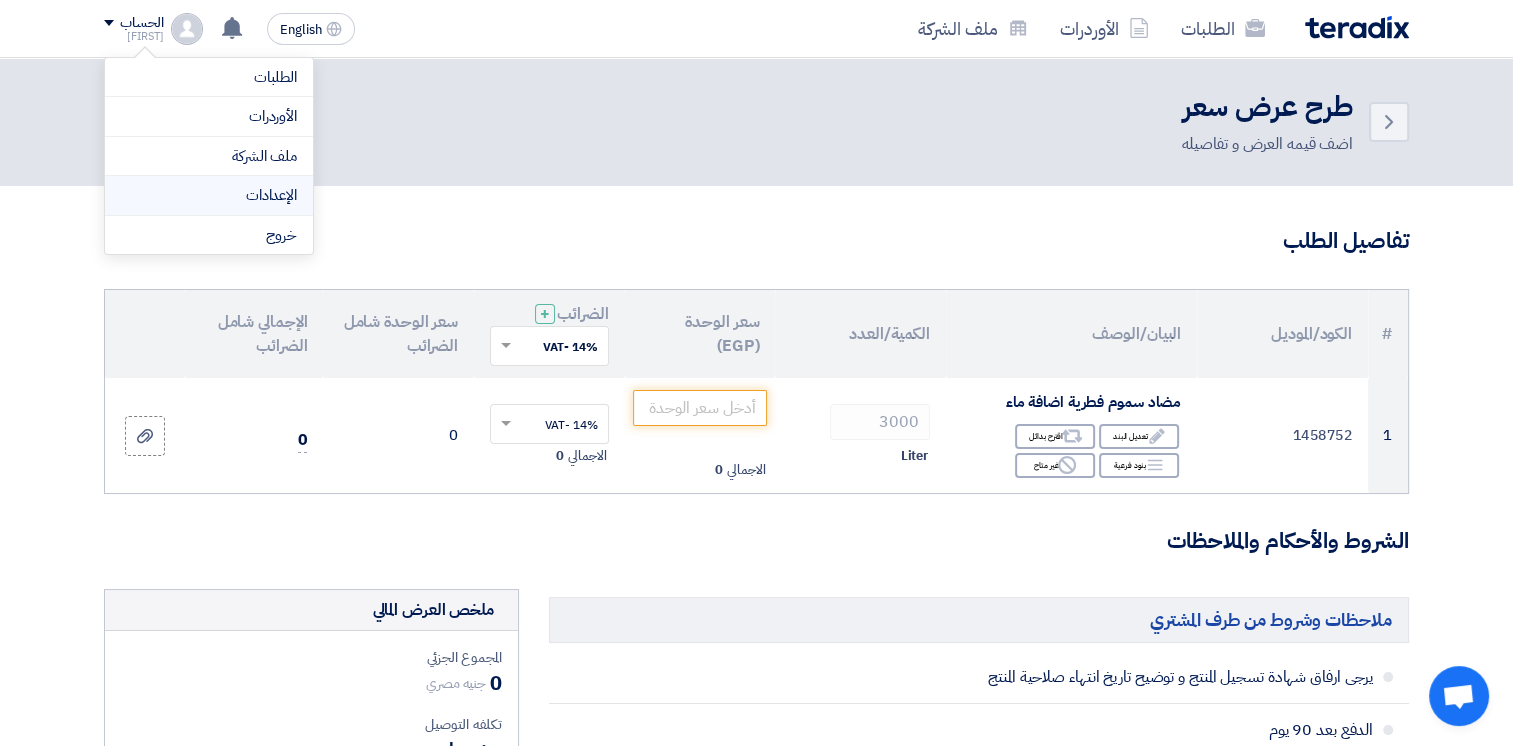 click on "الإعدادات" 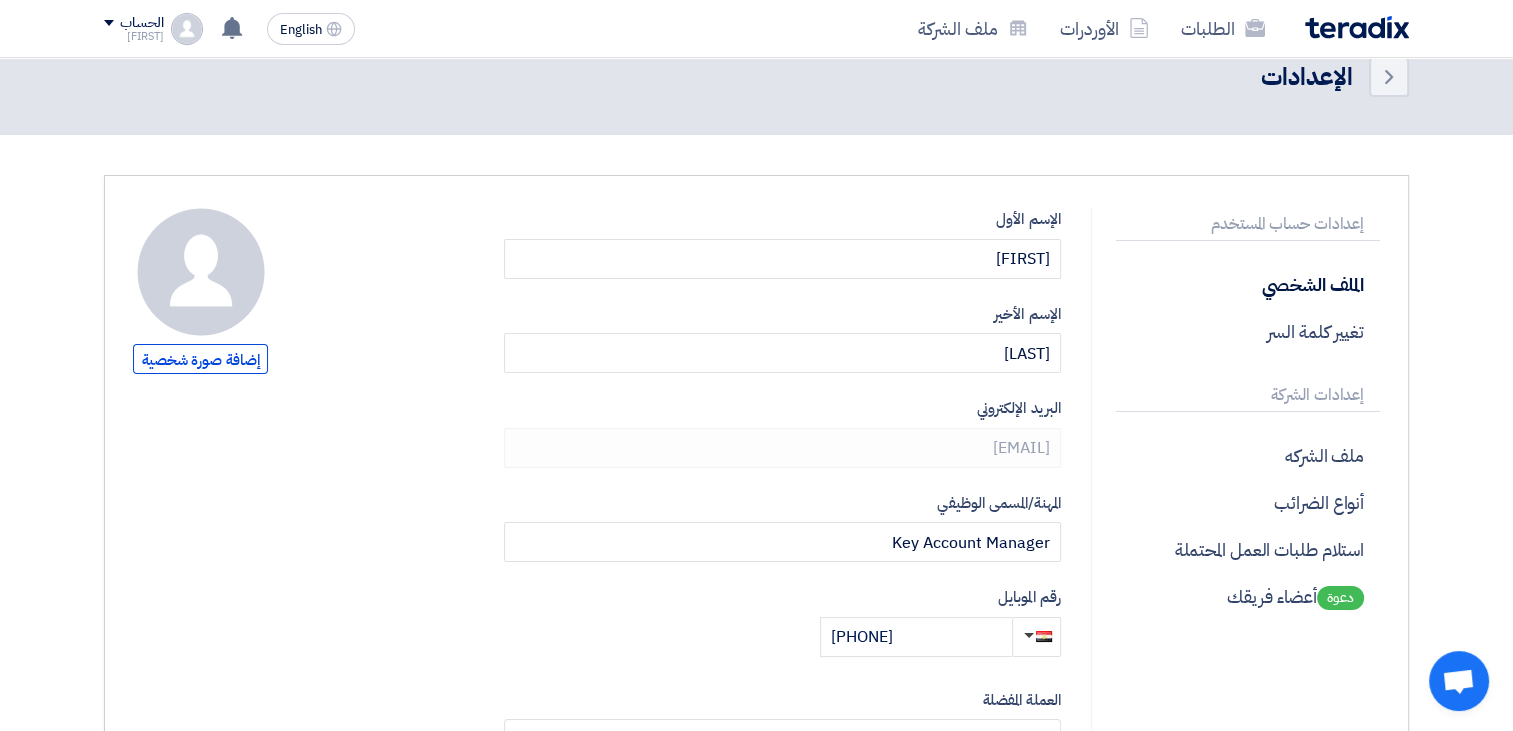 scroll, scrollTop: 0, scrollLeft: 0, axis: both 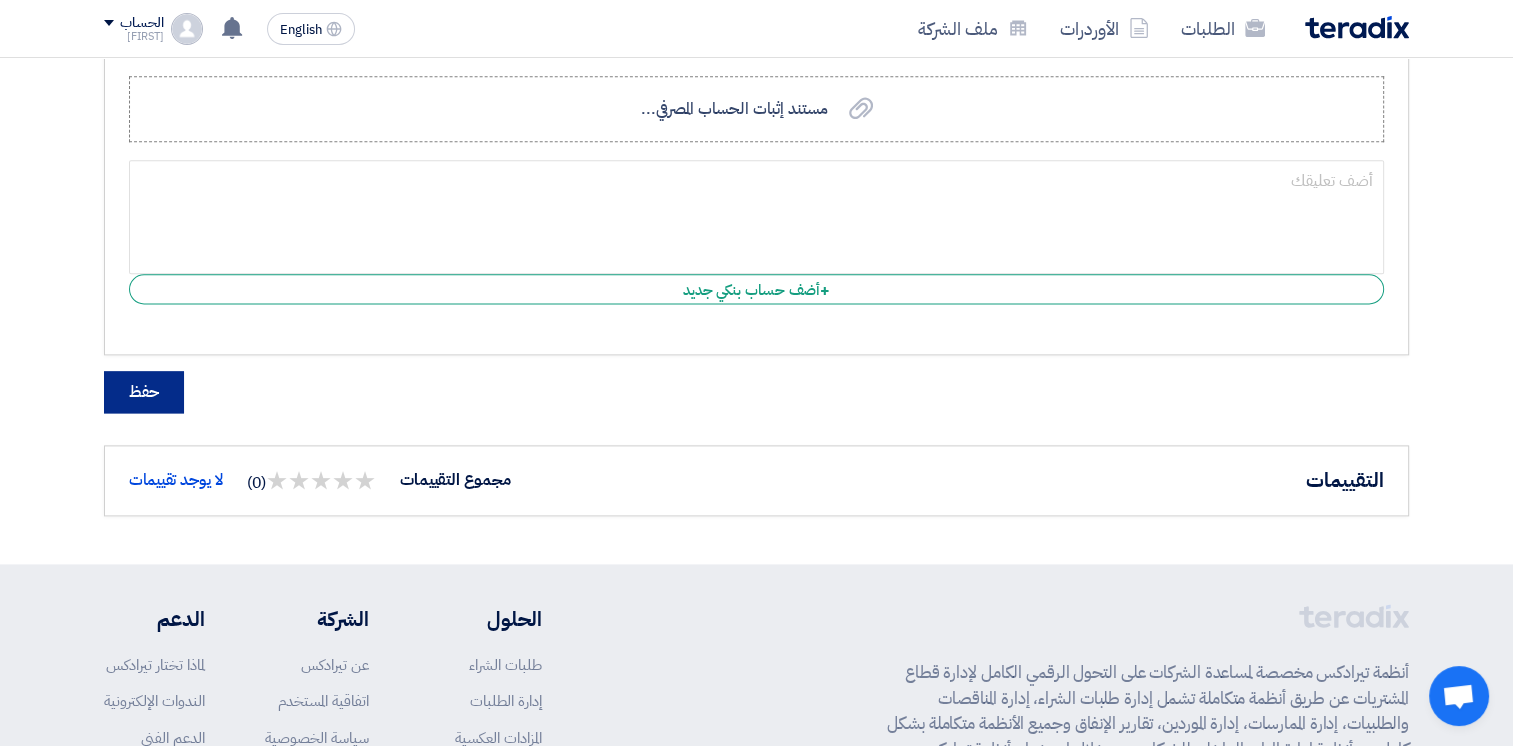 click on "حفظ" 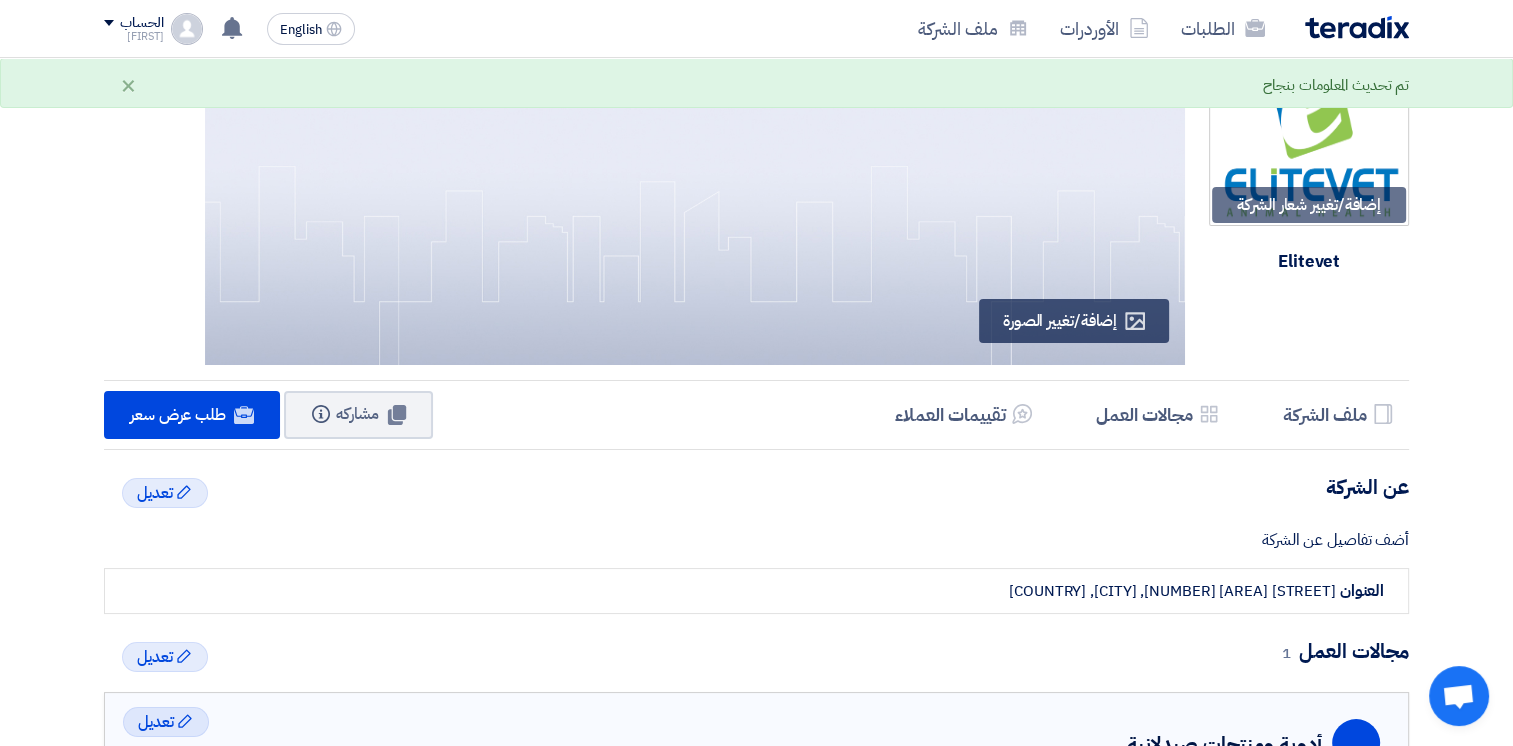 scroll, scrollTop: 0, scrollLeft: 0, axis: both 